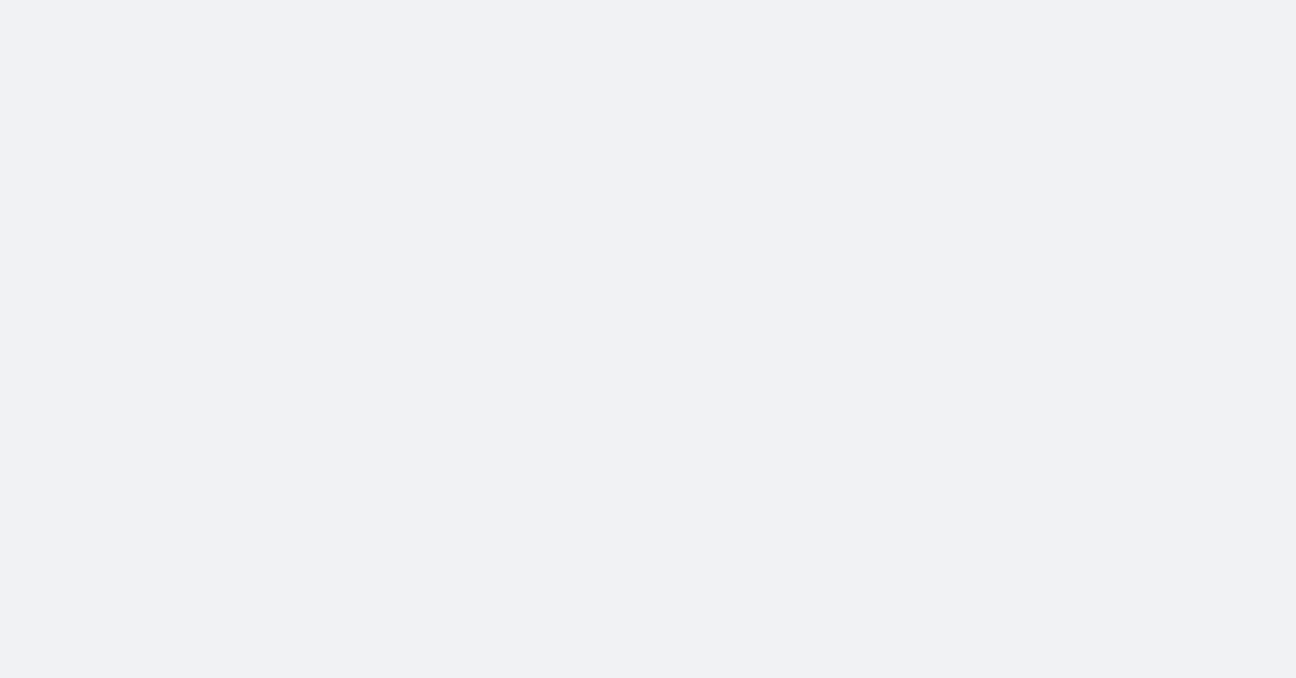 scroll, scrollTop: 0, scrollLeft: 0, axis: both 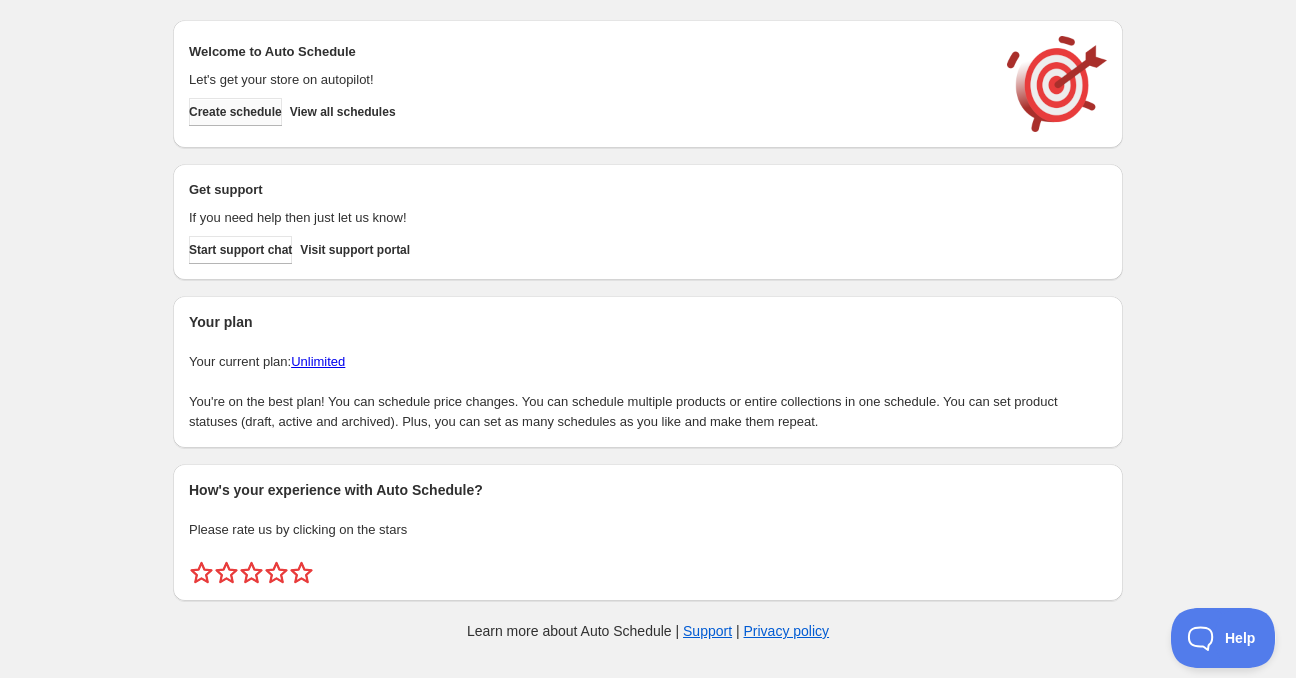 click on "Create schedule" at bounding box center [235, 112] 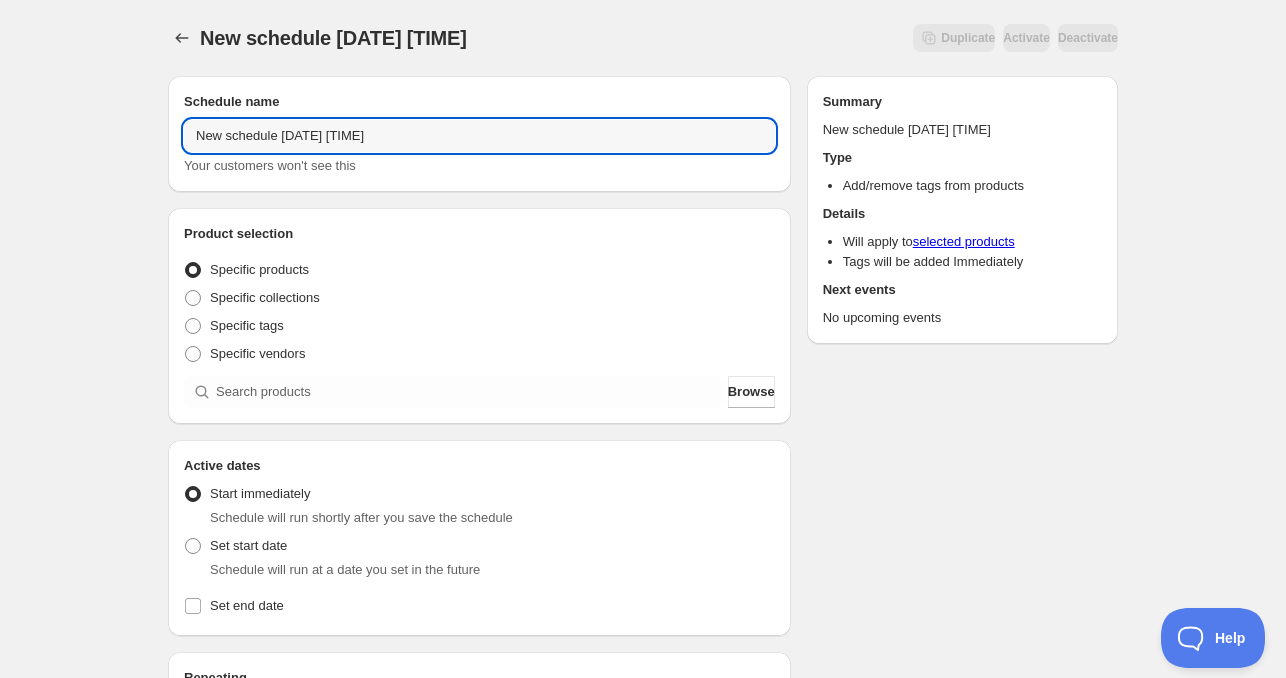 drag, startPoint x: 277, startPoint y: 126, endPoint x: 119, endPoint y: 141, distance: 158.71043 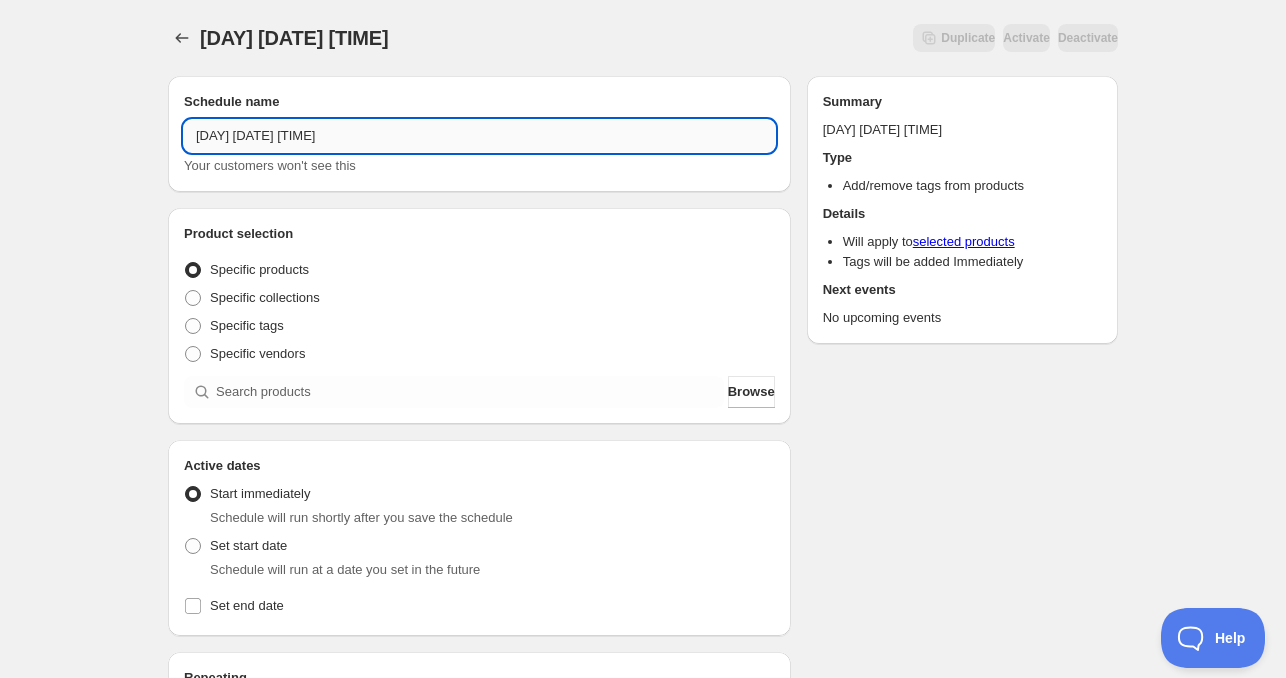 click on "[DAY] [DATE] [TIME]" at bounding box center [479, 136] 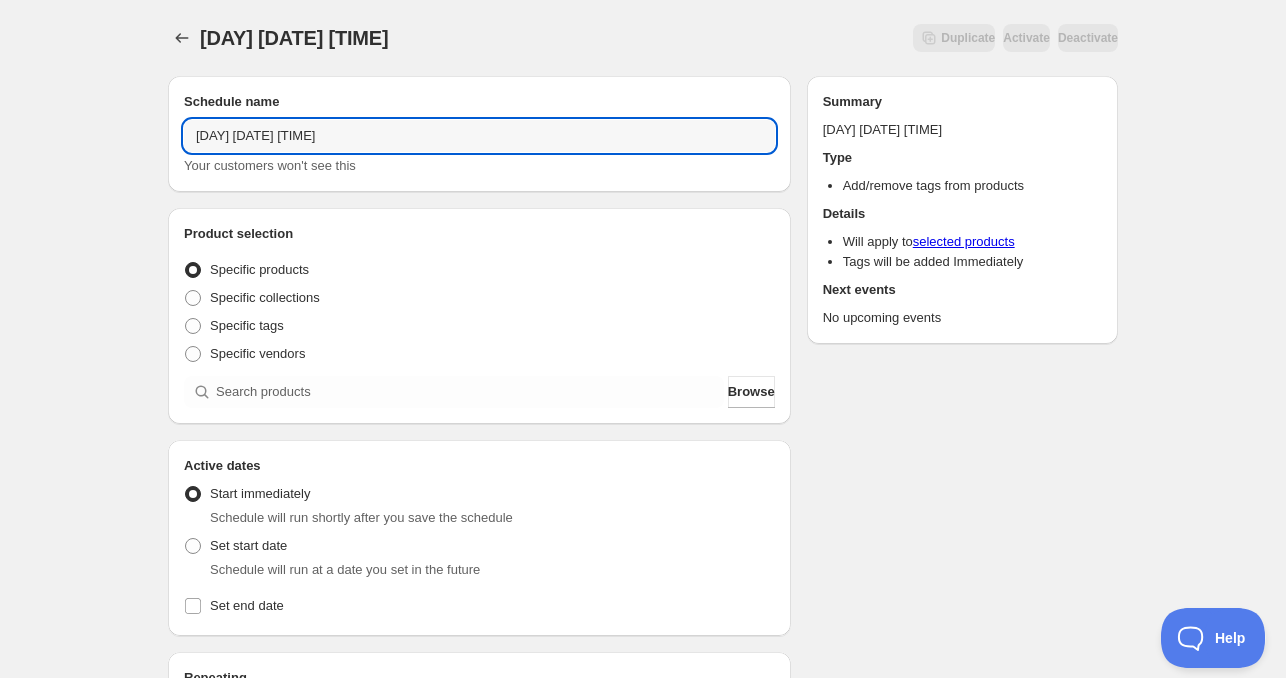 drag, startPoint x: 296, startPoint y: 143, endPoint x: 462, endPoint y: 154, distance: 166.36406 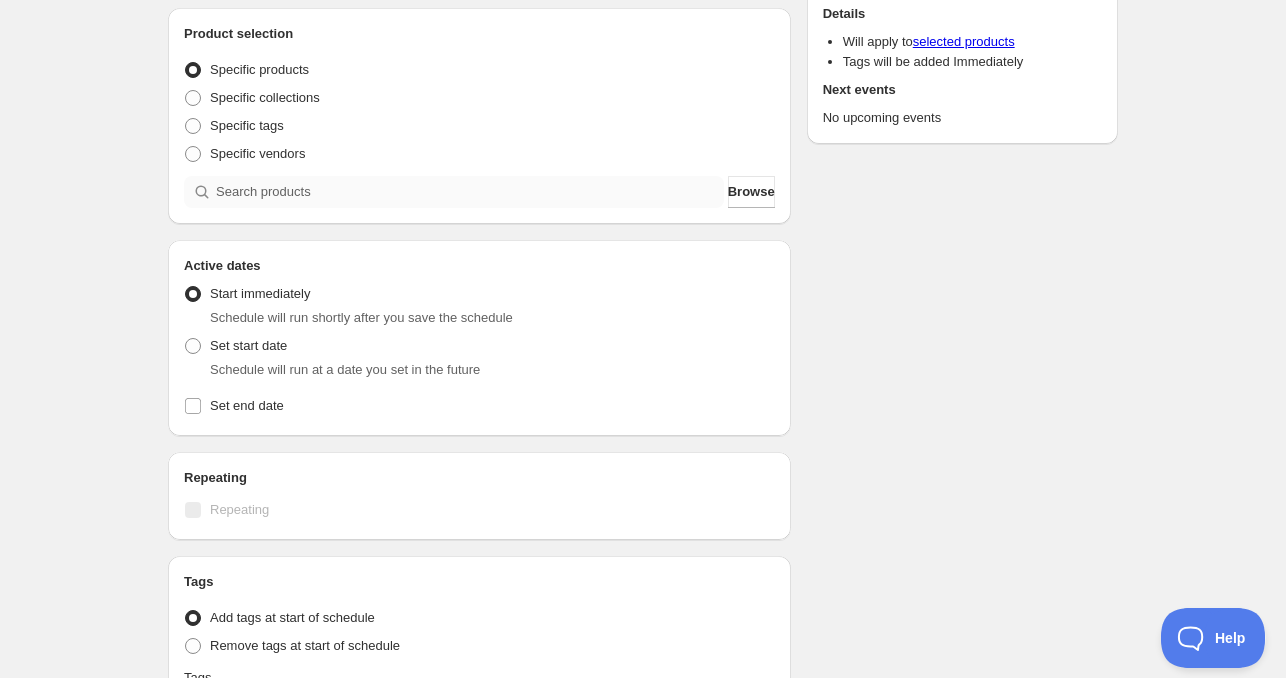 type on "[DAY] [MONTH] [DAY] [YEAR] [TIME]" 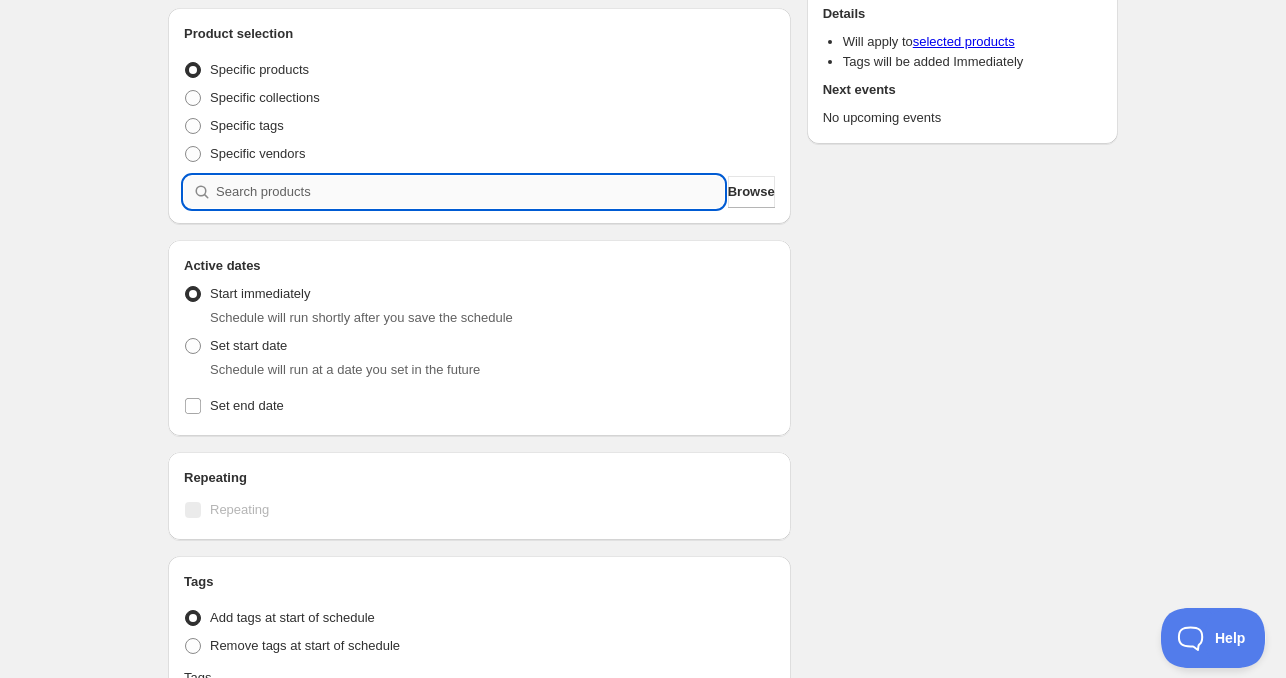 click at bounding box center (470, 192) 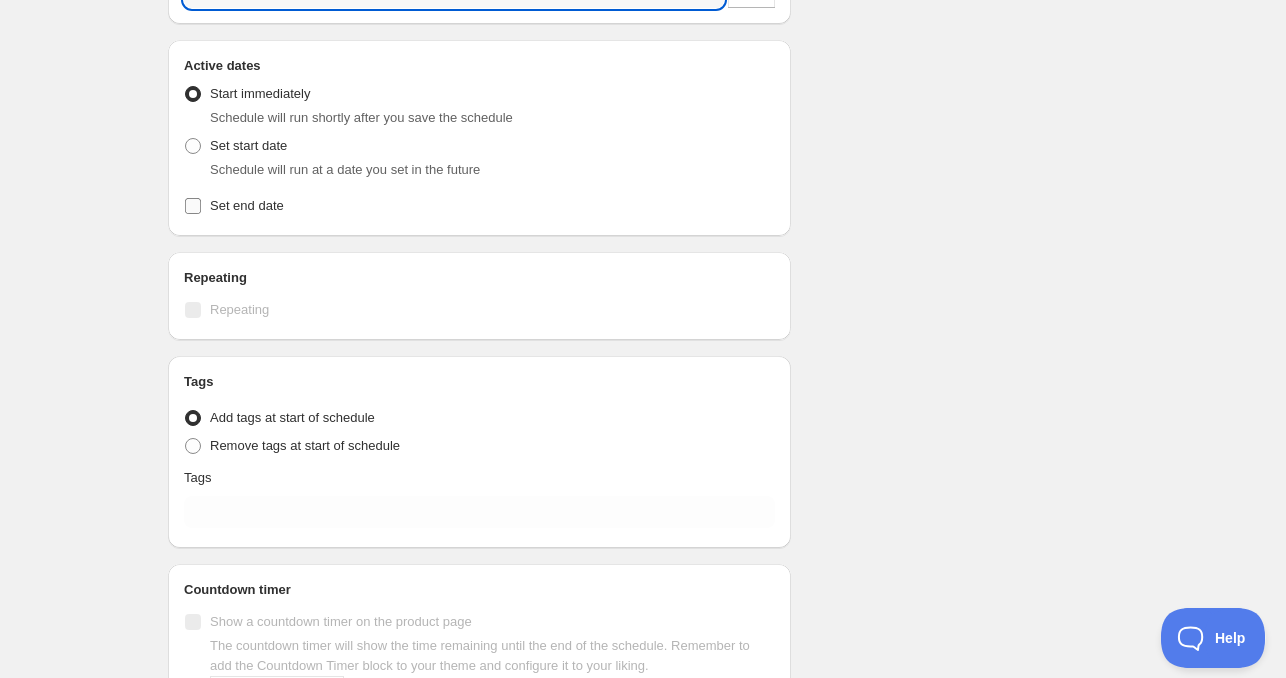 scroll, scrollTop: 200, scrollLeft: 0, axis: vertical 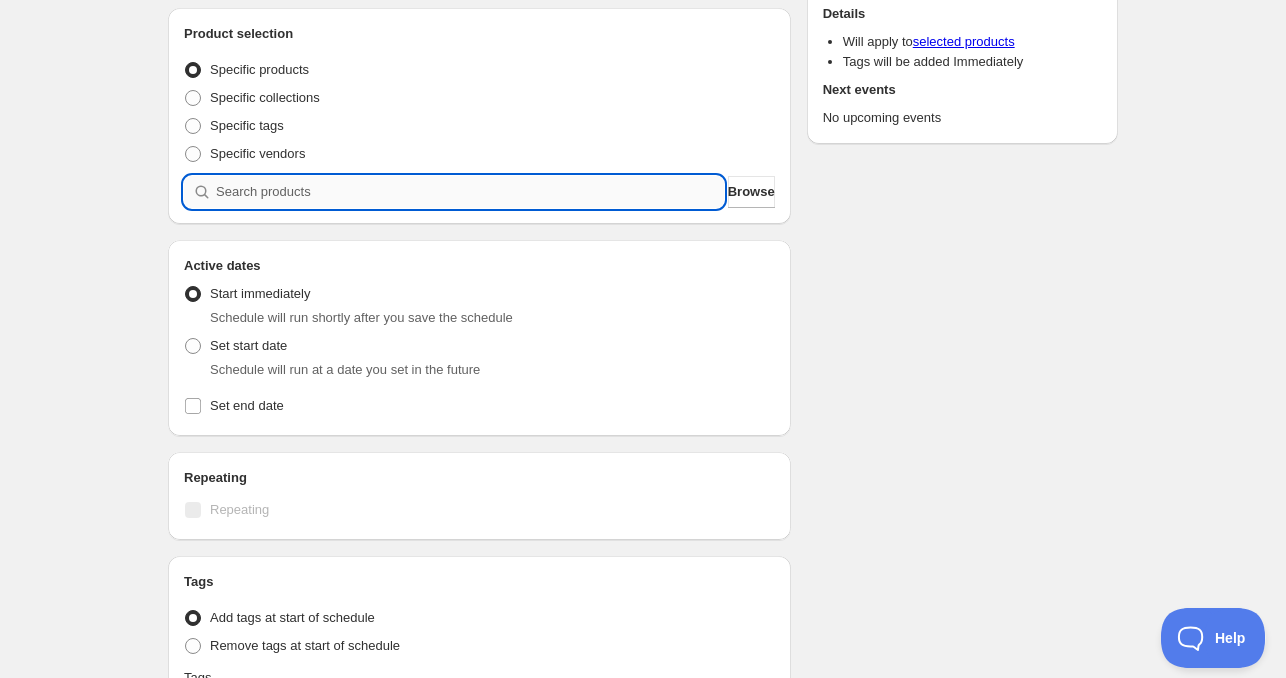 click at bounding box center (470, 192) 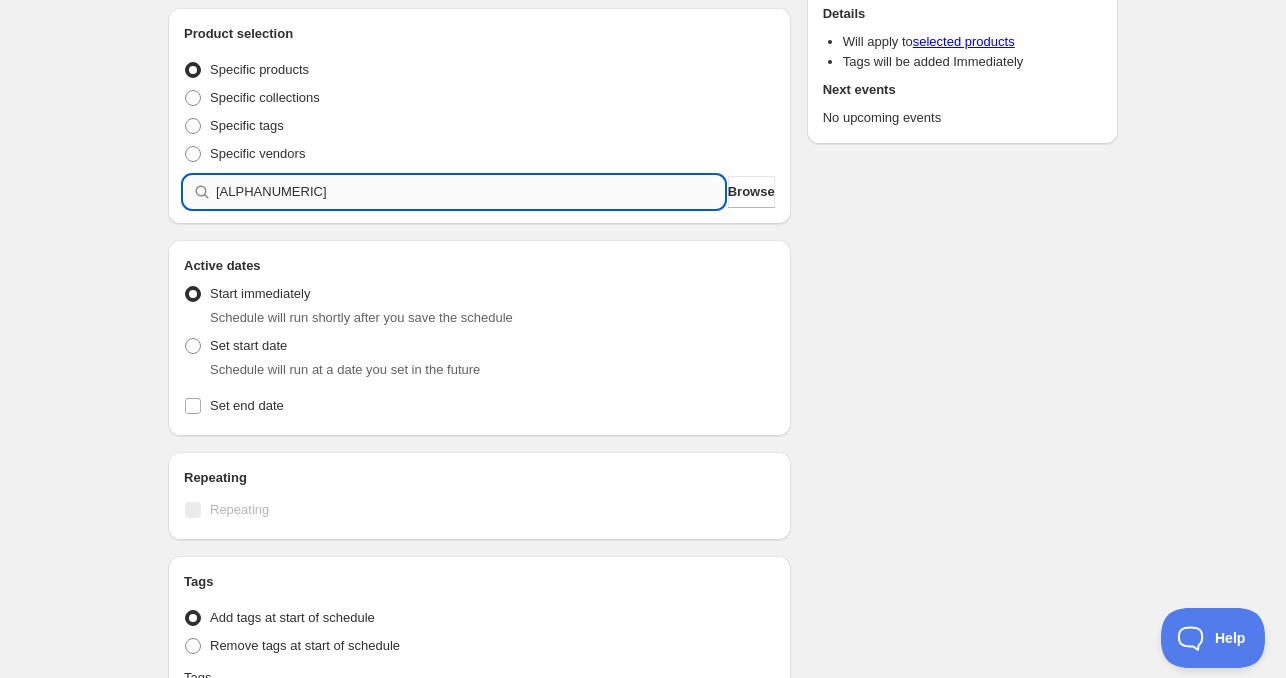 type 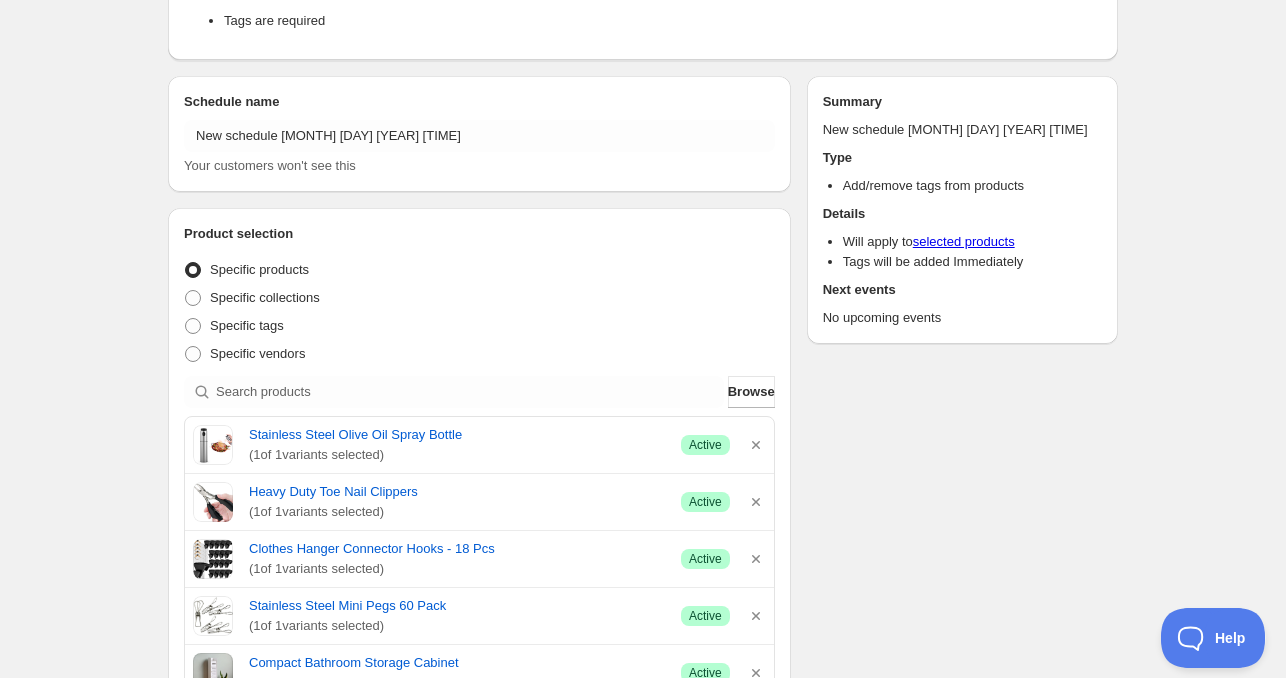 scroll, scrollTop: 34, scrollLeft: 0, axis: vertical 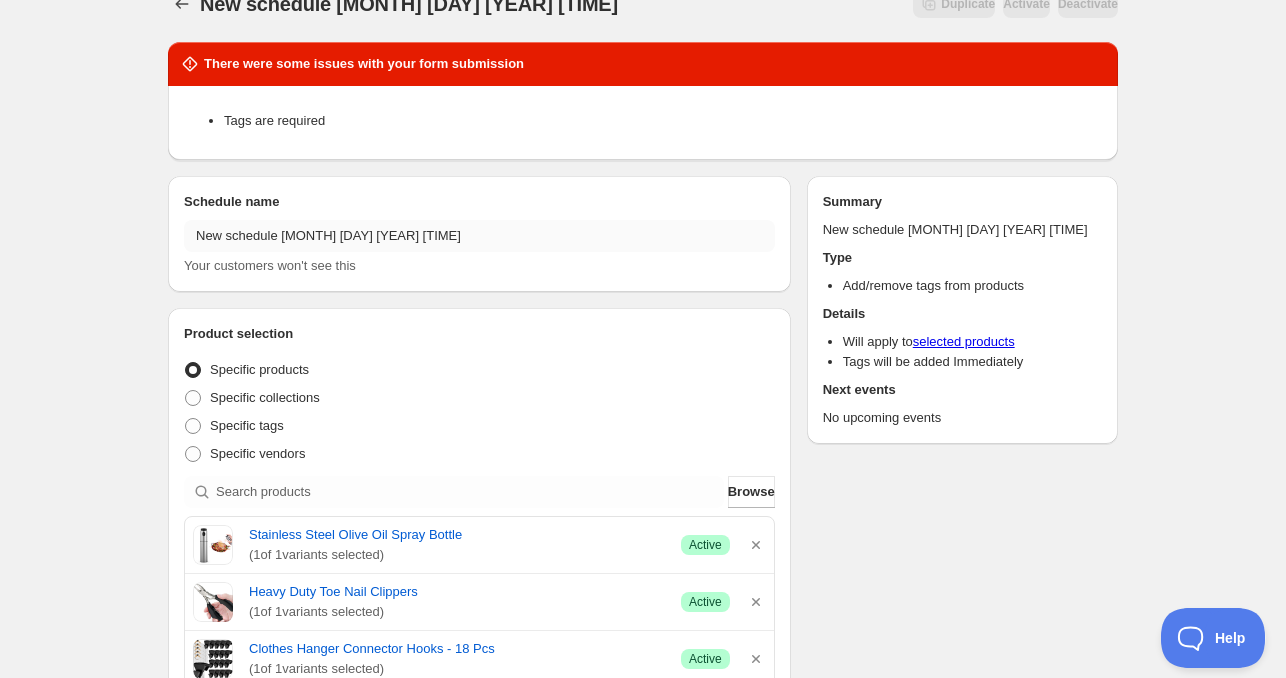 type on "New schedule [DATE] [TIME]" 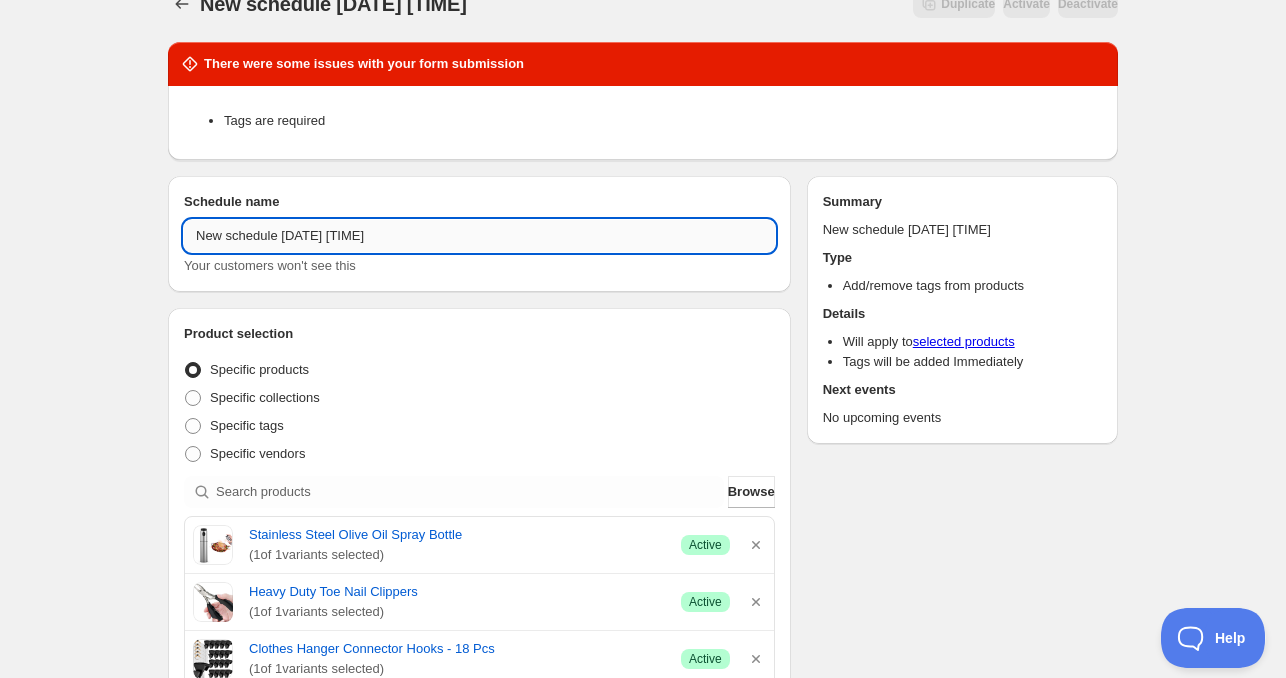 click on "New schedule [DATE] [TIME]" at bounding box center (479, 236) 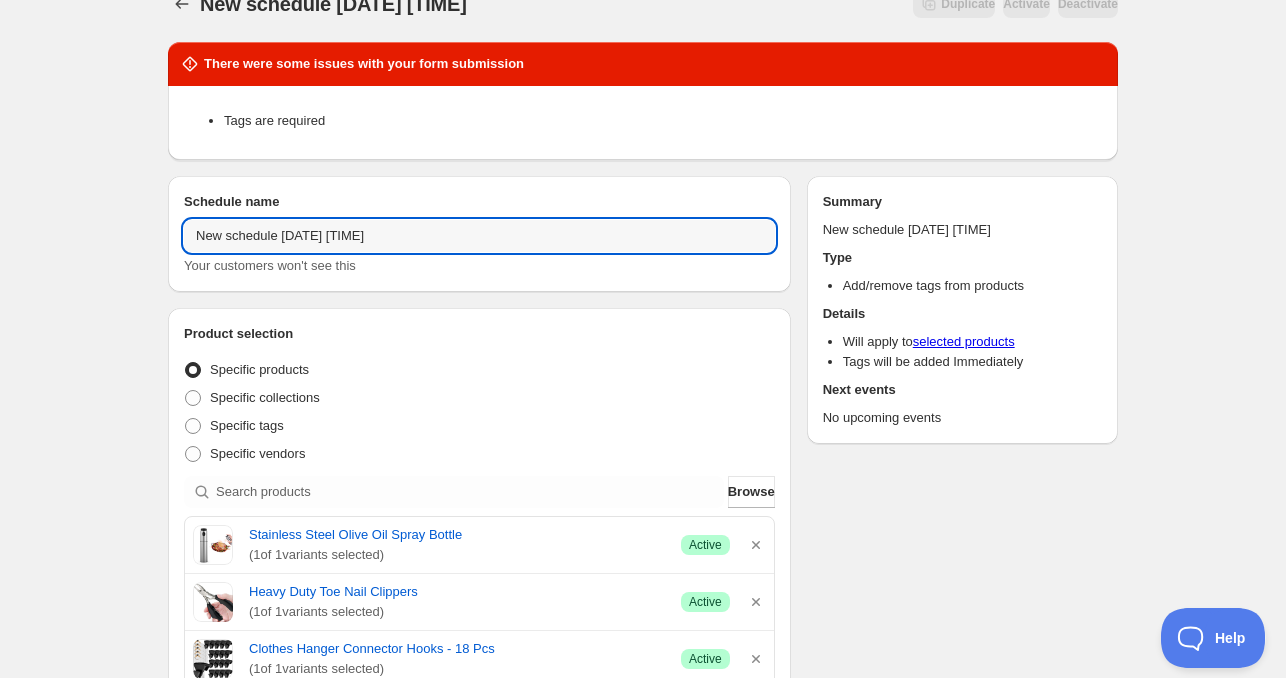 drag, startPoint x: 274, startPoint y: 237, endPoint x: 57, endPoint y: 229, distance: 217.14742 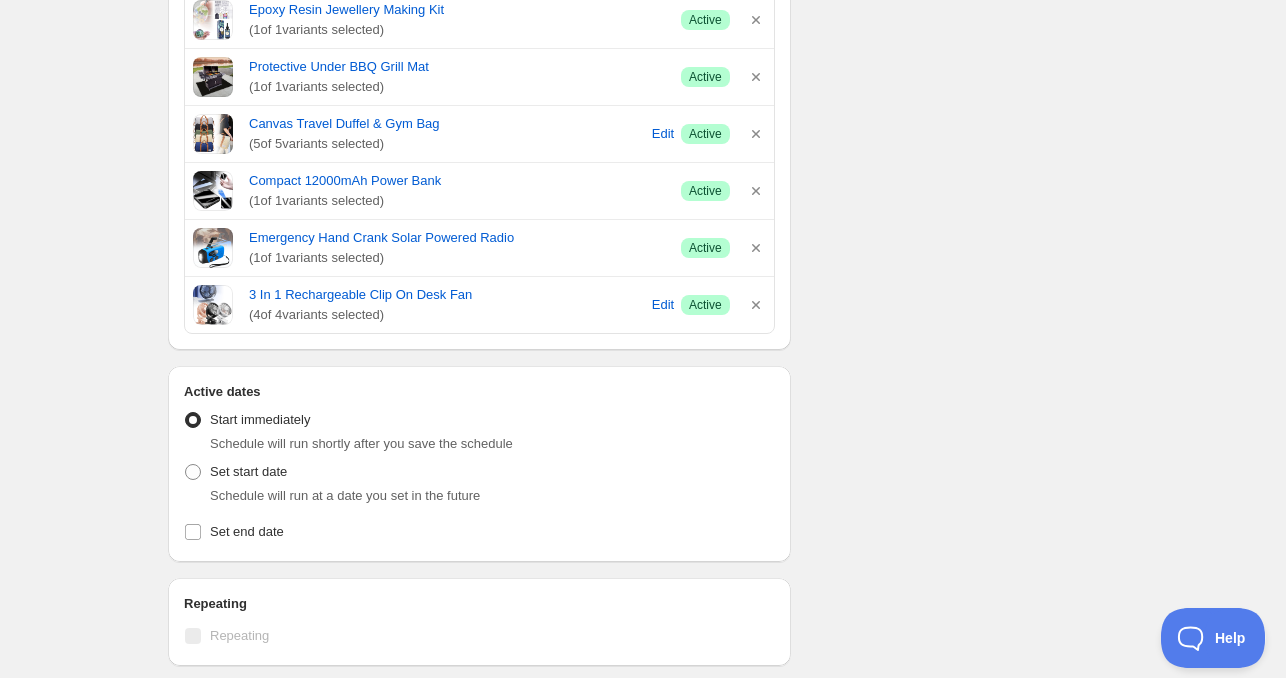 scroll, scrollTop: 1034, scrollLeft: 0, axis: vertical 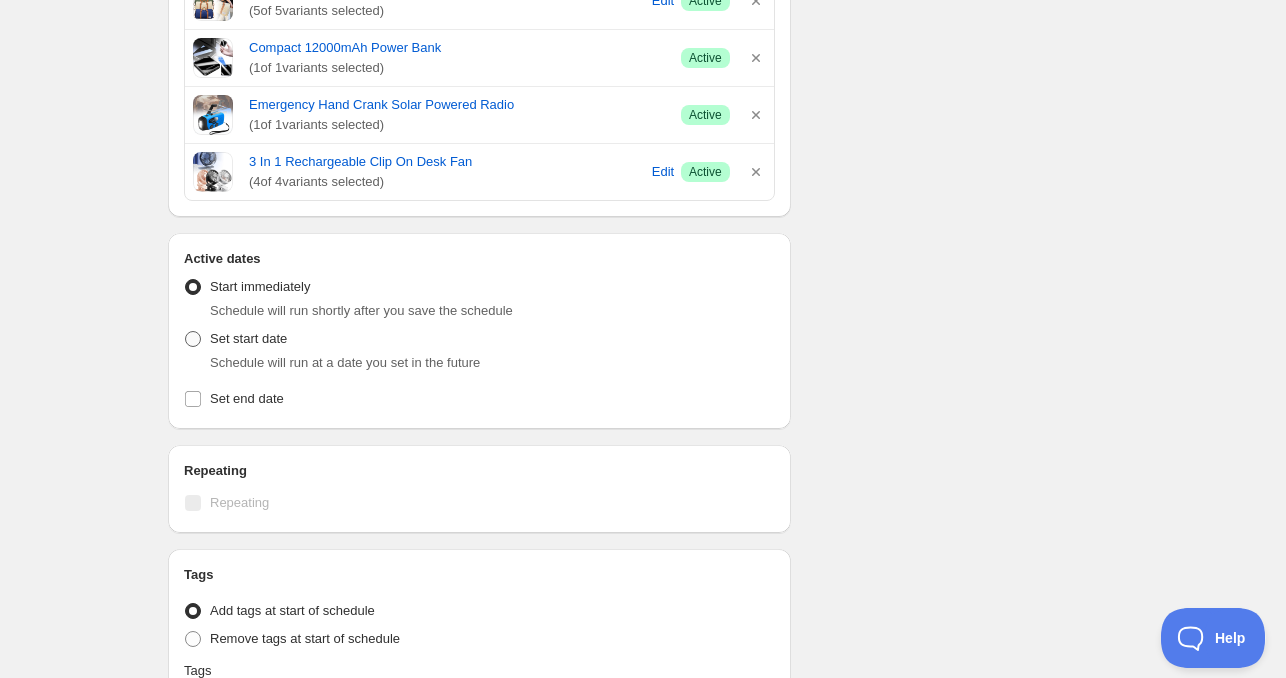 click on "Set start date" at bounding box center [248, 338] 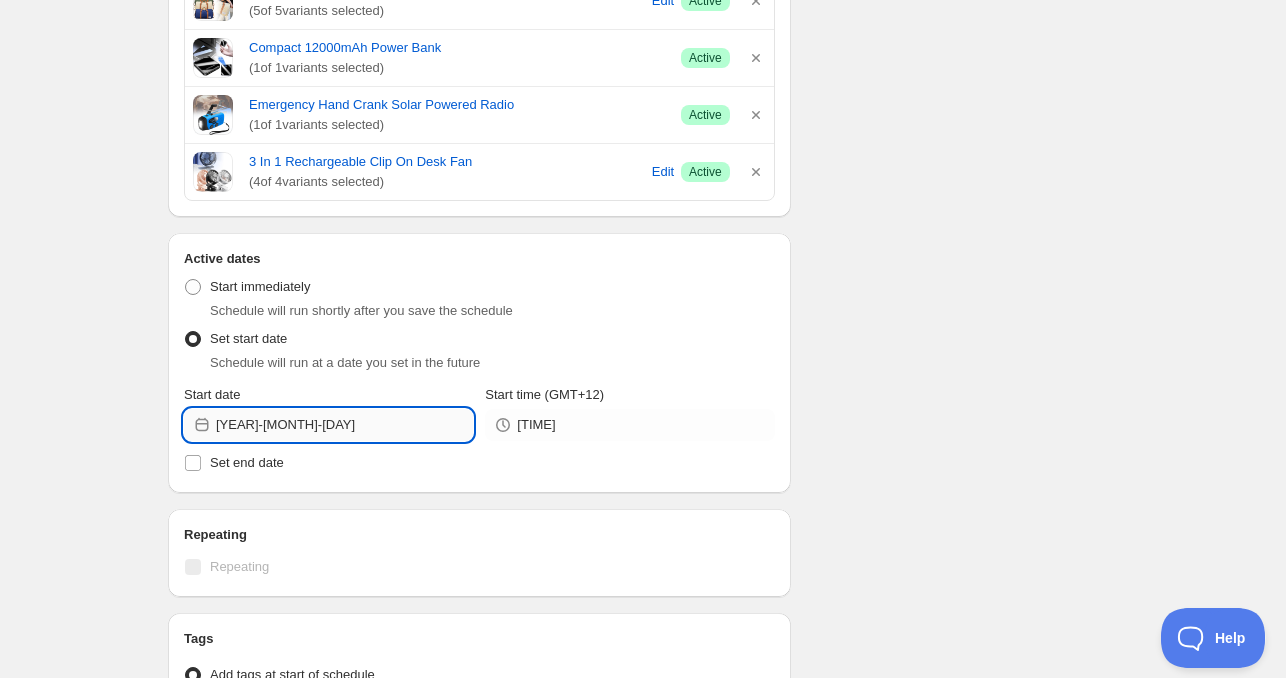 click on "[YEAR]-[MONTH]-[DAY]" at bounding box center [344, 425] 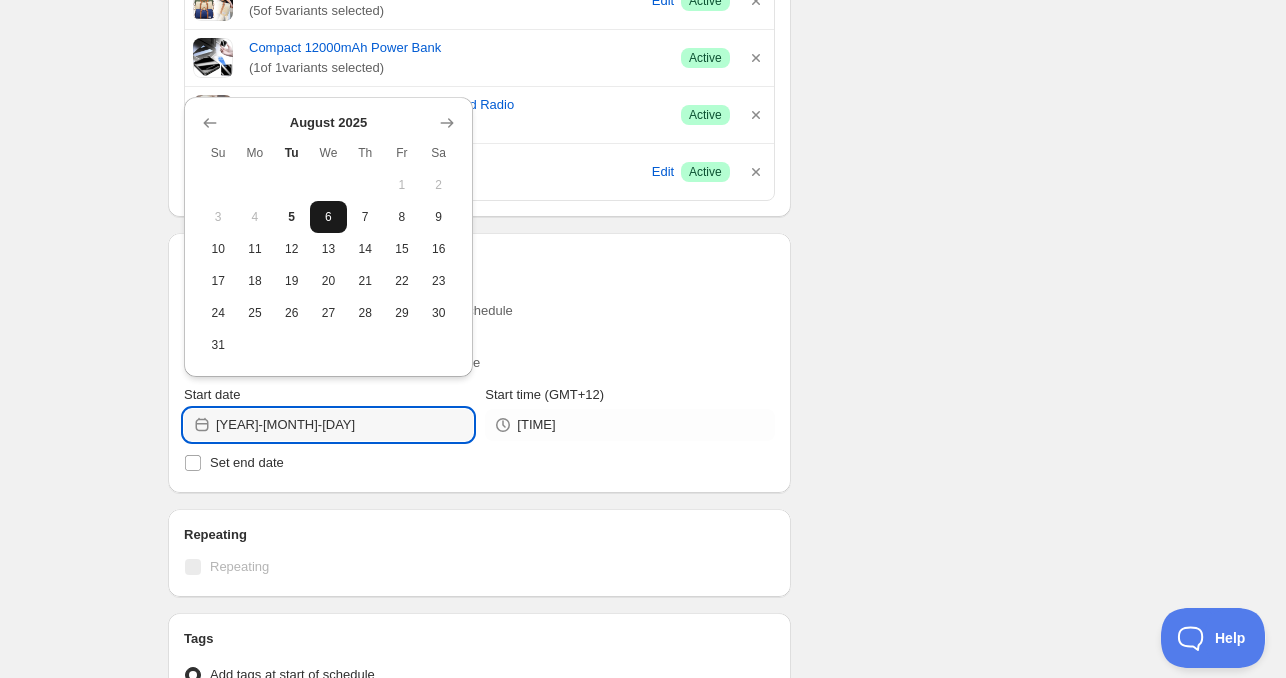 click on "6" at bounding box center [328, 217] 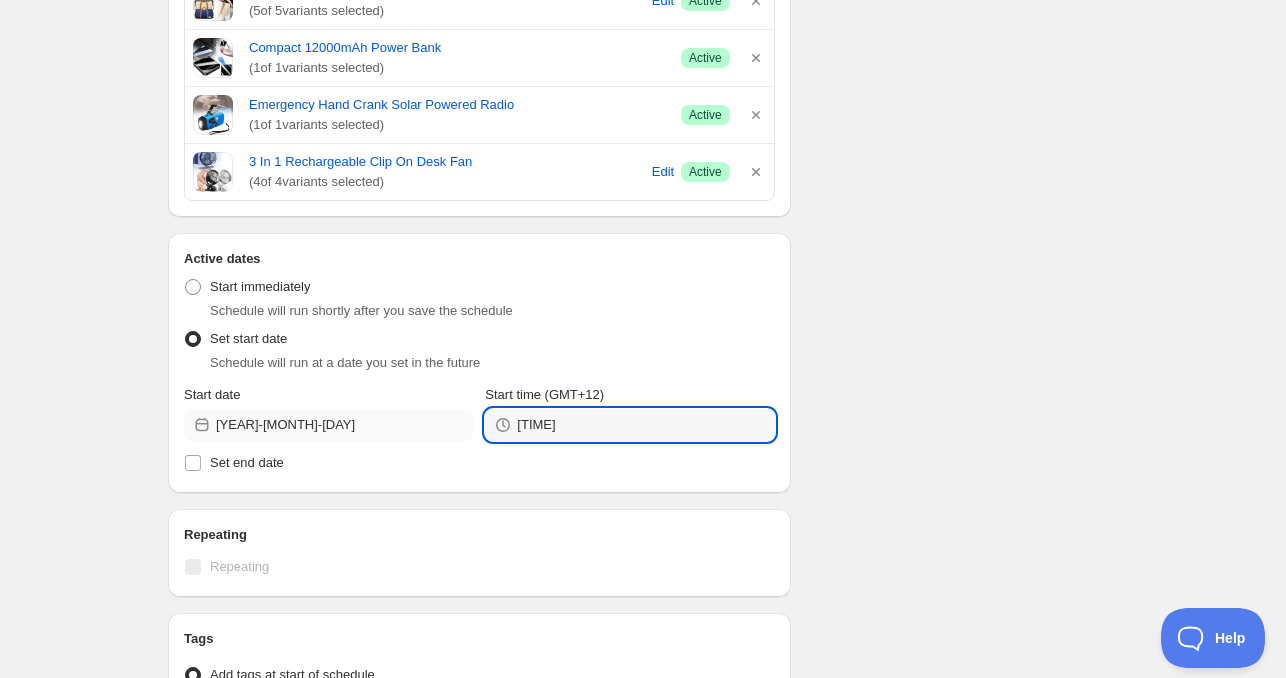 drag, startPoint x: 579, startPoint y: 424, endPoint x: 424, endPoint y: 414, distance: 155.32225 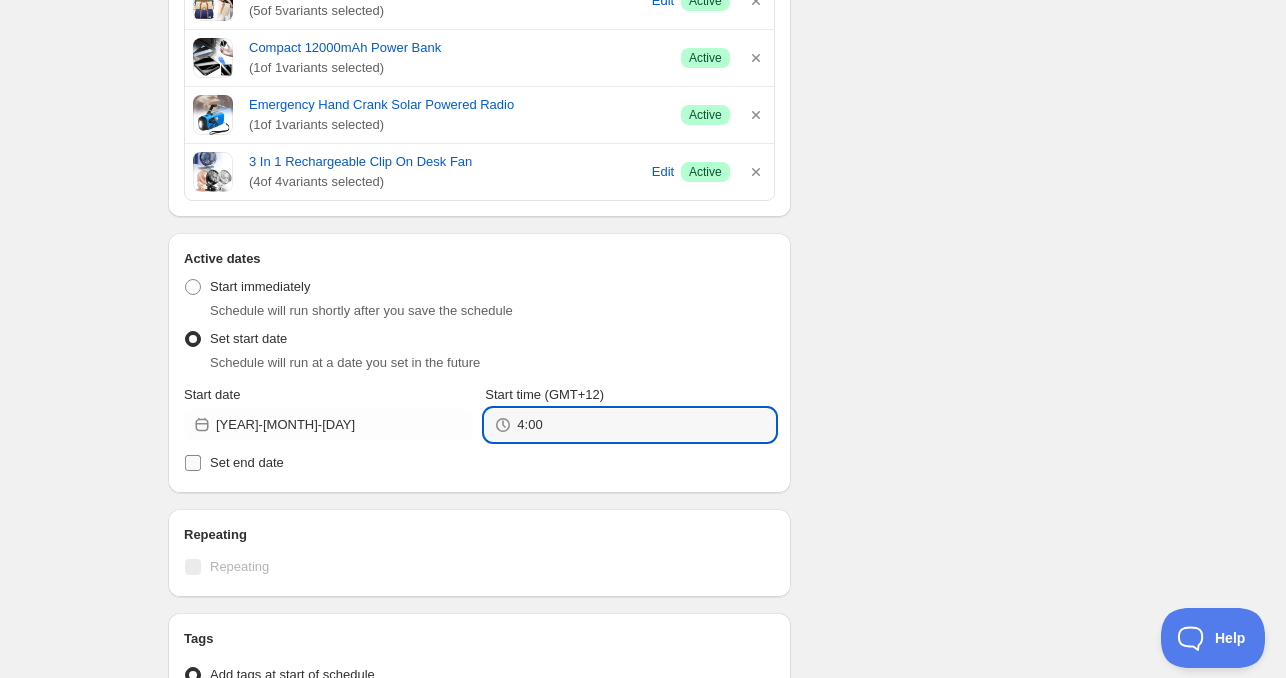type on "4:00" 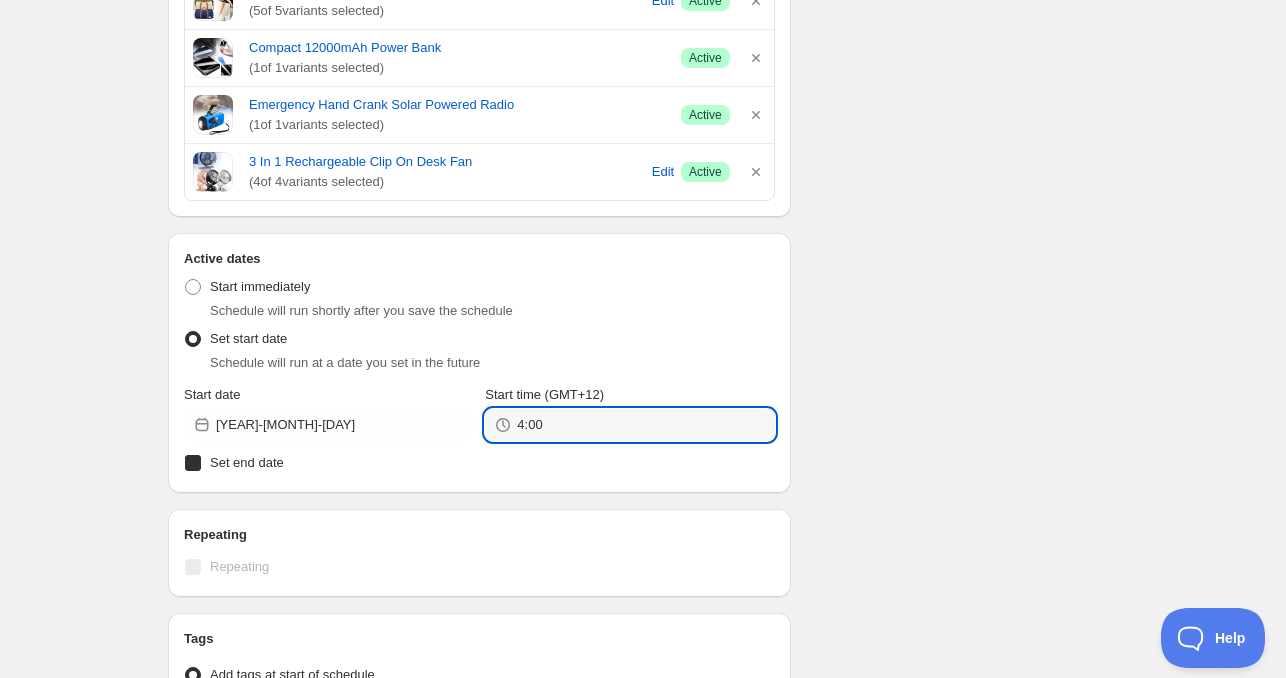 checkbox on "true" 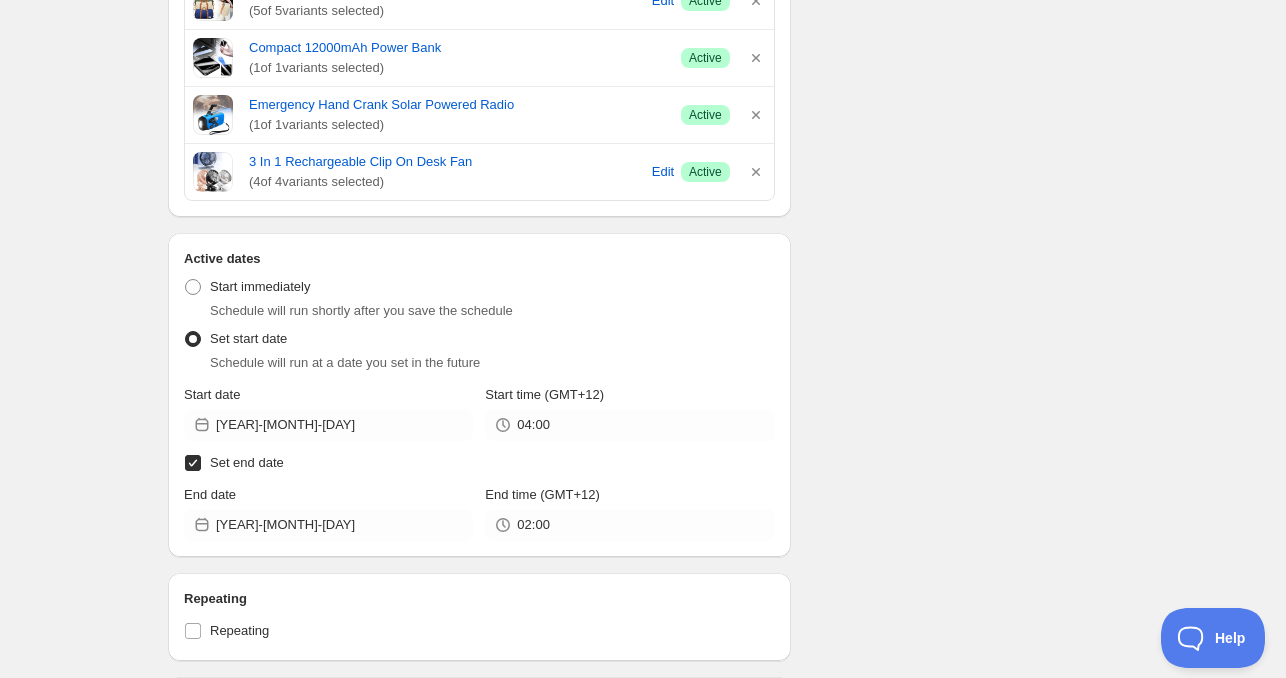 click on "End date [YEAR]-[MONTH]-[DAY] End time (GMT+12) [TIME]" at bounding box center [479, 513] 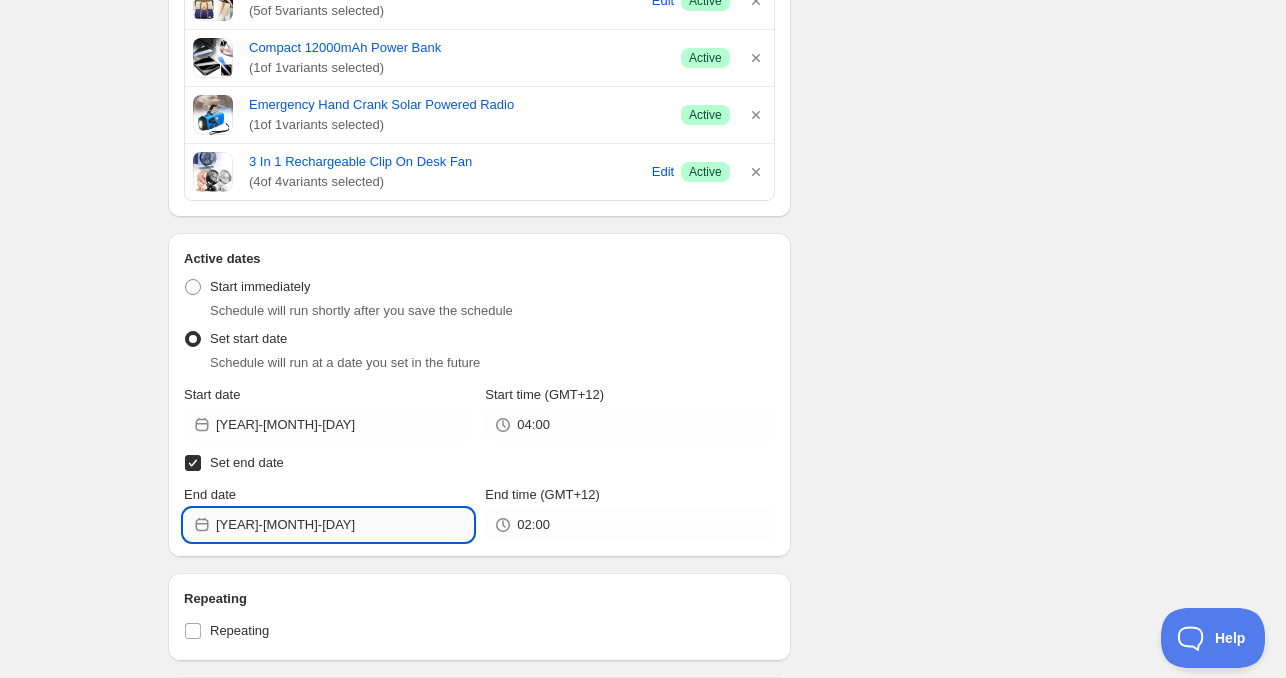 click on "[YEAR]-[MONTH]-[DAY]" at bounding box center [344, 525] 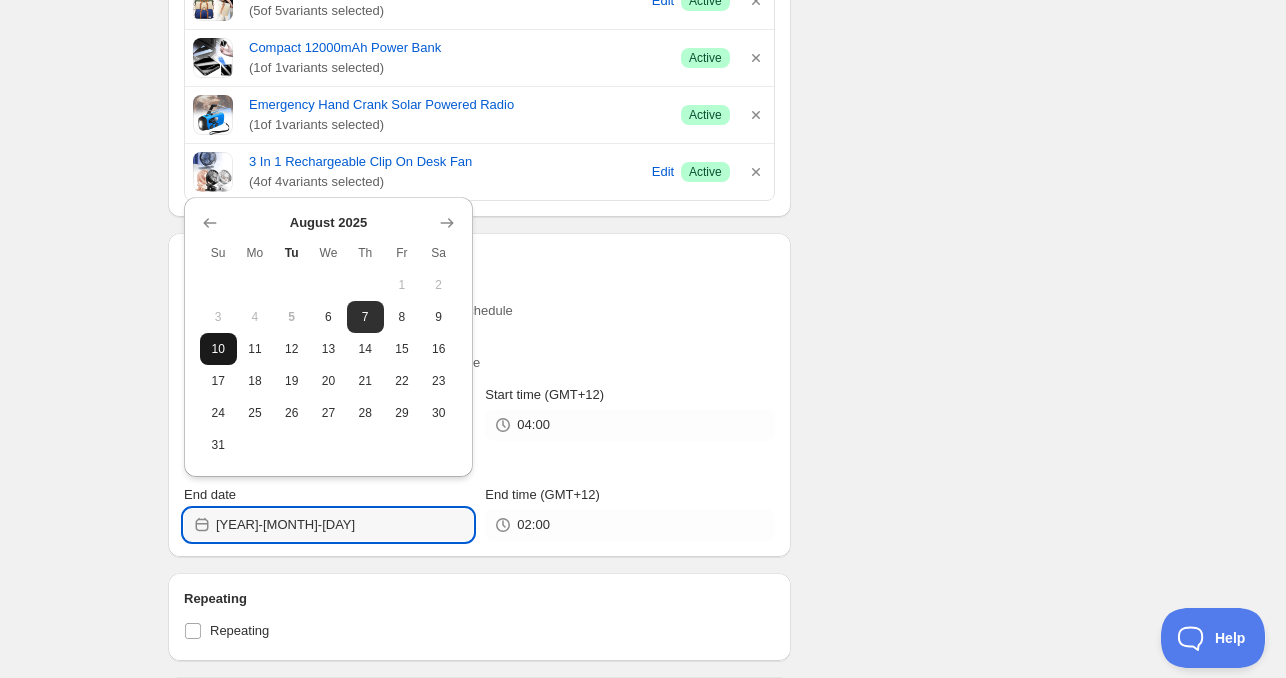 click on "10" at bounding box center [218, 349] 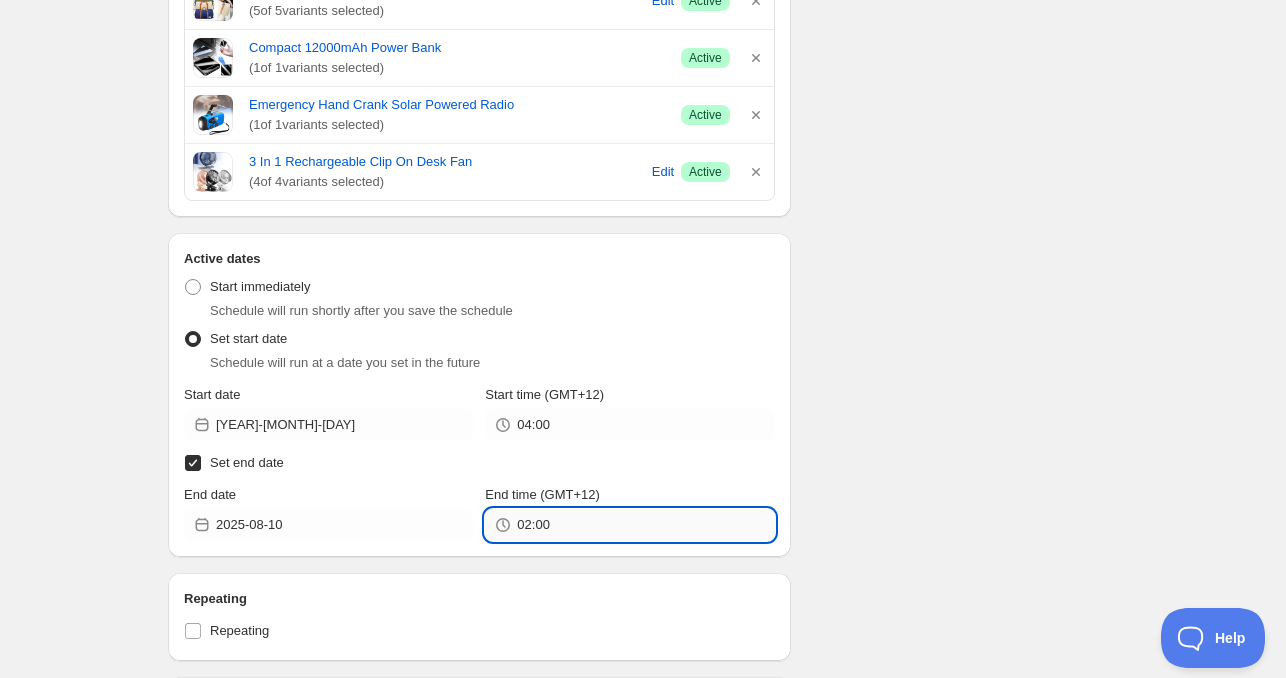 click on "02:00" at bounding box center (645, 525) 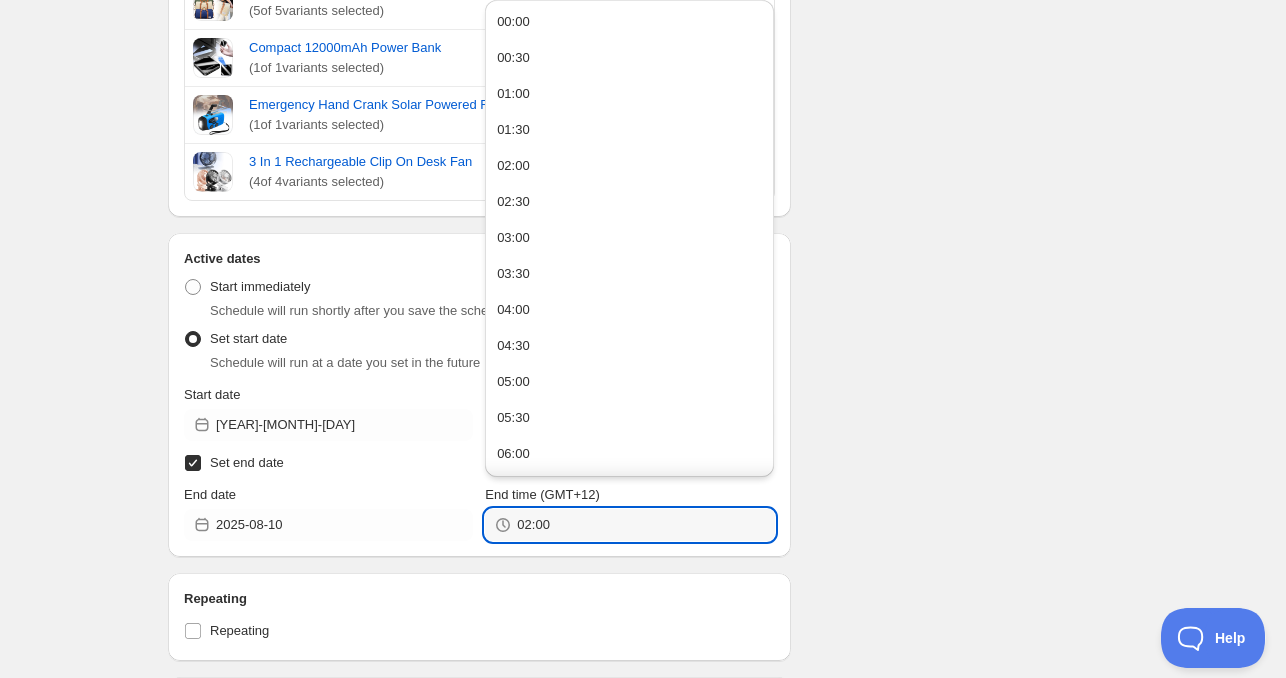 paste on "4" 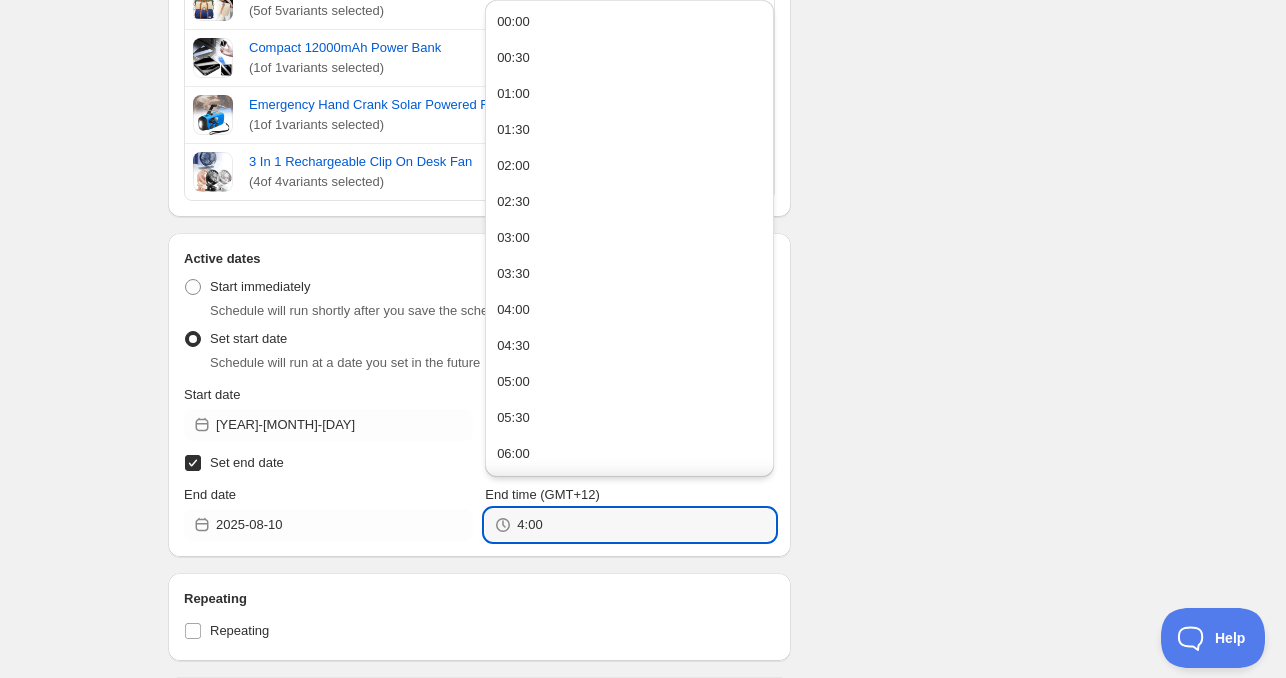 type on "04:00" 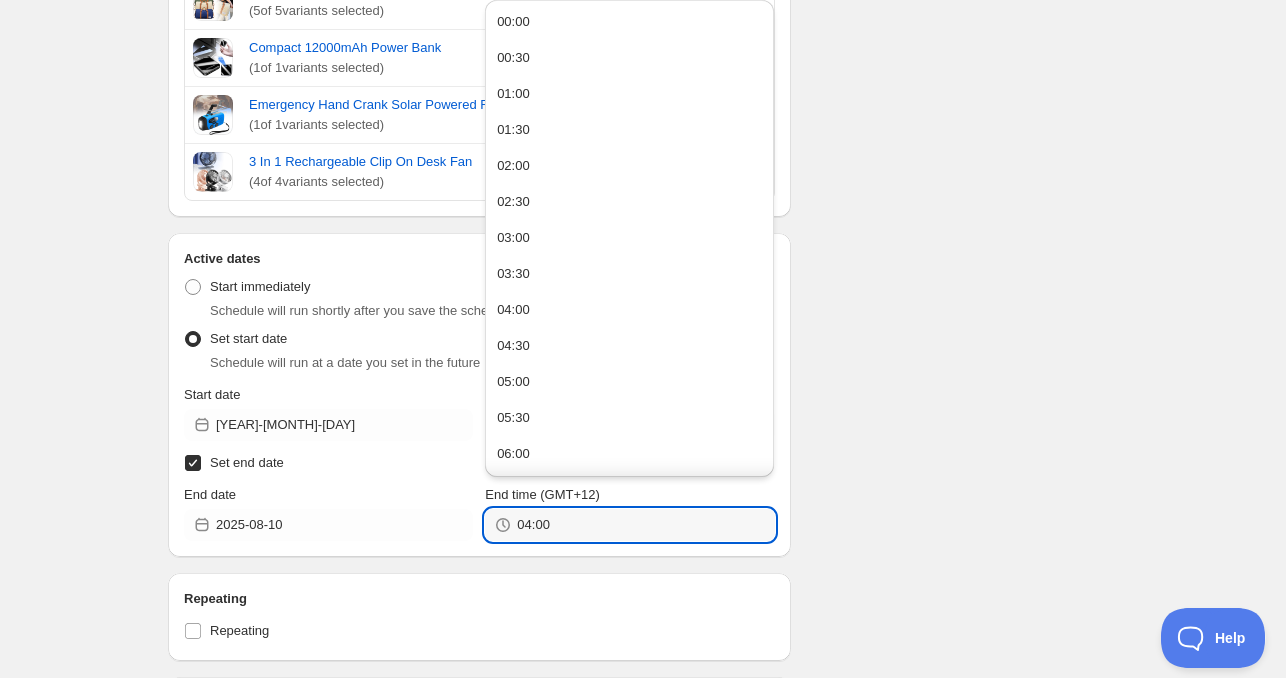 click on "Repeating" at bounding box center (479, 599) 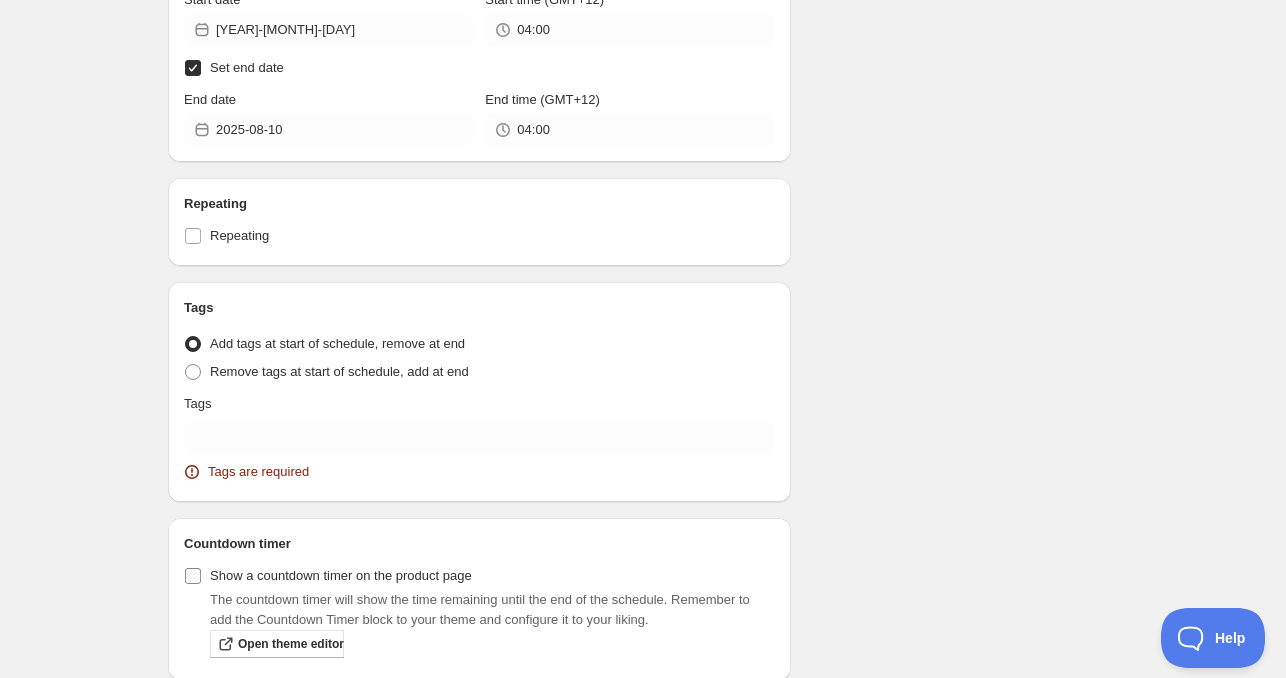 scroll, scrollTop: 1434, scrollLeft: 0, axis: vertical 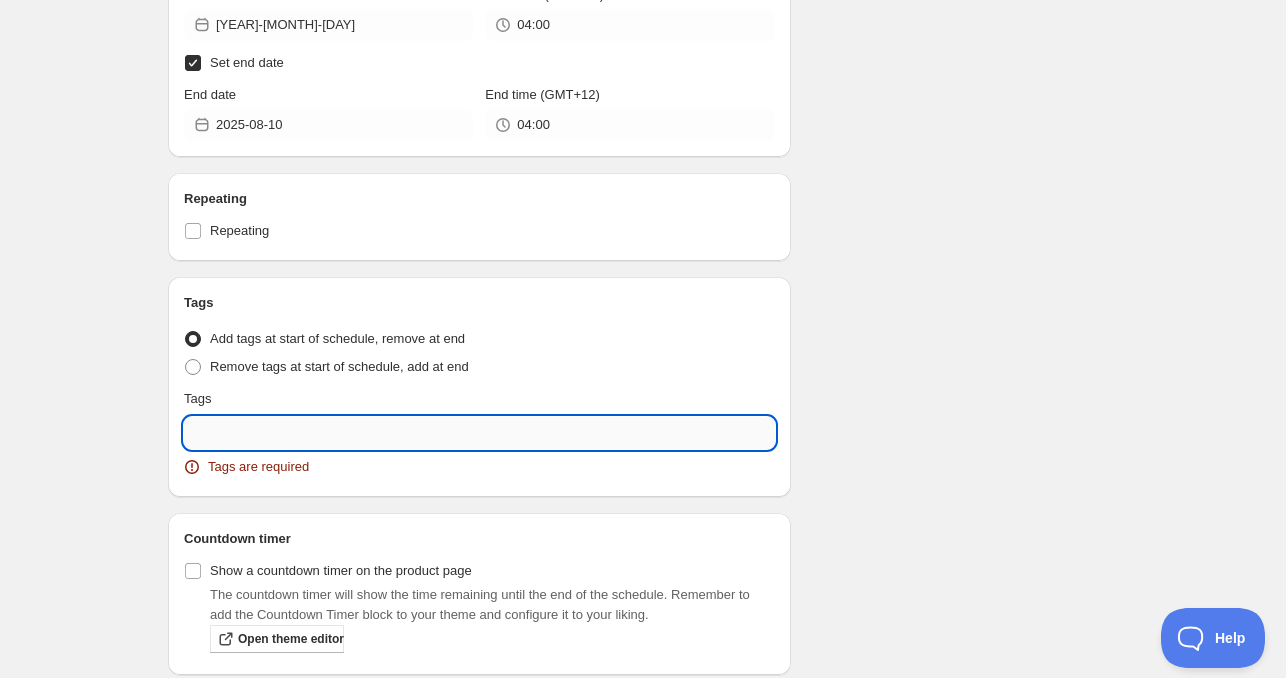 click at bounding box center [479, 433] 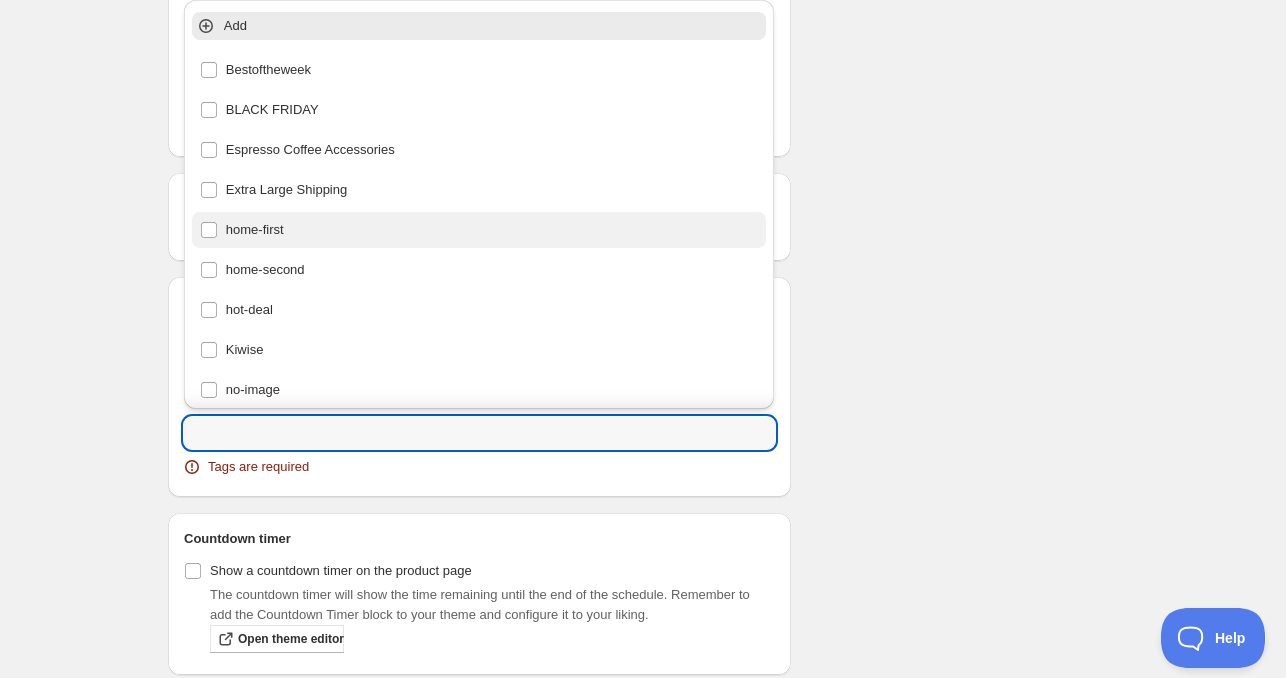 click on "home-first" at bounding box center [479, 230] 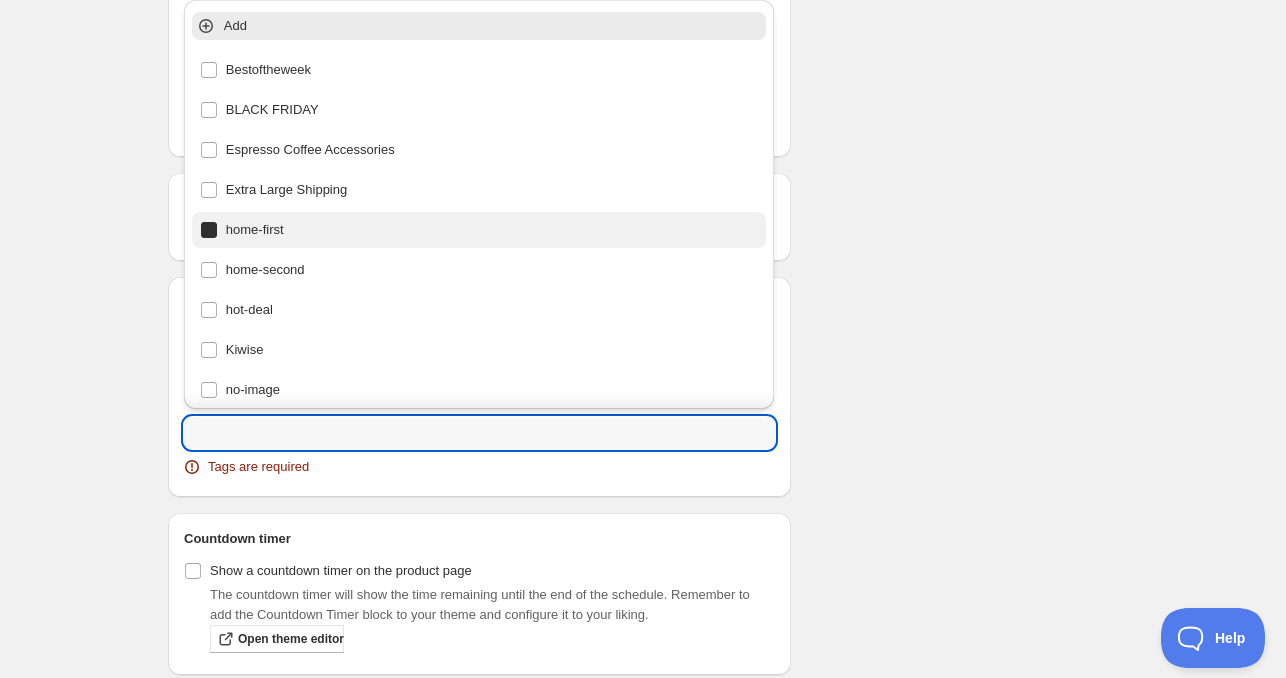 type on "home-first" 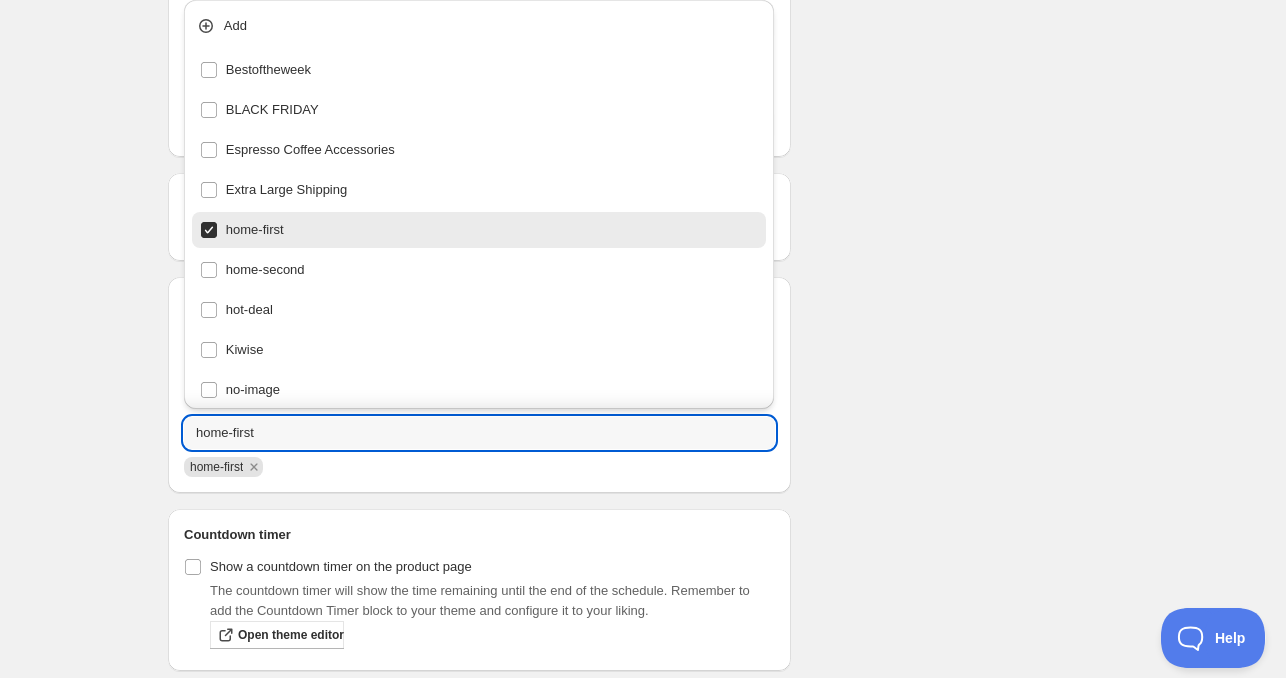 click on "There were some issues with your form submission Tags are required Schedule name New schedule [DATE] [TIME] Your customers won't see this Product selection Entity type Specific products Specific collections Specific tags Specific vendors Browse Stainless Steel Olive Oil Spray Bottle ( 1  of   1  variants selected) Success Active Heavy Duty Toe Nail Clippers ( 1  of   1  variants selected) Success Active Clothes Hanger Connector Hooks - 18 Pcs ( 1  of   1  variants selected) Success Active Stainless Steel Mini Pegs 60 Pack ( 1  of   1  variants selected) Success Active Compact Bathroom Storage Cabinet ( 1  of   1  variants selected) Success Active Water Resistant Pet Car Backseat Cover ( 1  of   1  variants selected) Success Active Epoxy Resin Jewellery Making Kit ( 1  of   1  variants selected) Success Active Protective Under BBQ Grill Mat ( 1  of   1  variants selected) Success Active Canvas Travel Duffel & Gym Bag ( 5  of   5  variants selected) Edit Success Active Compact 12000mAh Power Bank ( 1  of" at bounding box center (635, -329) 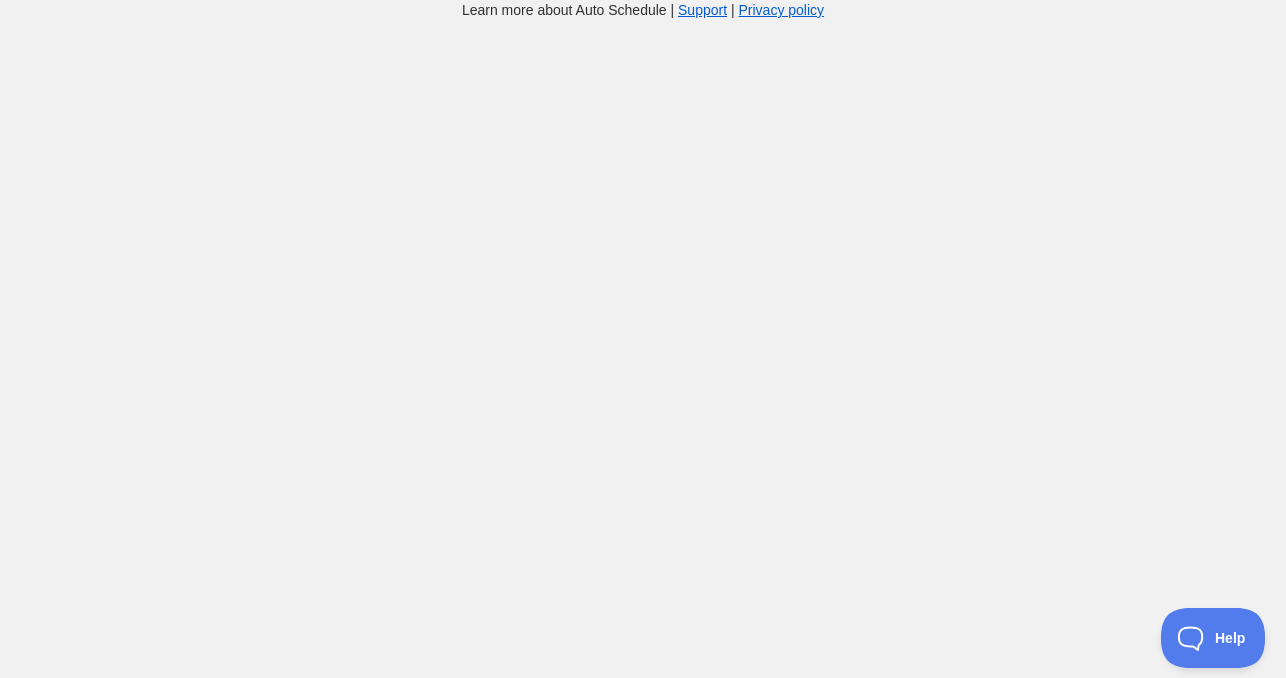 scroll, scrollTop: 0, scrollLeft: 0, axis: both 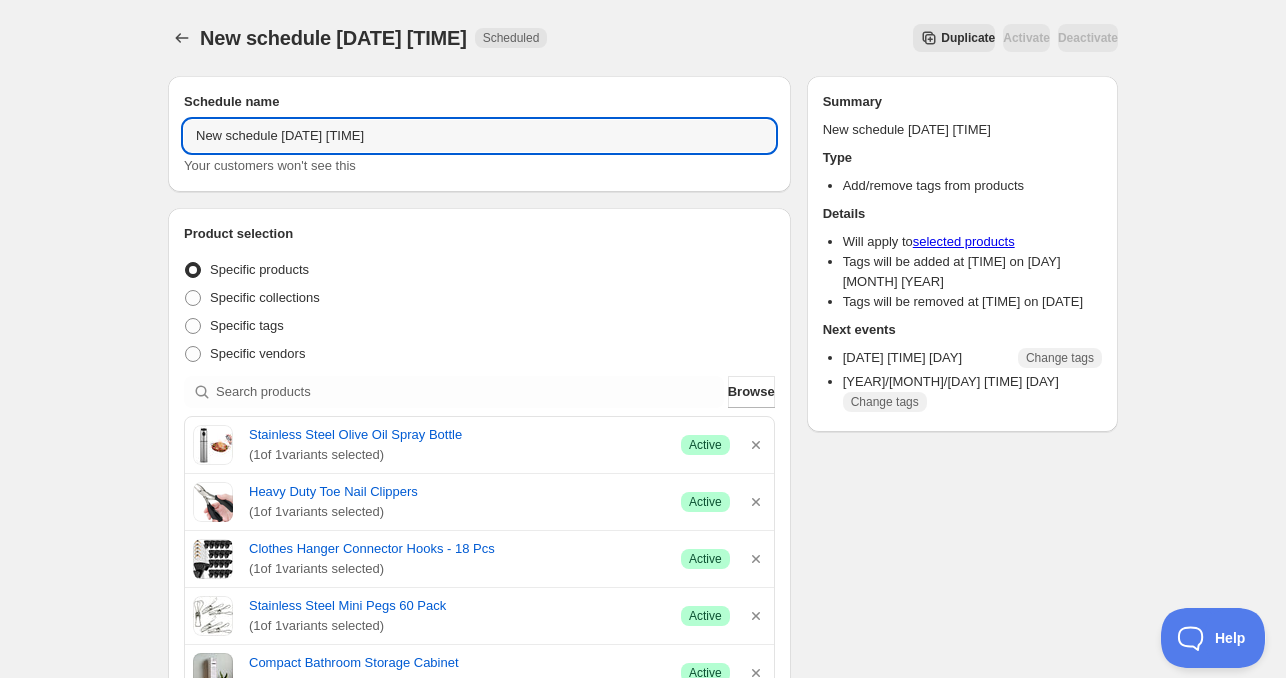 drag, startPoint x: 248, startPoint y: 131, endPoint x: 116, endPoint y: 123, distance: 132.2422 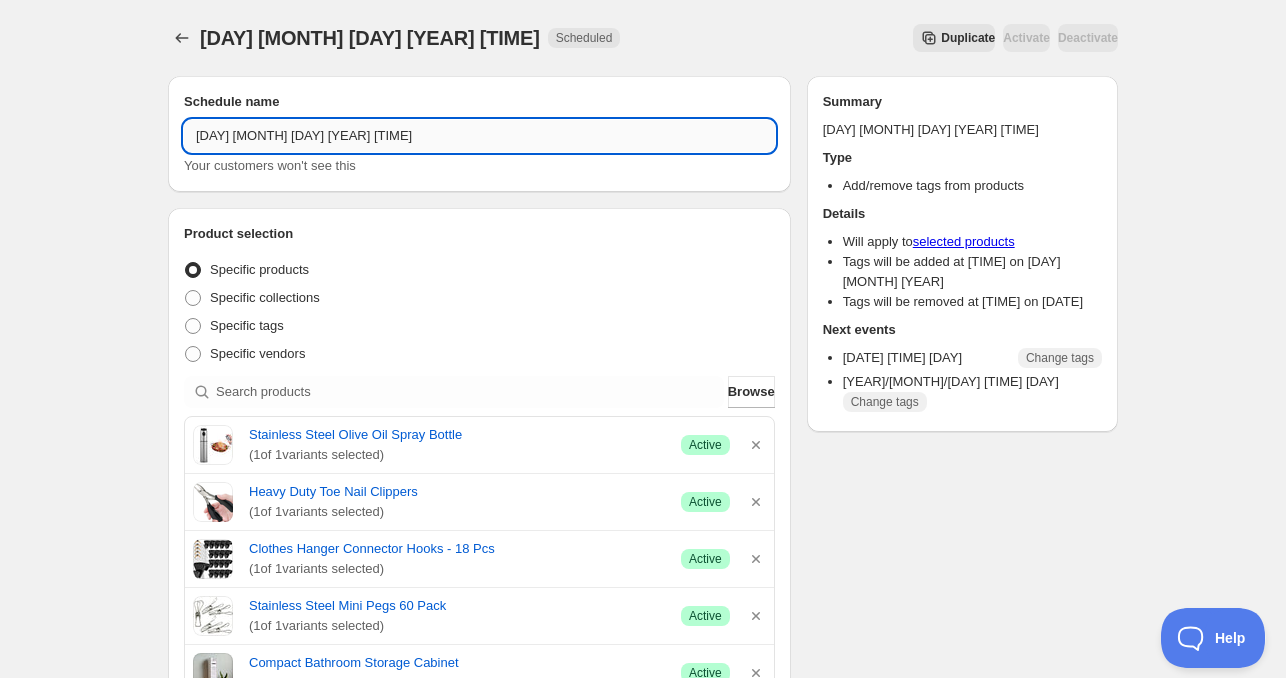drag, startPoint x: 309, startPoint y: 131, endPoint x: 441, endPoint y: 135, distance: 132.0606 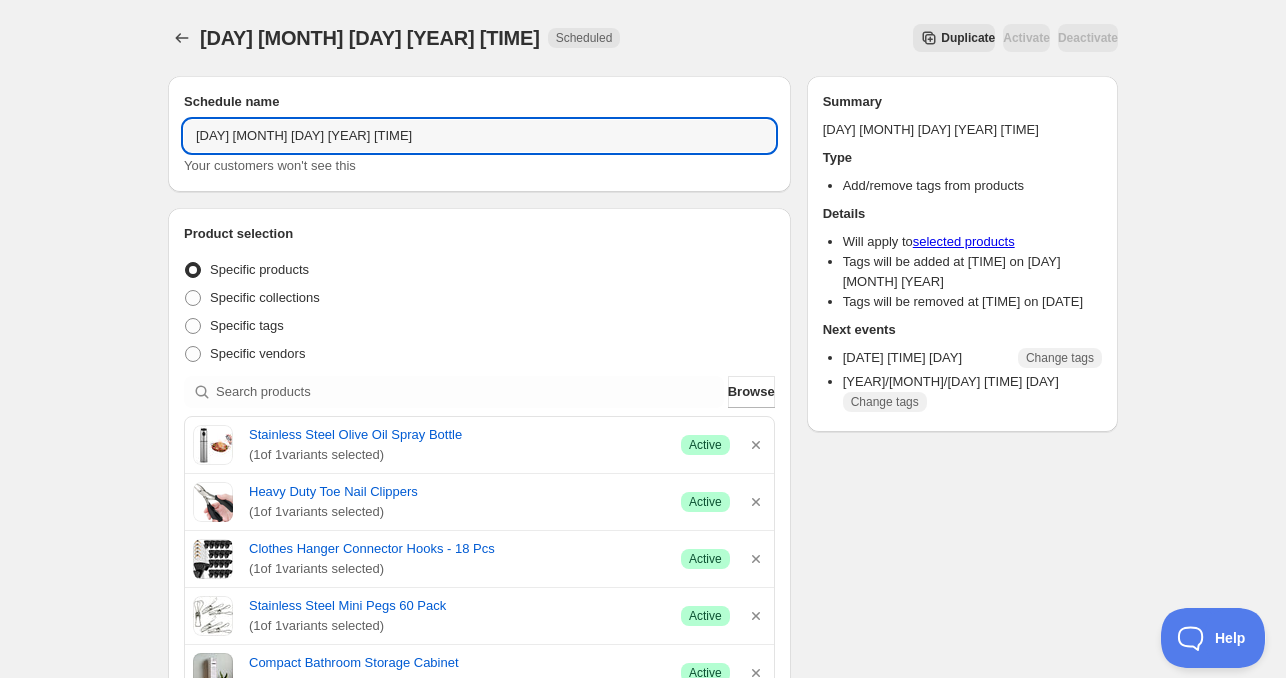 type on "[DAY] [MONTH] [DAY] [YEAR] [TIME]" 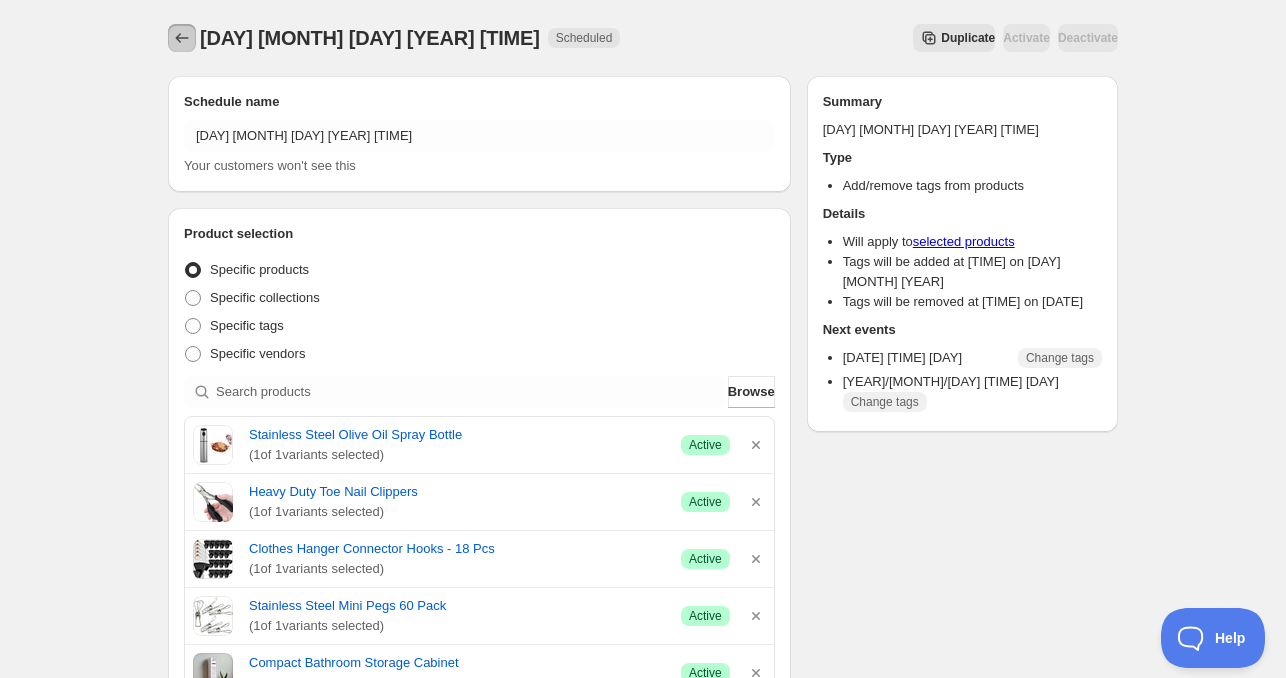 click at bounding box center (182, 38) 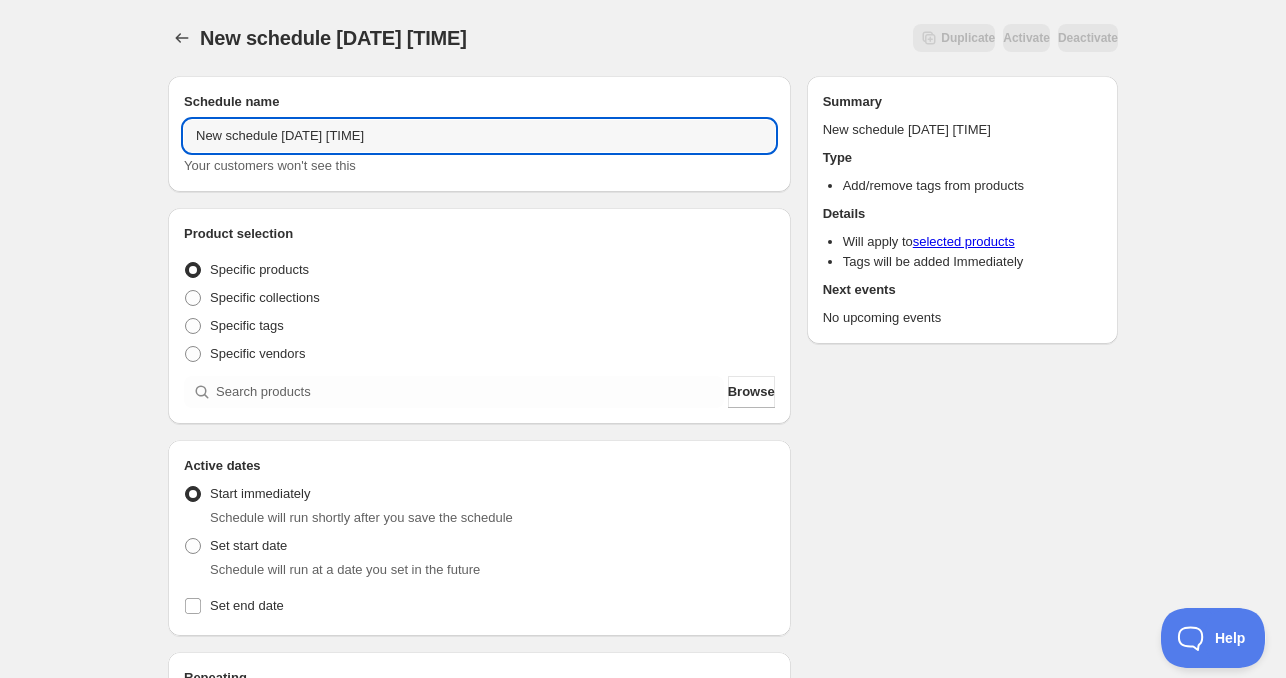 drag, startPoint x: 228, startPoint y: 135, endPoint x: 162, endPoint y: 135, distance: 66 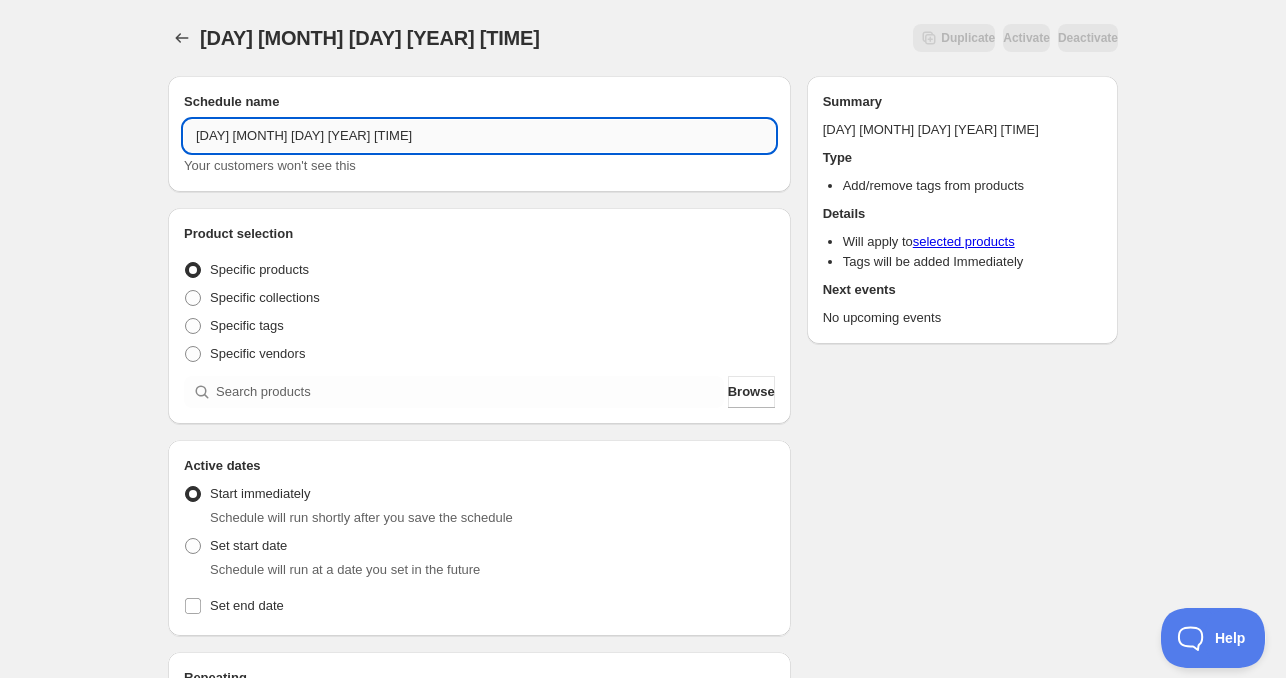 drag, startPoint x: 302, startPoint y: 133, endPoint x: 428, endPoint y: 132, distance: 126.00397 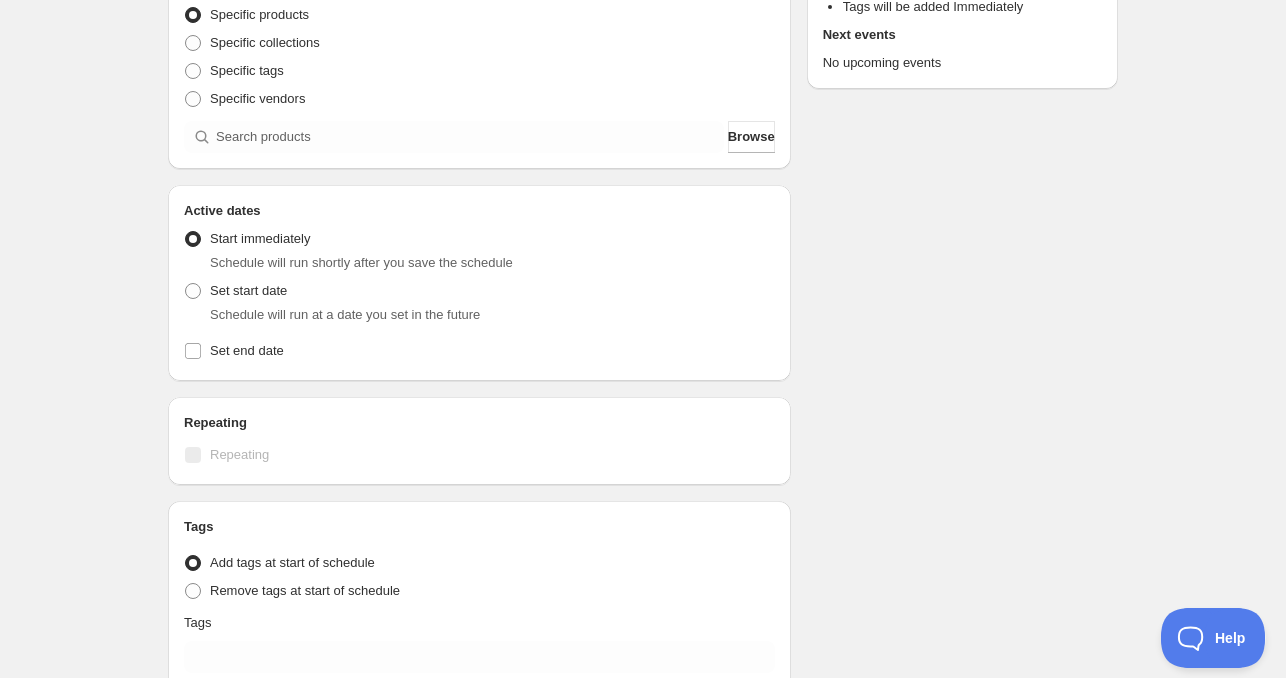 scroll, scrollTop: 300, scrollLeft: 0, axis: vertical 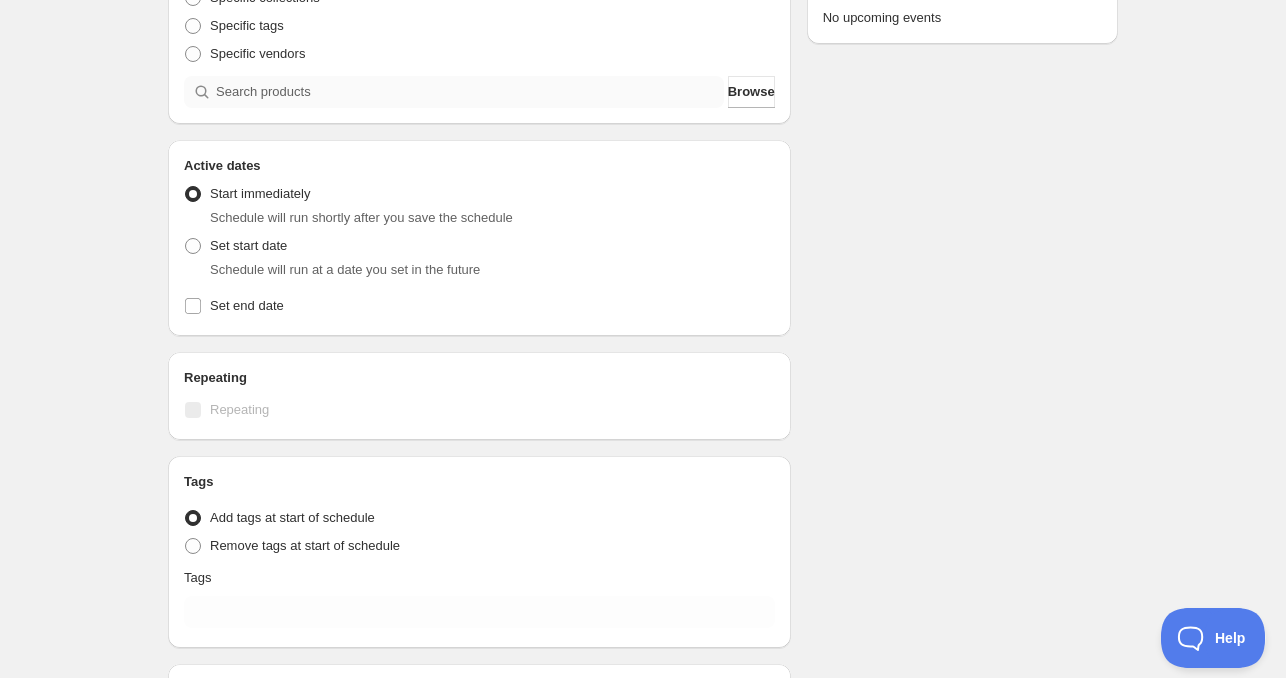 type on "New schedule [DATE] [TIME]" 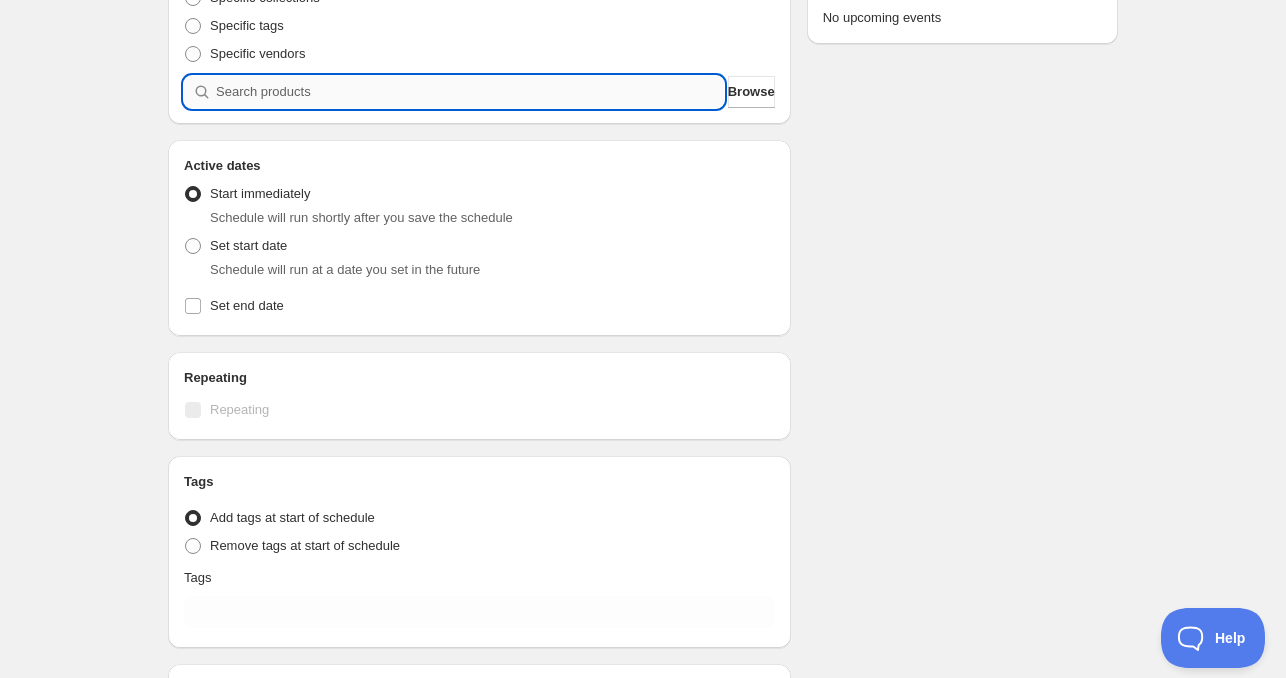 click at bounding box center (470, 92) 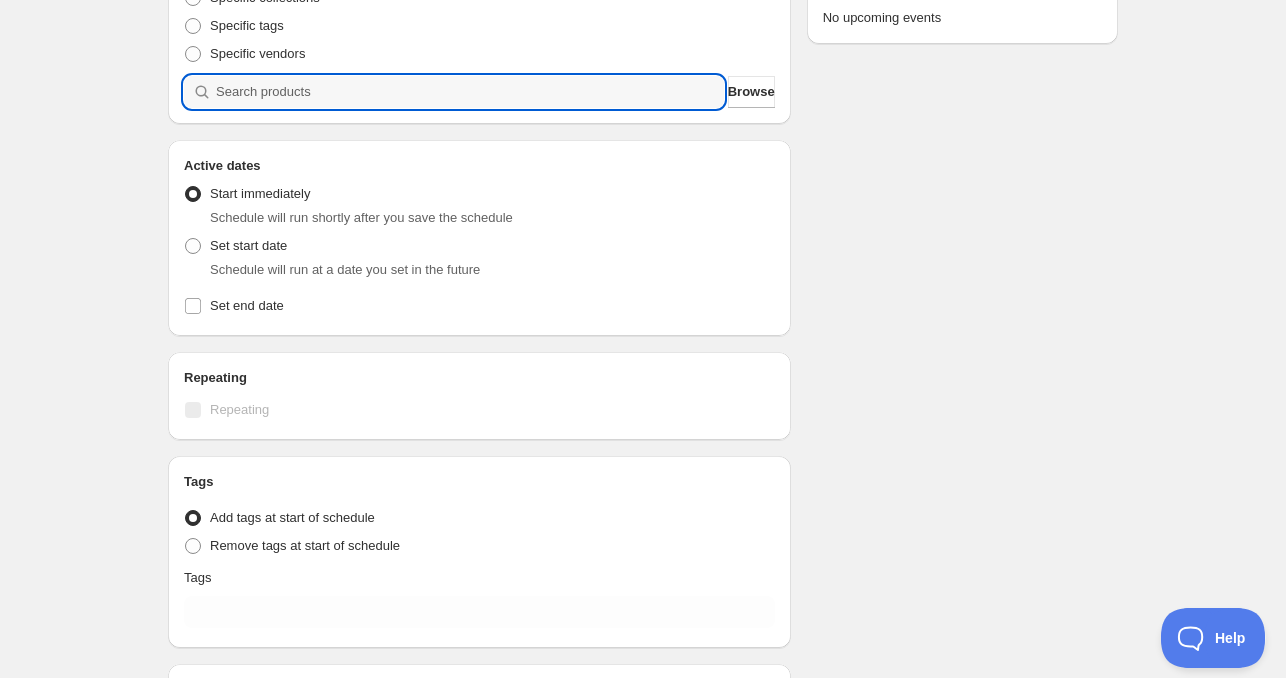 paste 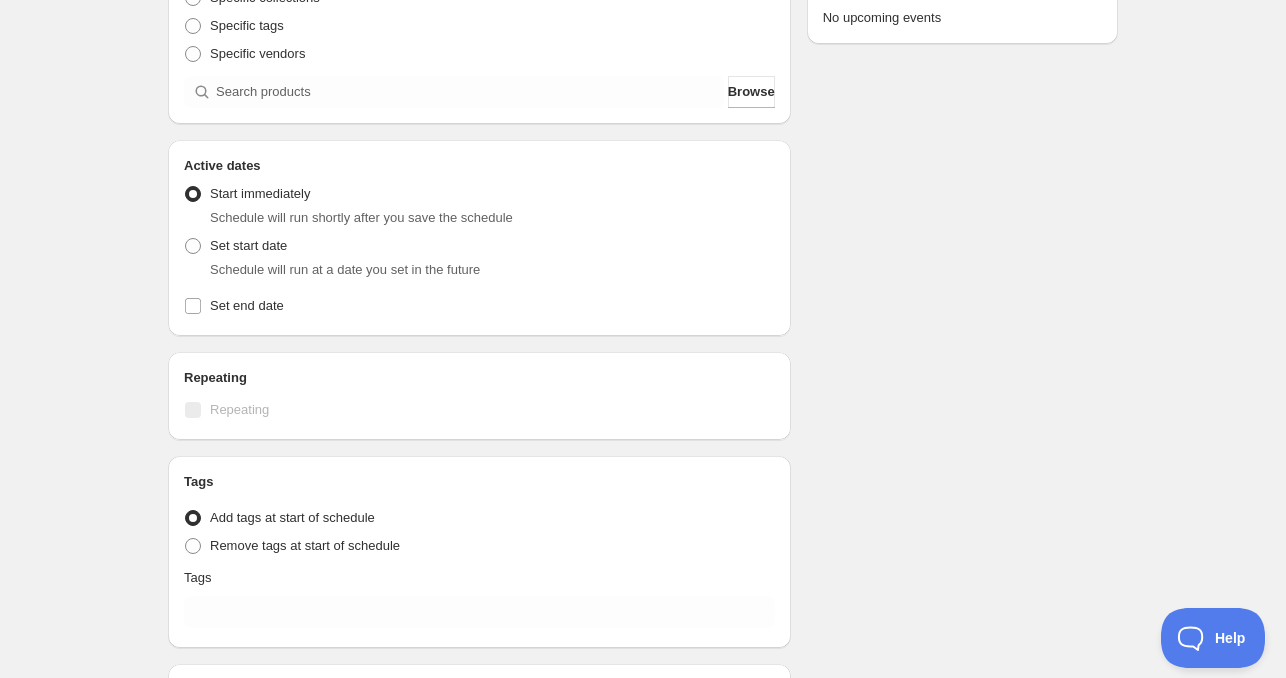 type on "New schedule [MONTH] [DAY] [YEAR] [TIME]" 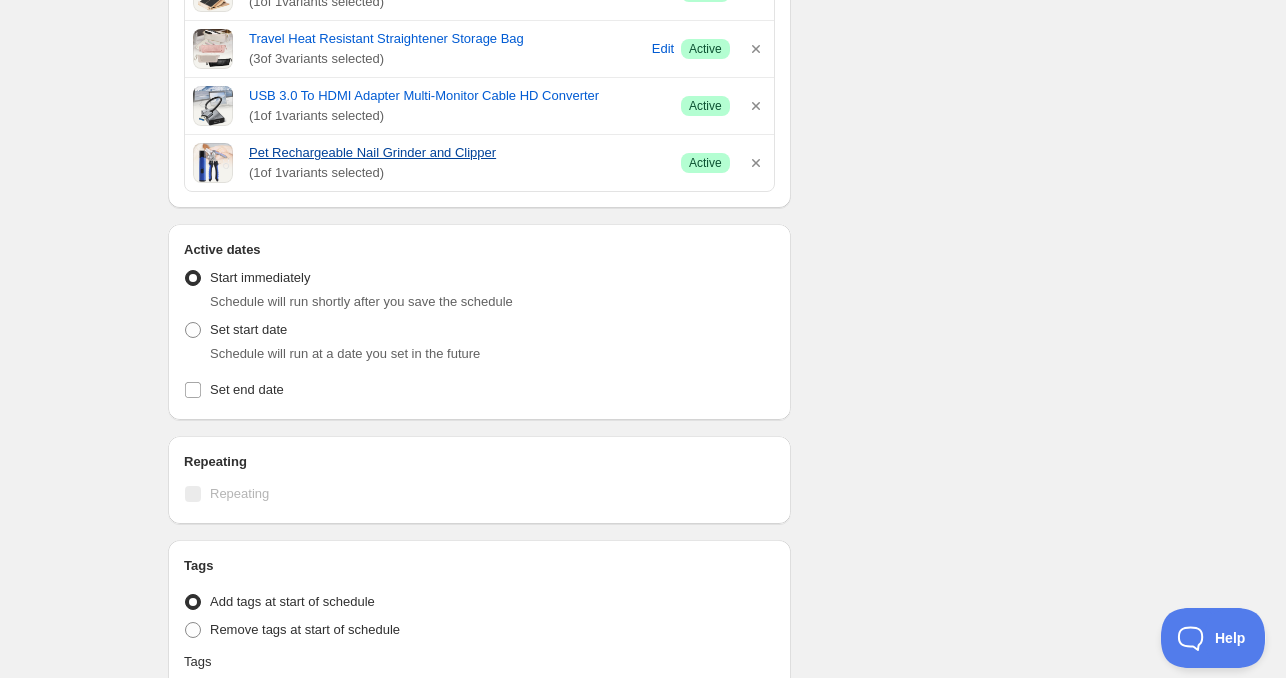 scroll, scrollTop: 1000, scrollLeft: 0, axis: vertical 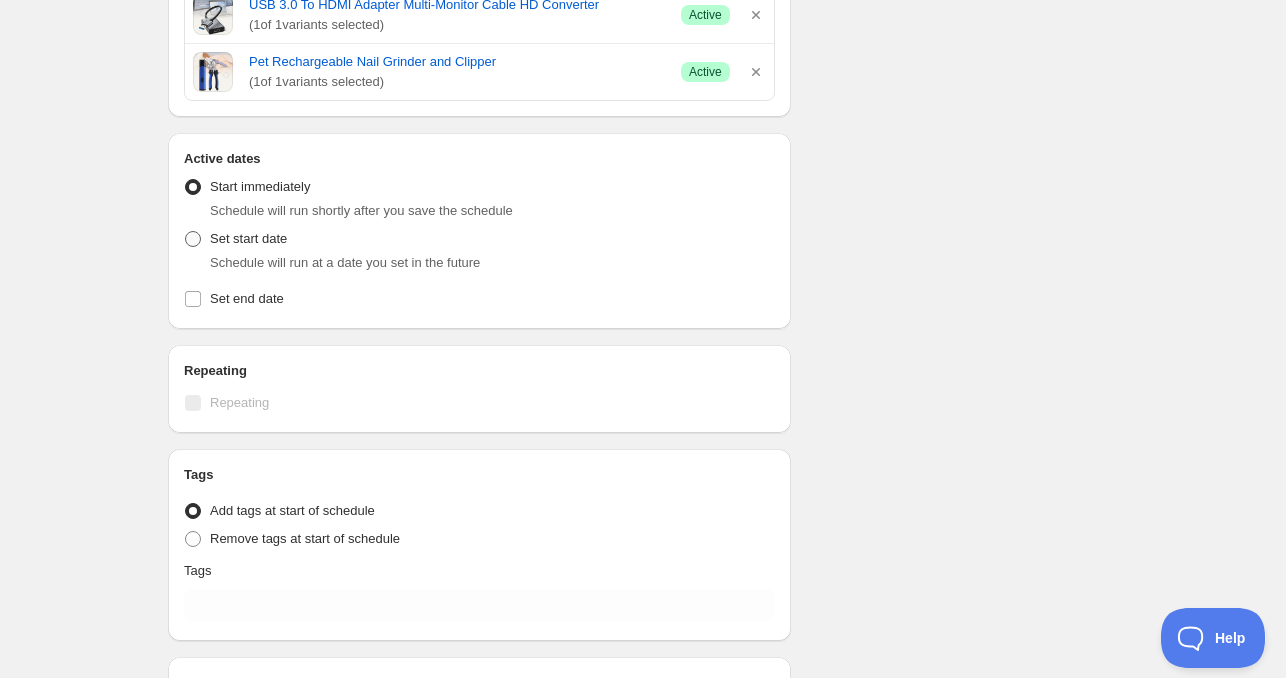 click on "Set start date" at bounding box center [235, 239] 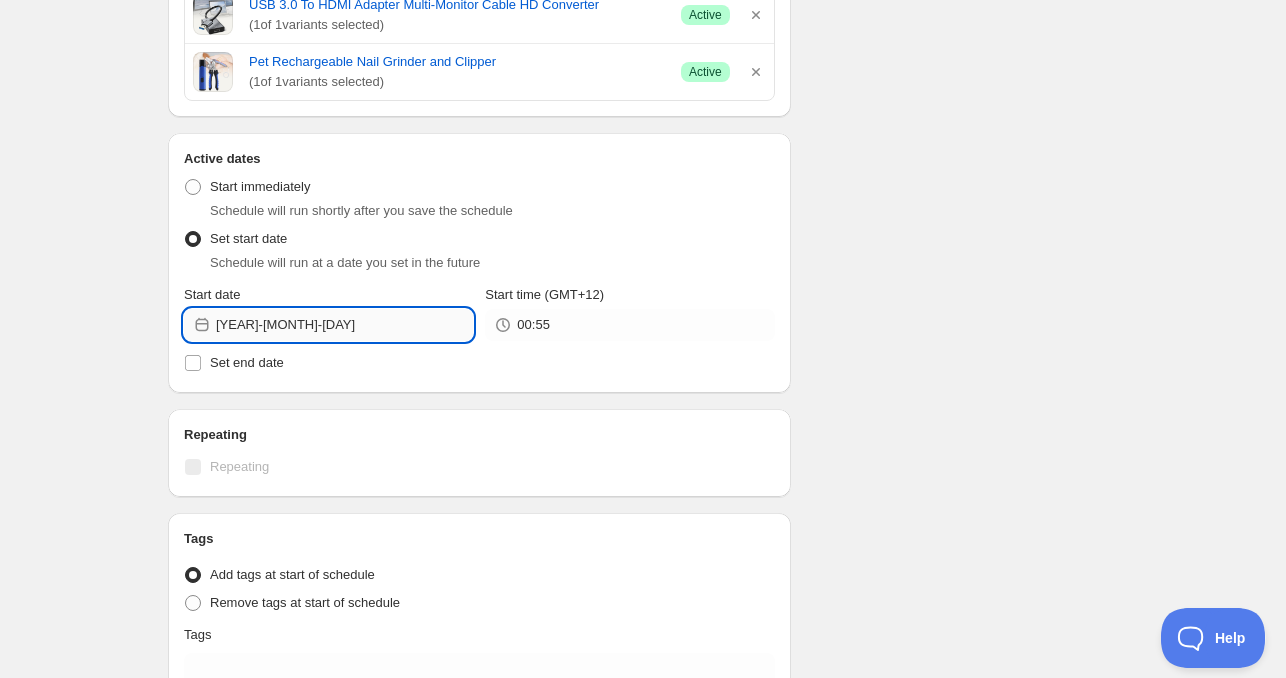click on "[YEAR]-[MONTH]-[DAY]" at bounding box center (344, 325) 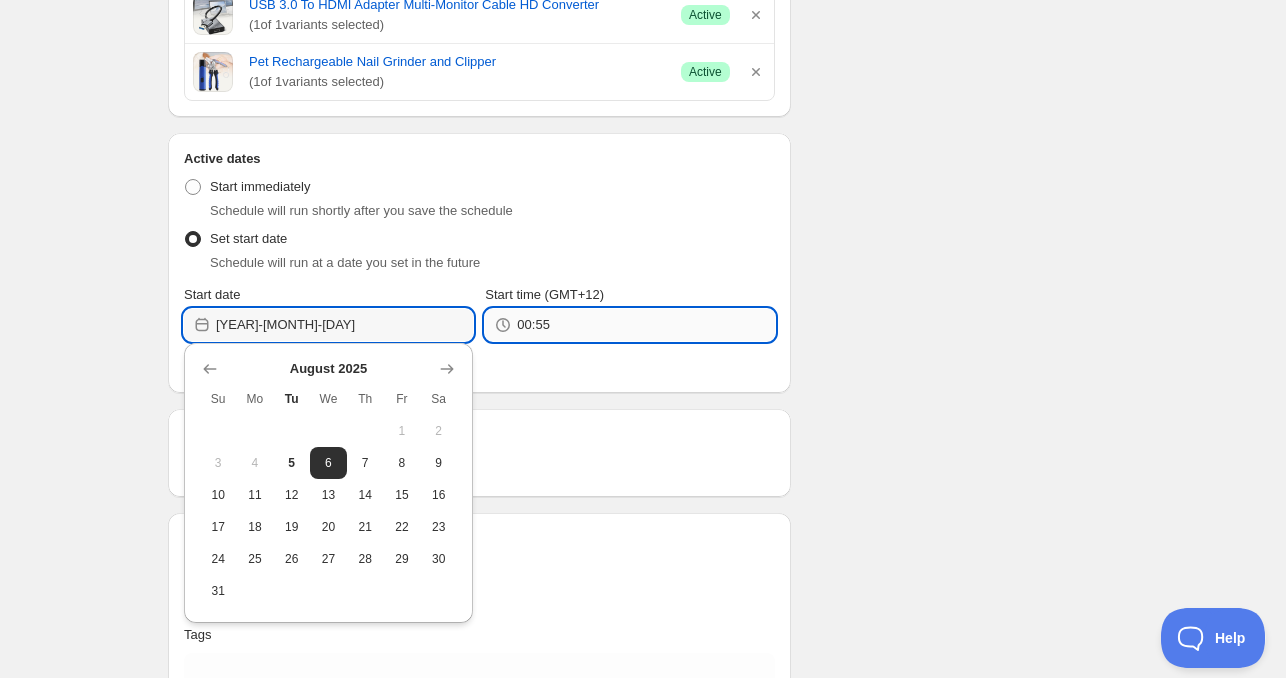 click on "00:55" at bounding box center [645, 325] 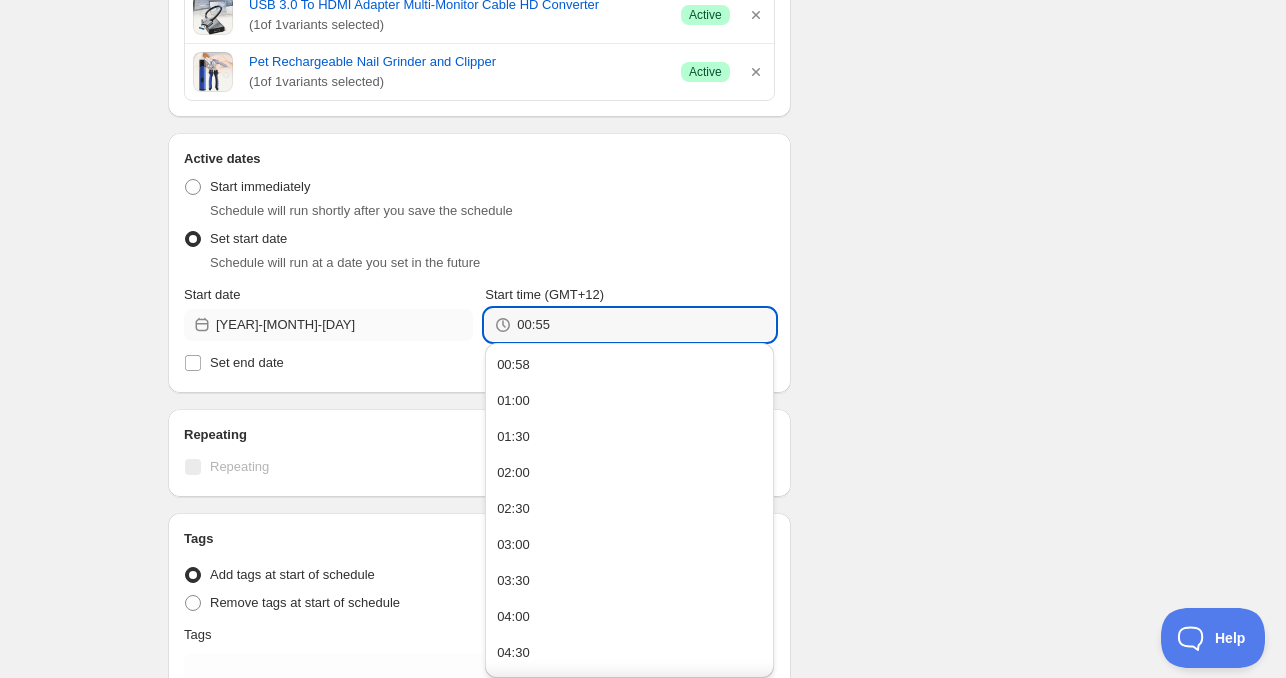 drag, startPoint x: 557, startPoint y: 321, endPoint x: 410, endPoint y: 321, distance: 147 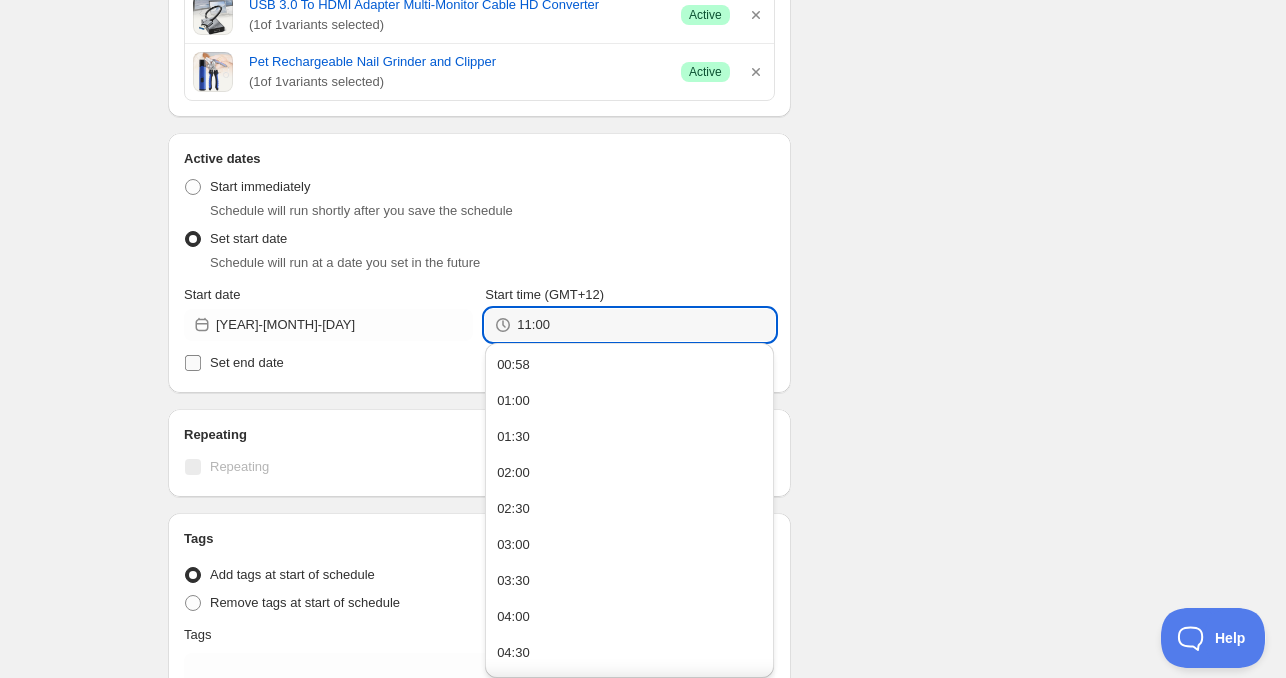 type on "11:00" 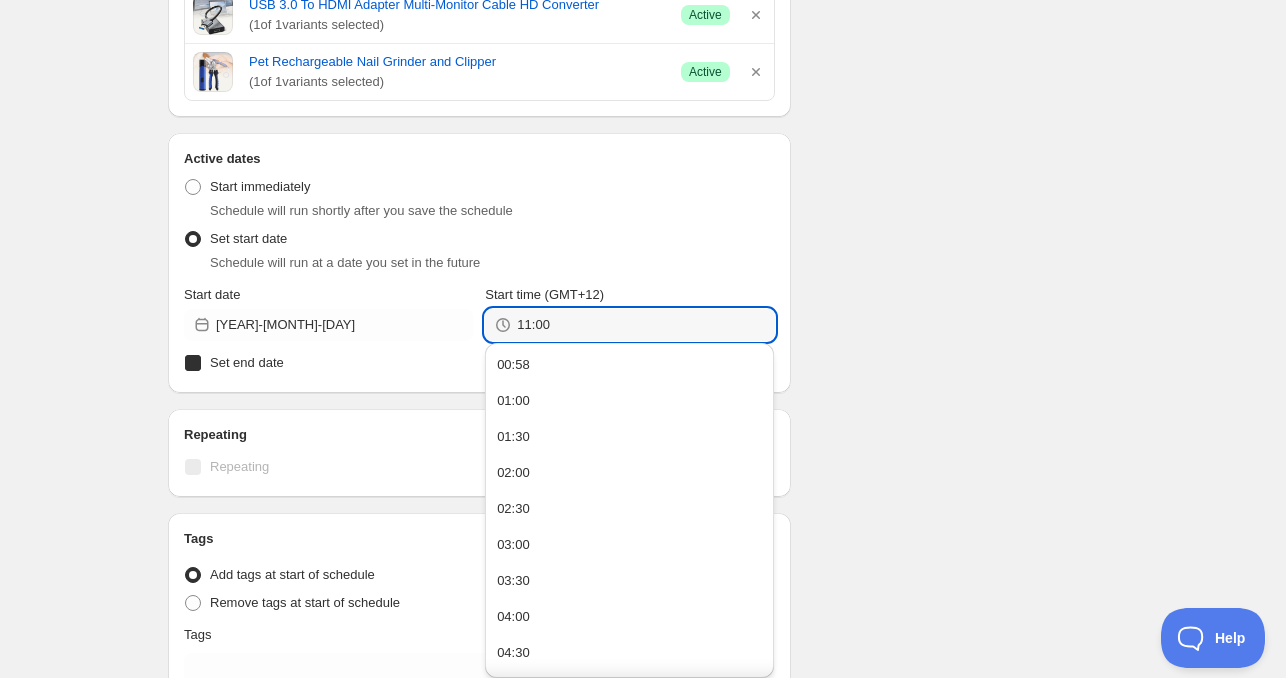 checkbox on "true" 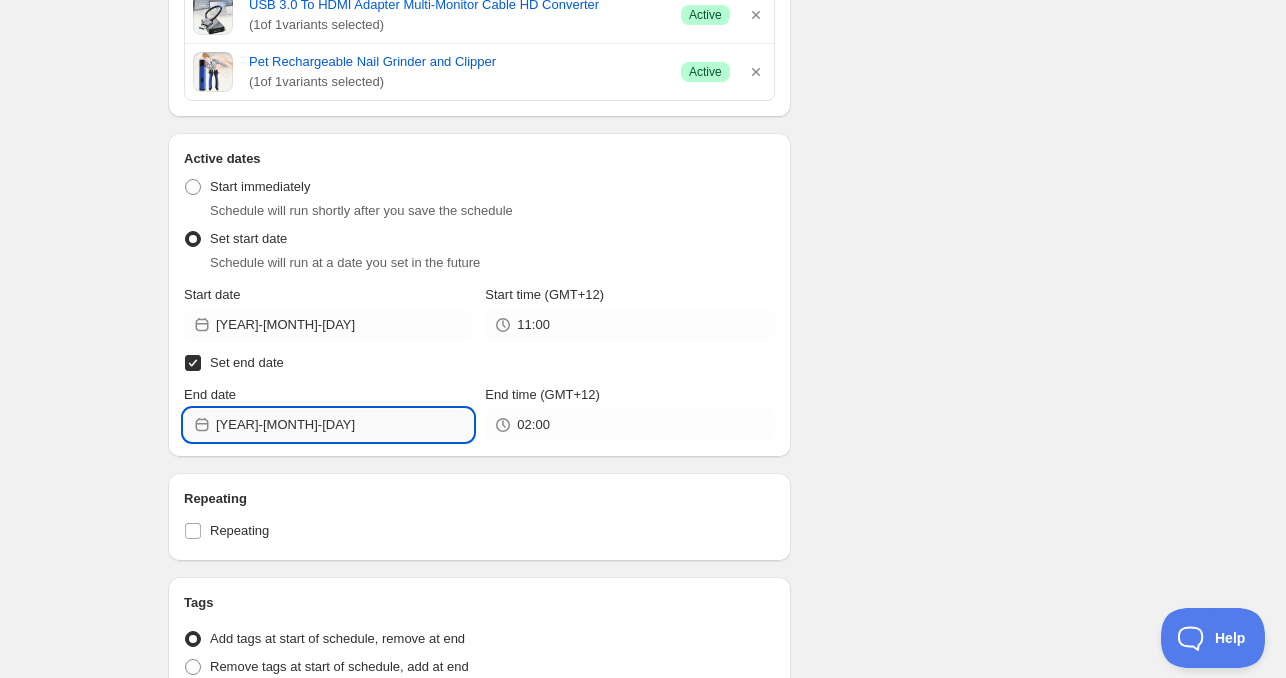 click on "[YEAR]-[MONTH]-[DAY]" at bounding box center [344, 425] 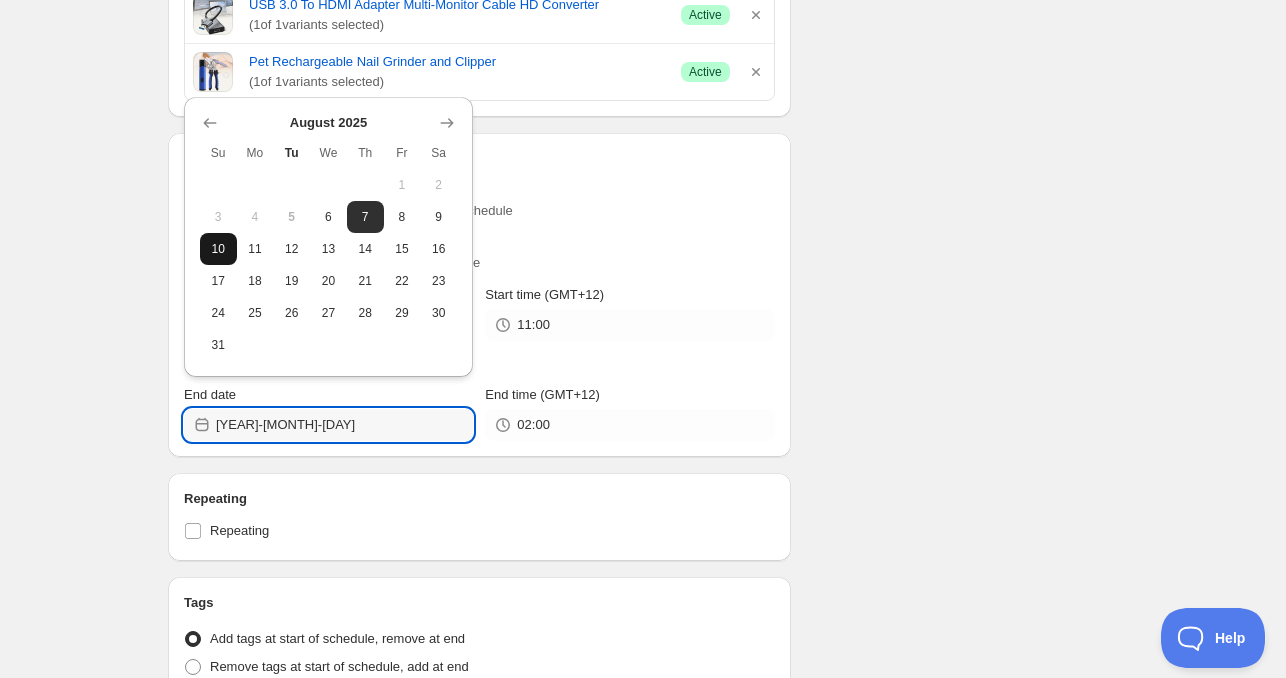 click on "10" at bounding box center (218, 249) 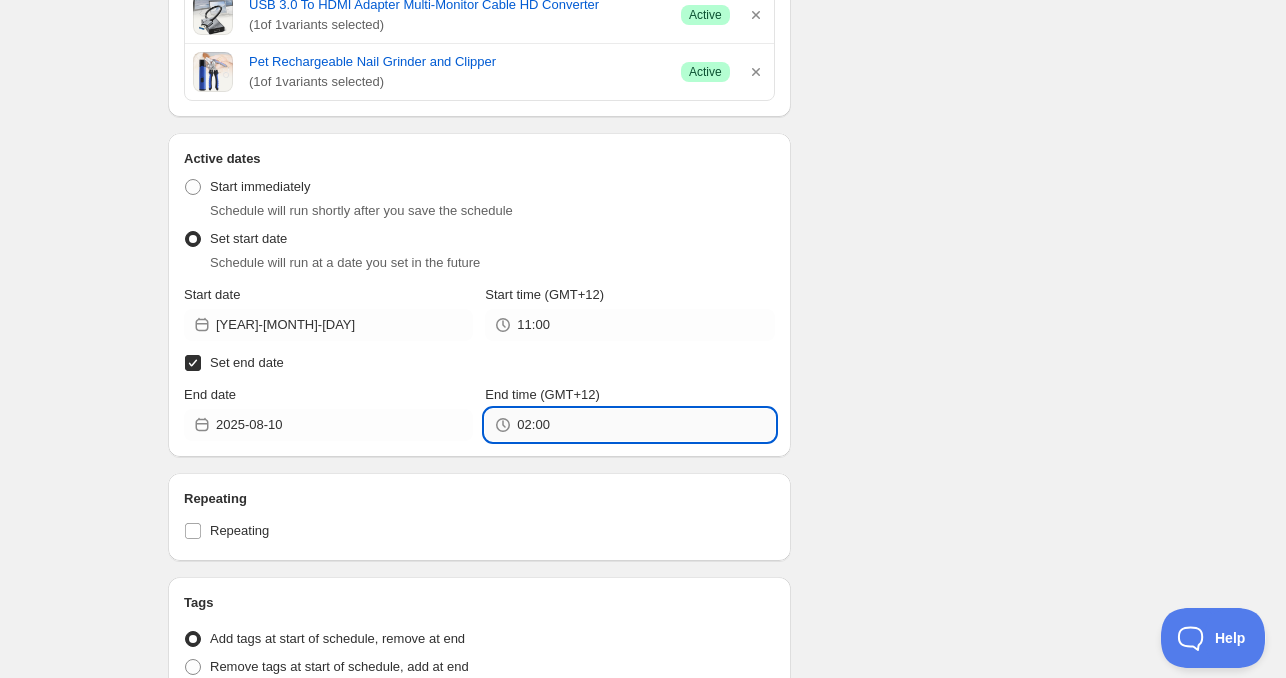 click on "02:00" at bounding box center [645, 425] 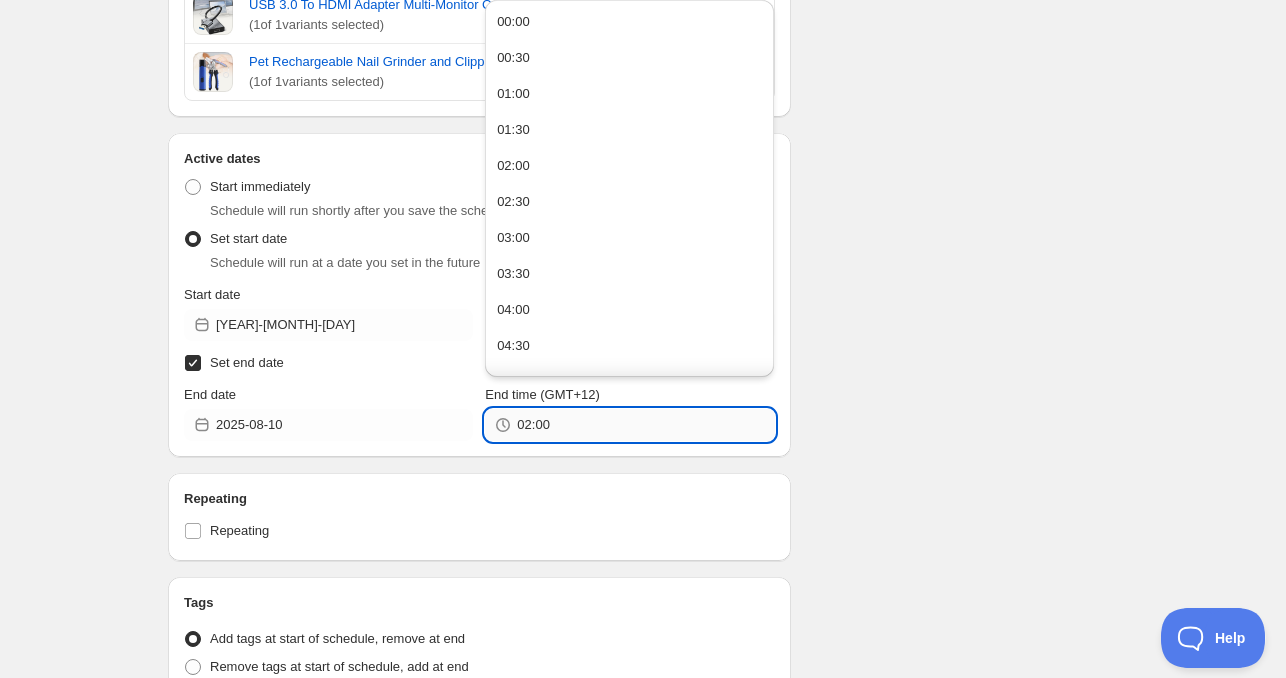 paste on "11" 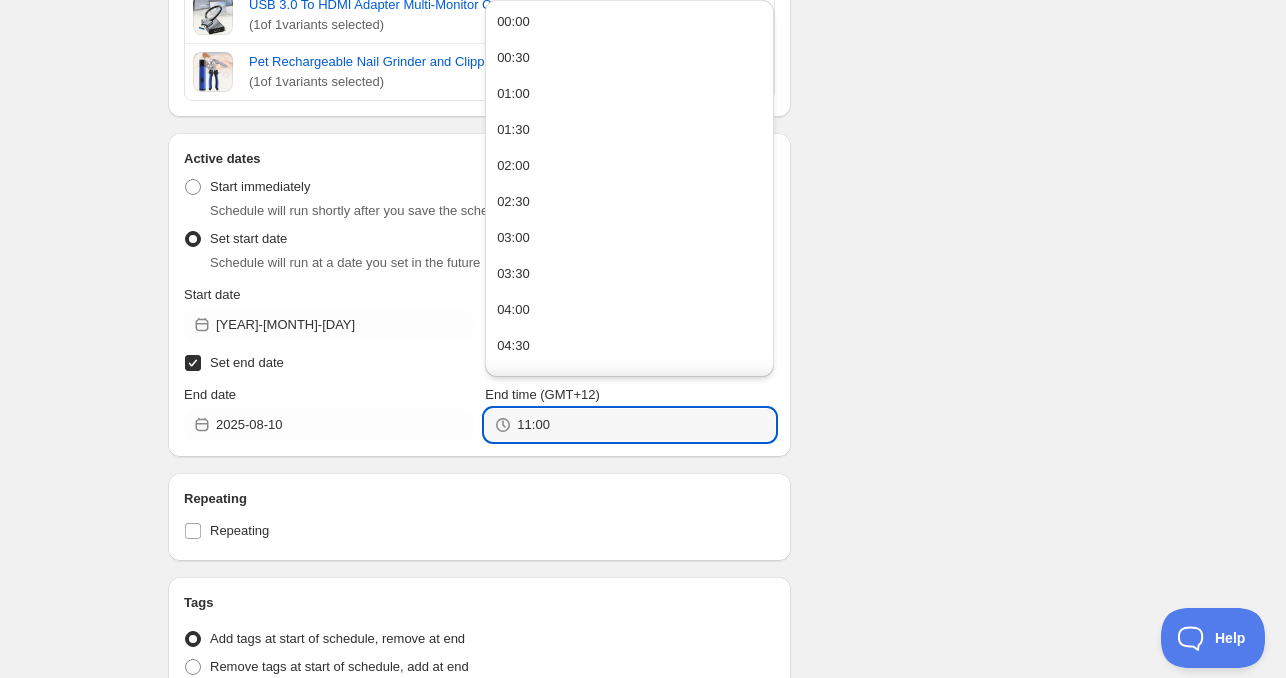 type on "11:00" 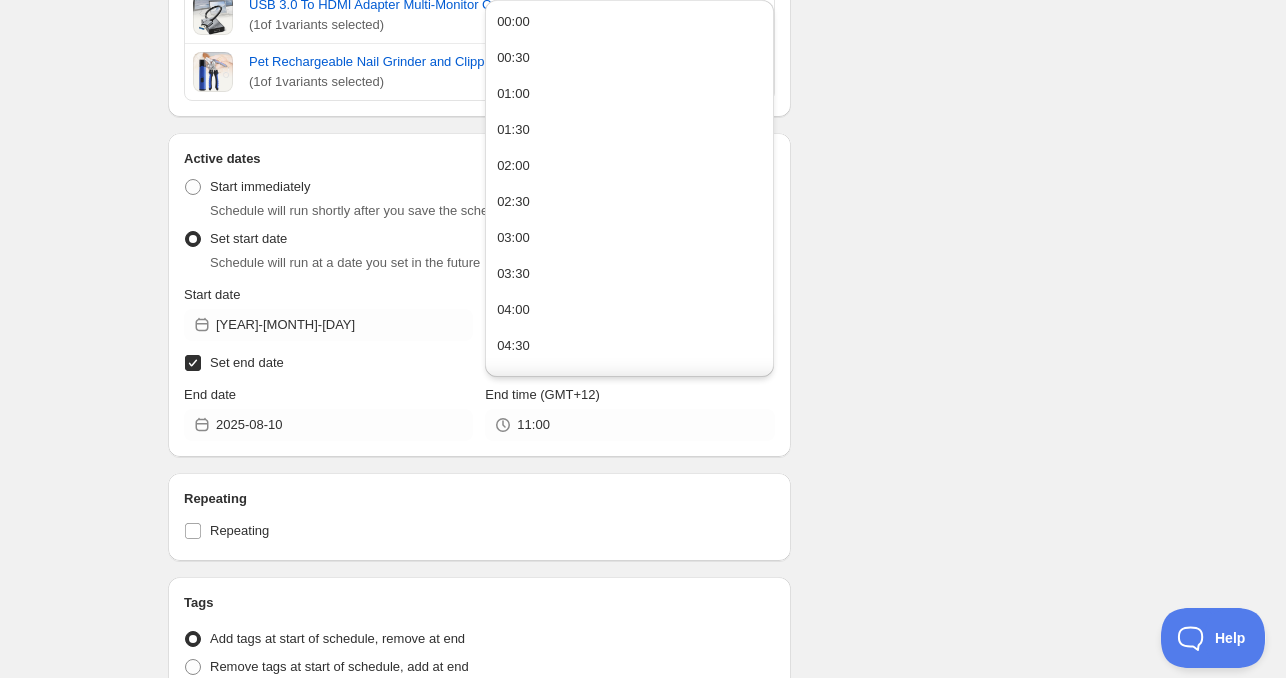 click on "Repeating" at bounding box center [479, 499] 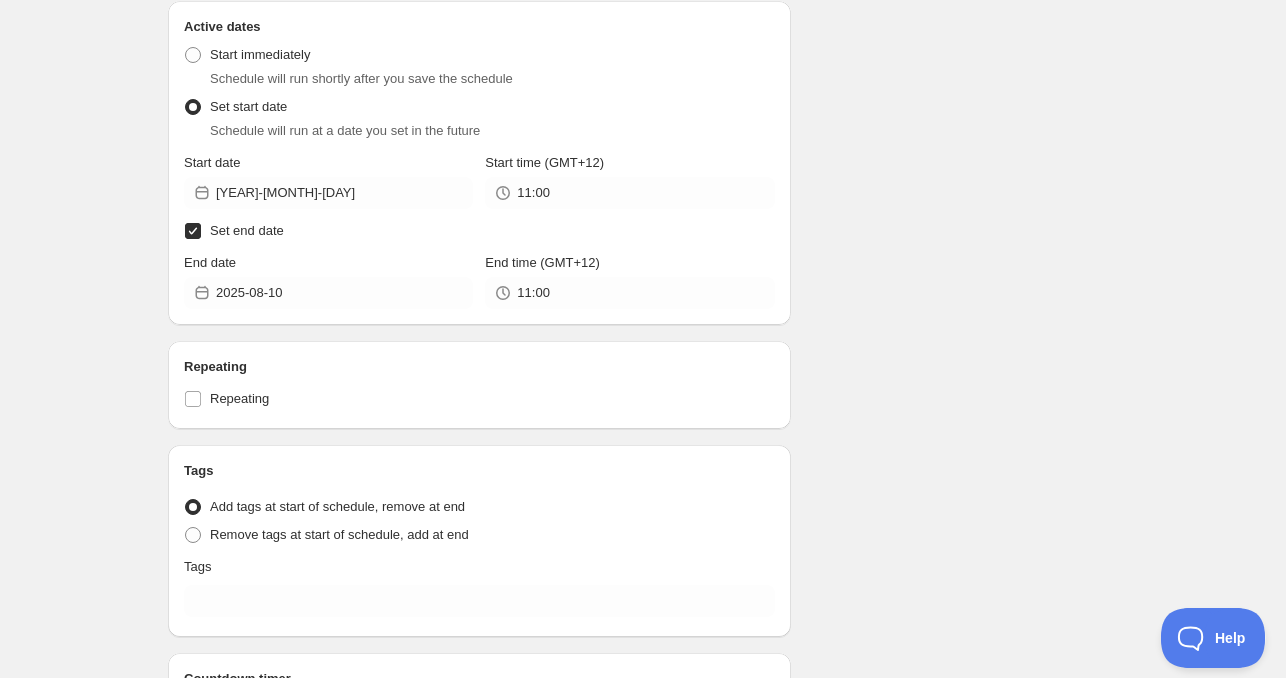 scroll, scrollTop: 1300, scrollLeft: 0, axis: vertical 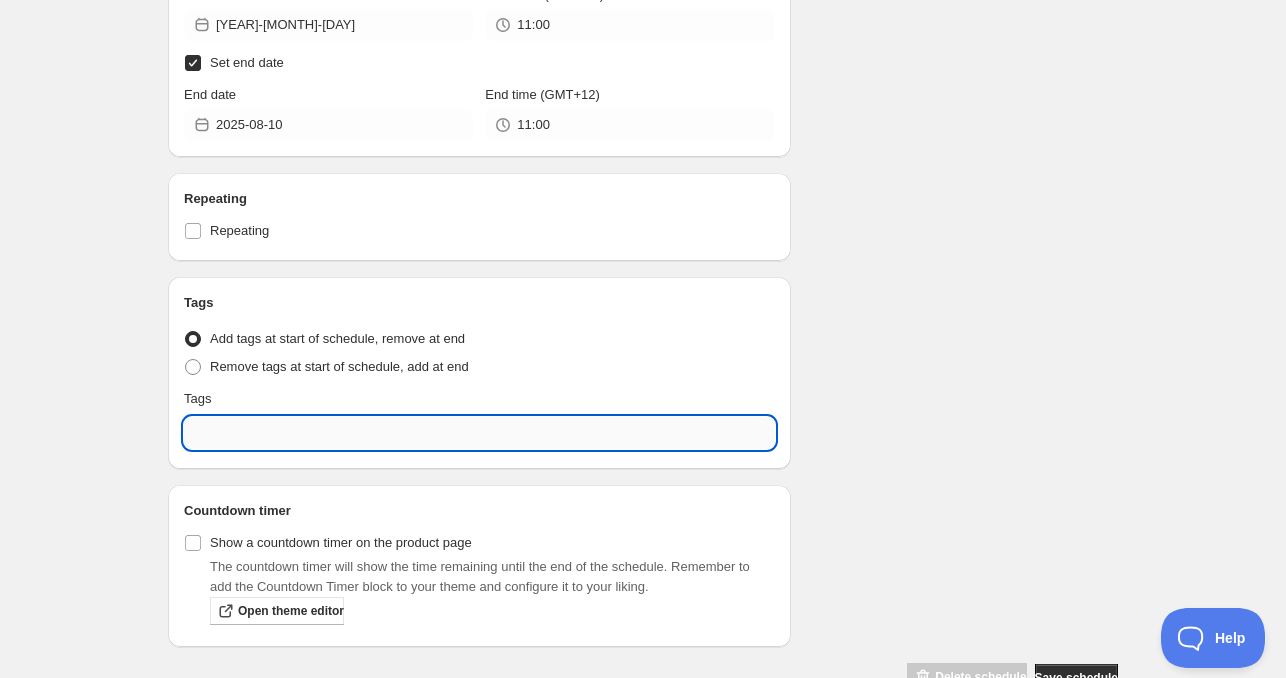 click at bounding box center (479, 433) 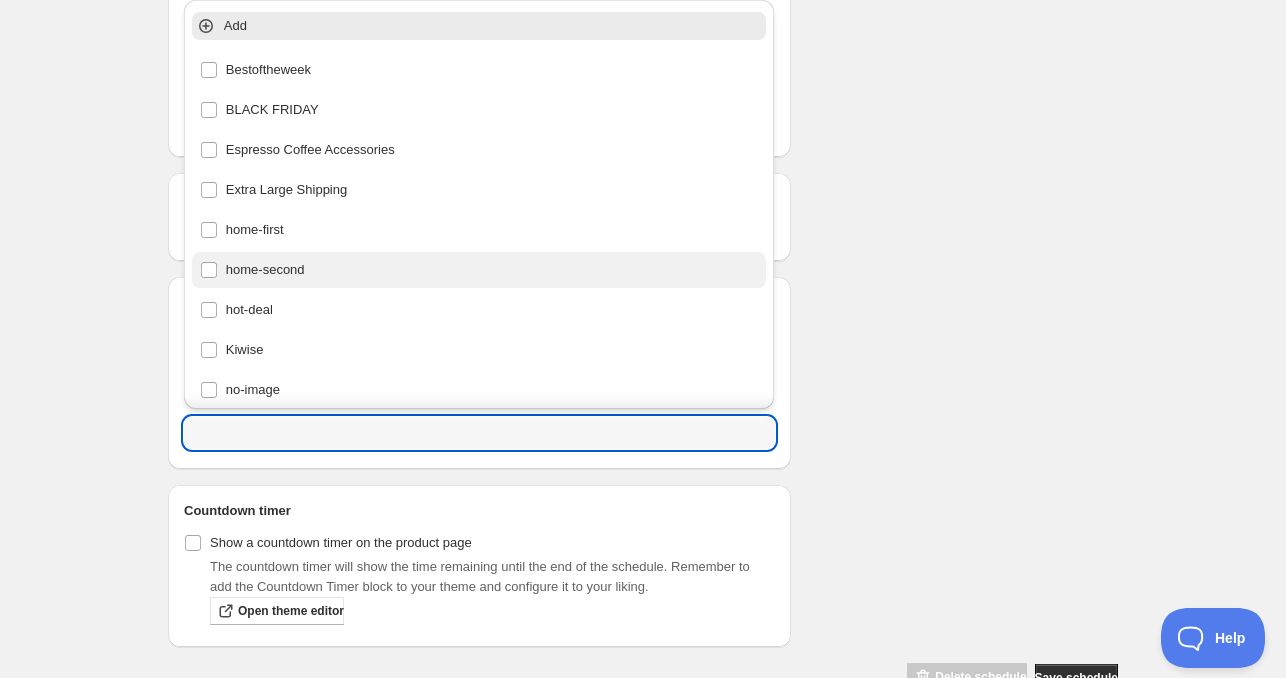 click on "home-second" at bounding box center [479, 270] 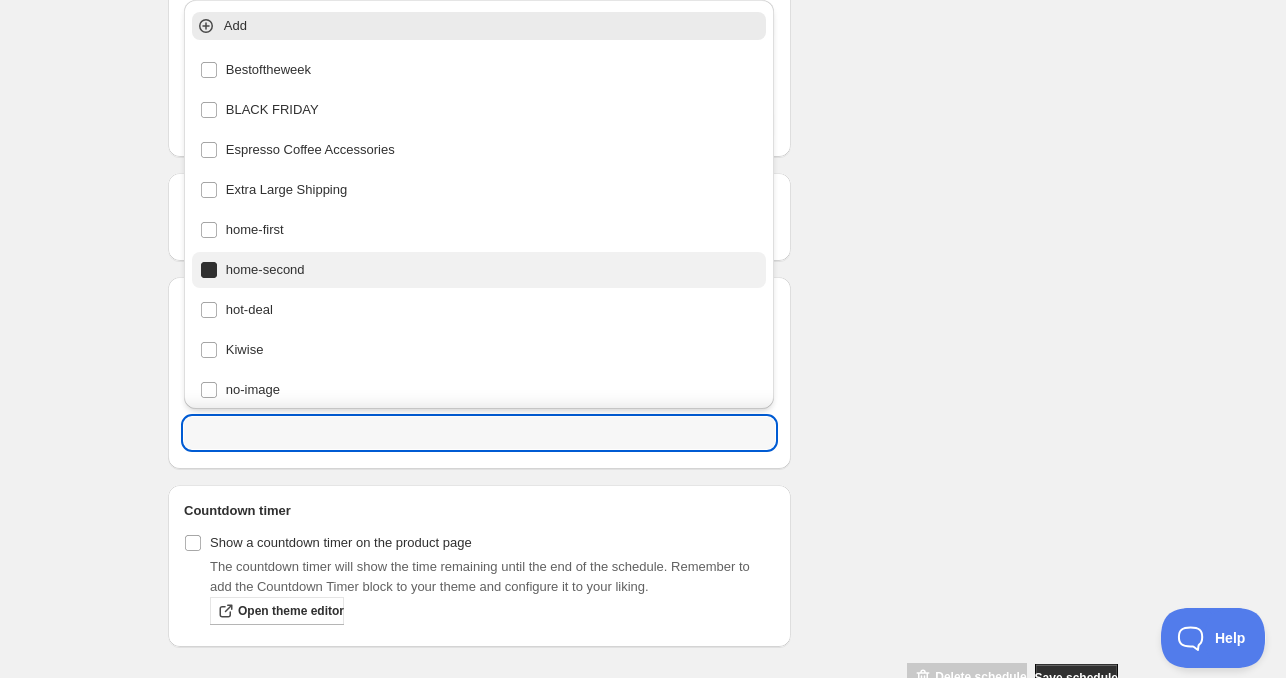 type on "home-second" 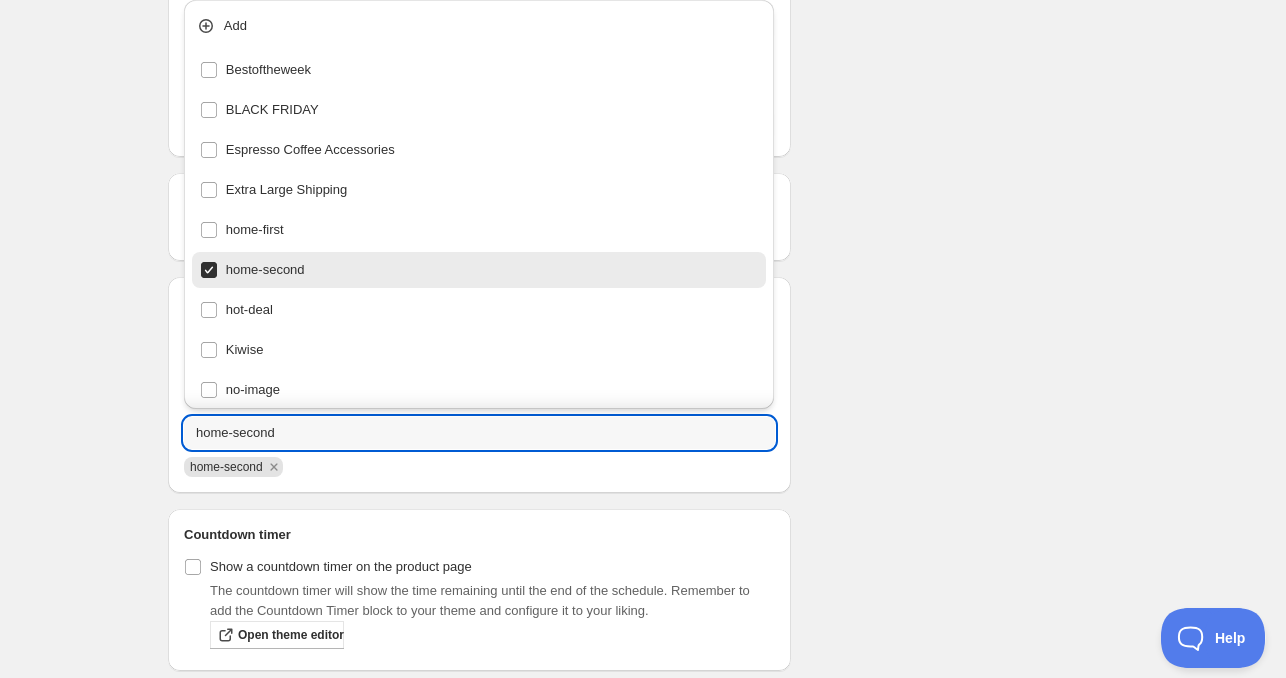click on "New schedule [DATE] [TIME]. This page is ready New schedule [DATE] [TIME] Duplicate Activate Deactivate More actions Duplicate Activate Deactivate Submit Schedule name New schedule [DATE] [TIME] Your customers won't see this Product selection Entity type Specific products Specific collections Specific tags Specific vendors Browse Cobweb Duster Extension Pole Cleaning Brushes ( 2  of   2  variants selected) Edit Success Active Auto Face Tracking Phone Stand with Remote ( 1  of   1  variants selected) Success Active Two Outdoor Solar Mushroom Lights ( 2  of   2  variants selected) Edit Success Active Monthly Budget Planner with Bill Organiser ( 2  of   2  variants selected) Edit Success Active Water Resistance Outdoor Bike Cover ( 2  of   2  variants selected) Edit Success Active 2 Pack BBQ Grill Stainless Steel Wire Brushes ( 1  of   1  variants selected) Success Active Silicone Coffee Mat ( 1  of   1  variants selected) Success Active 5 in 1 Cordless Vacuum Cleaner ( 1  of   1  variants selected)" at bounding box center [643, -292] 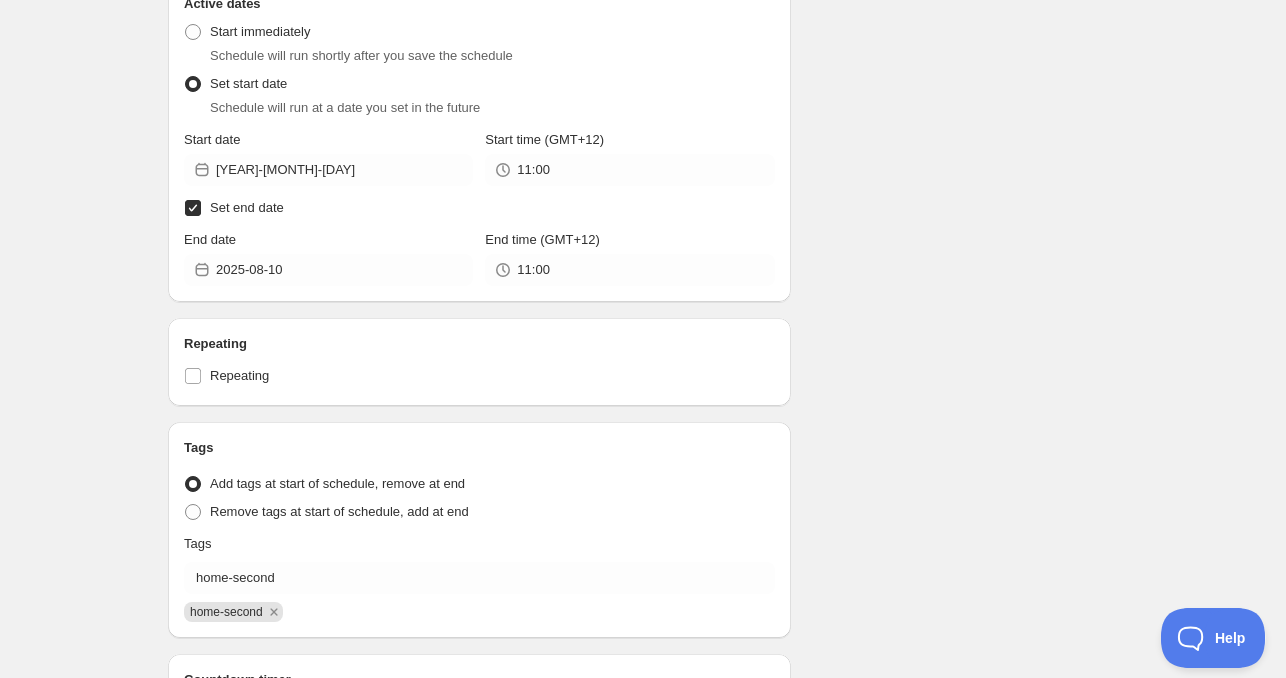 scroll, scrollTop: 1100, scrollLeft: 0, axis: vertical 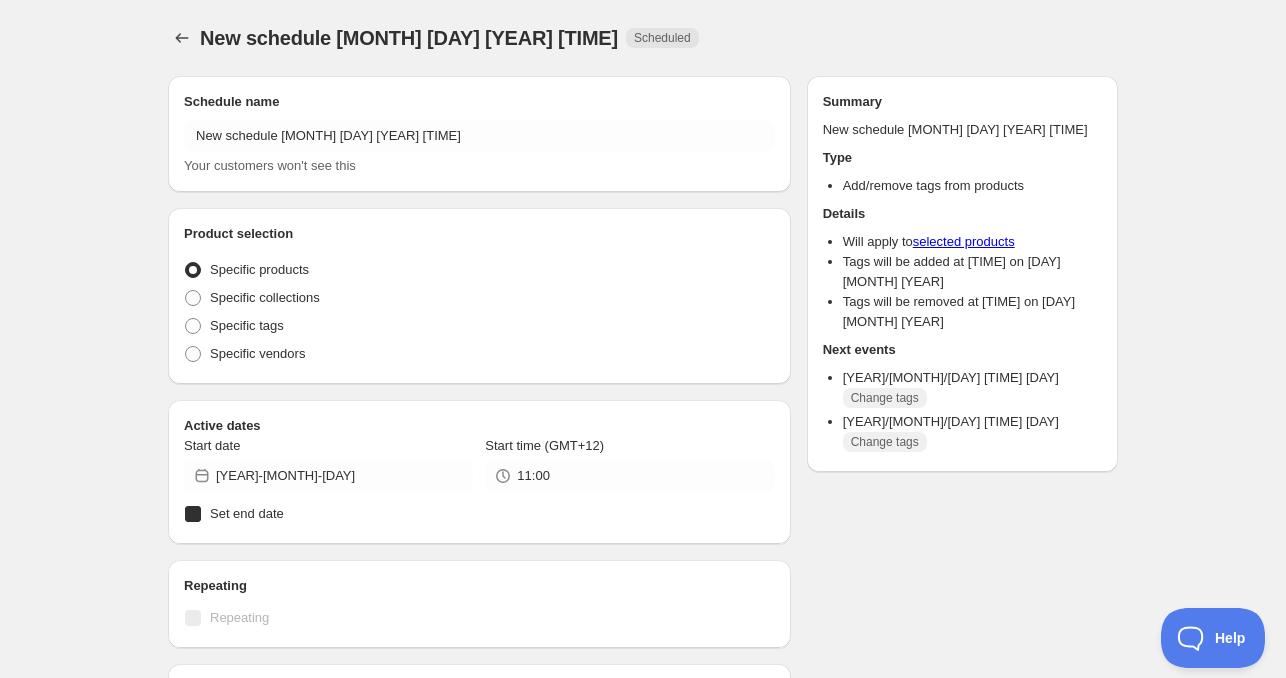 radio on "true" 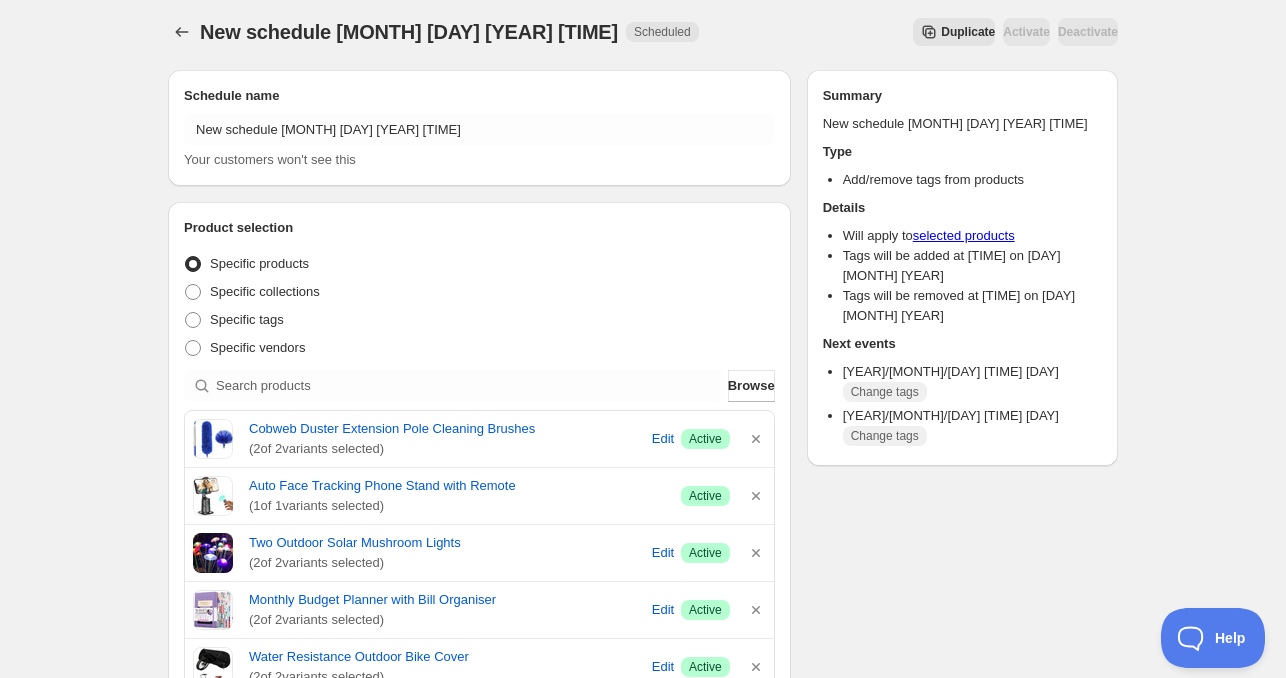 scroll, scrollTop: 0, scrollLeft: 0, axis: both 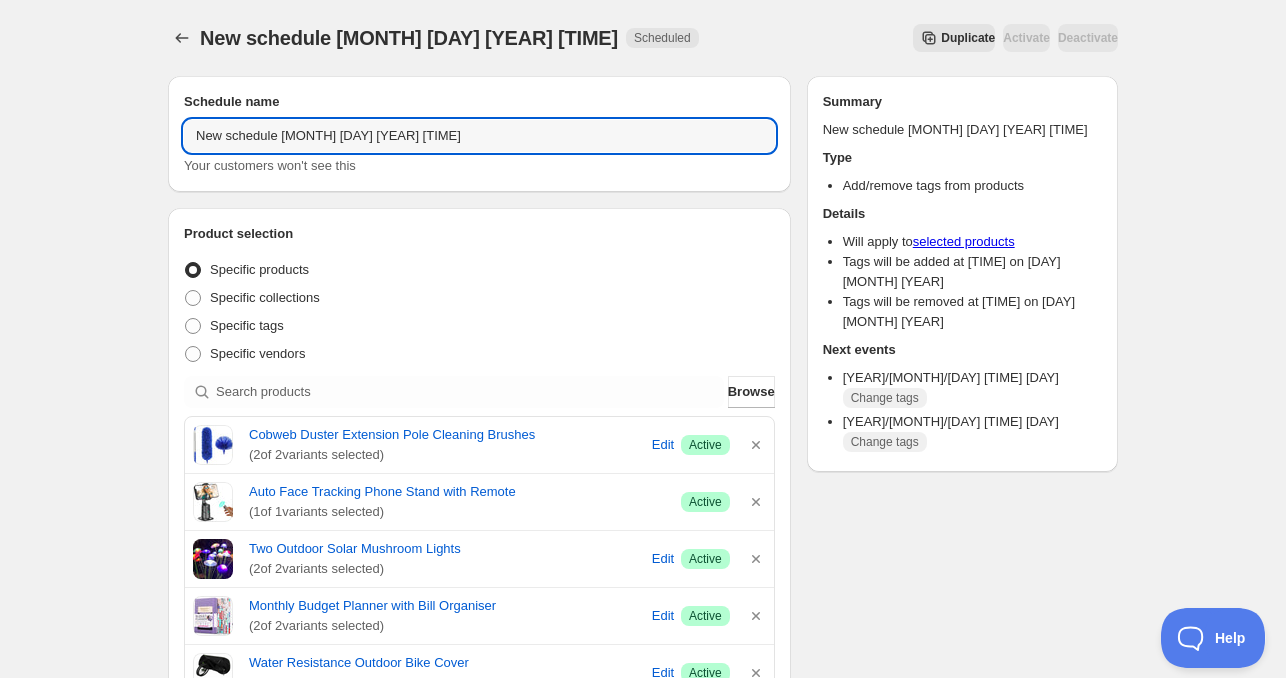 drag, startPoint x: 277, startPoint y: 133, endPoint x: -99, endPoint y: 116, distance: 376.38412 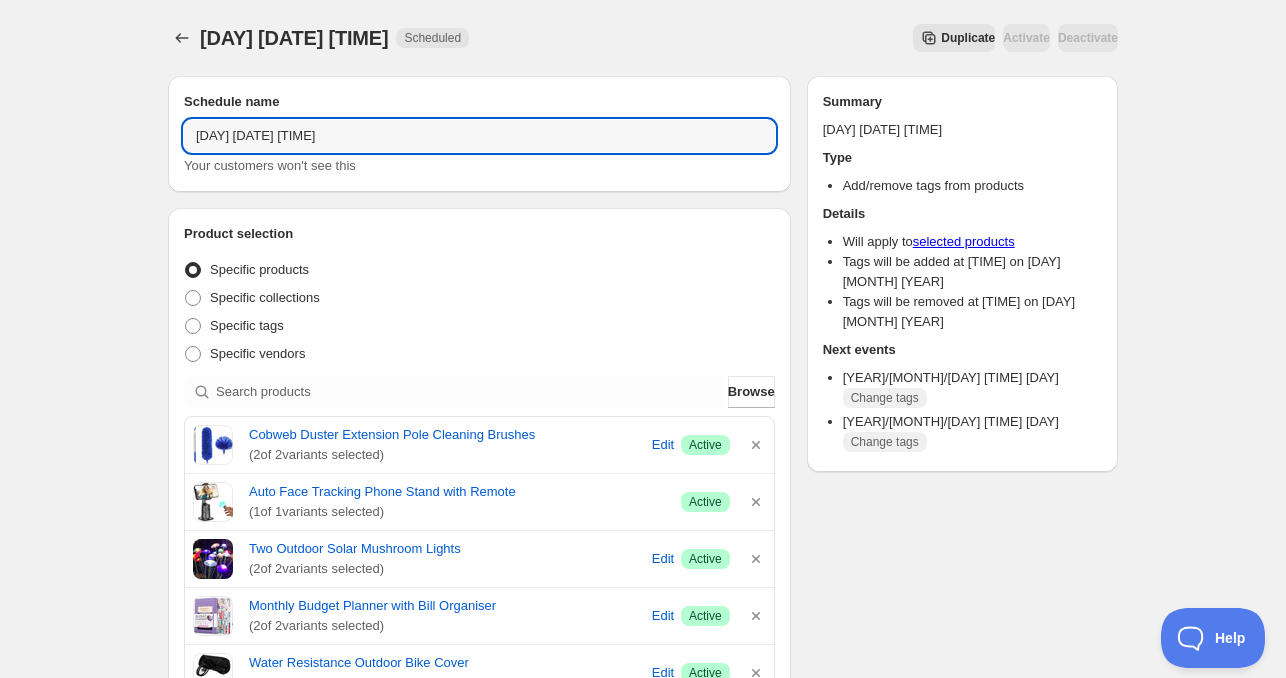 drag, startPoint x: 307, startPoint y: 139, endPoint x: 477, endPoint y: 153, distance: 170.5755 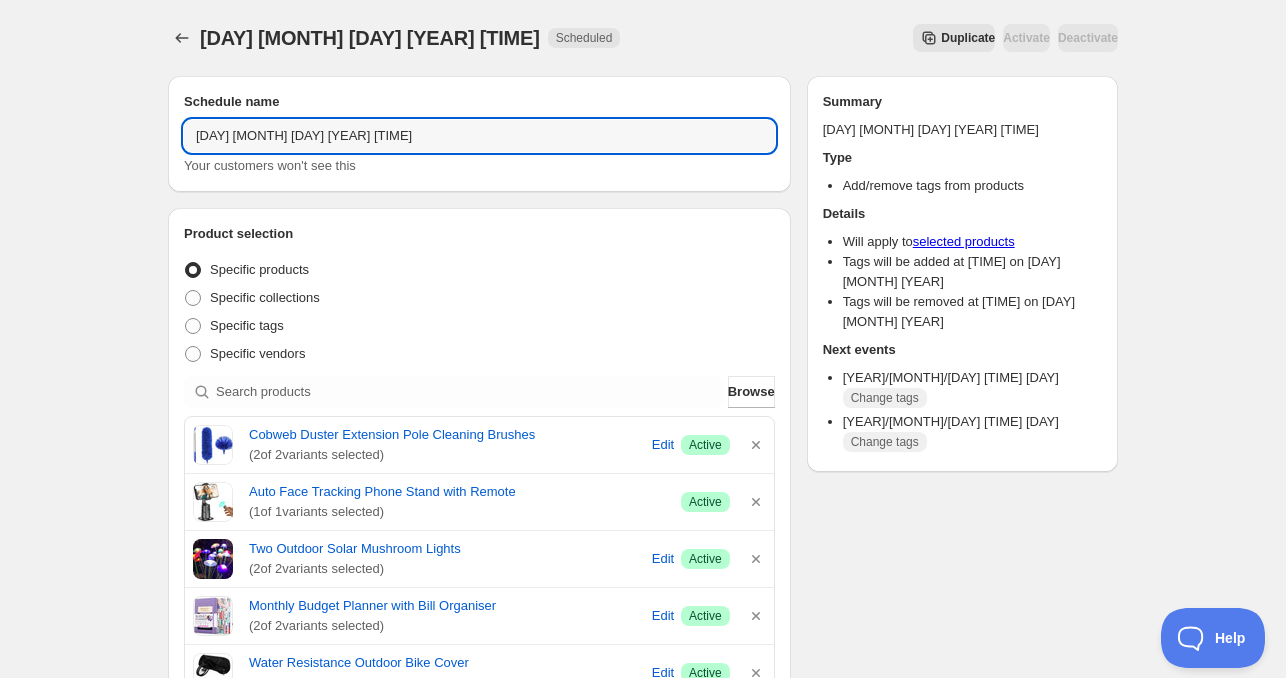 type on "[DAY] [MONTH] [DAY] [YEAR] [TIME]" 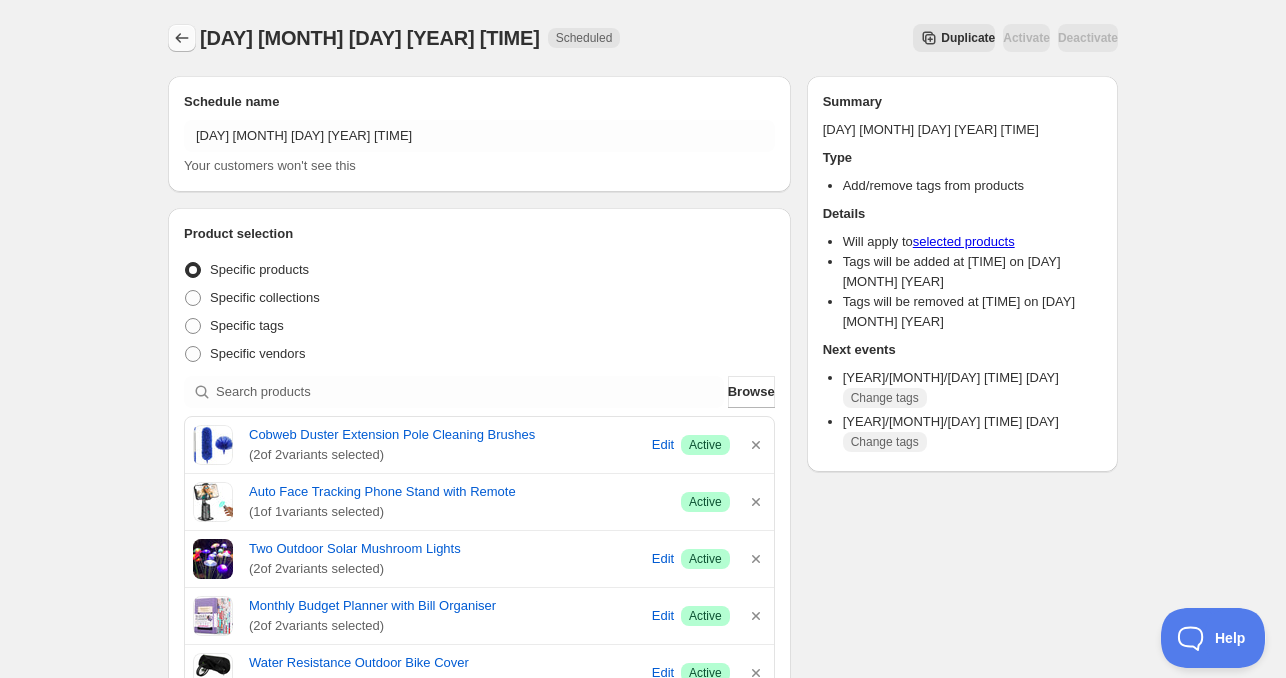 click 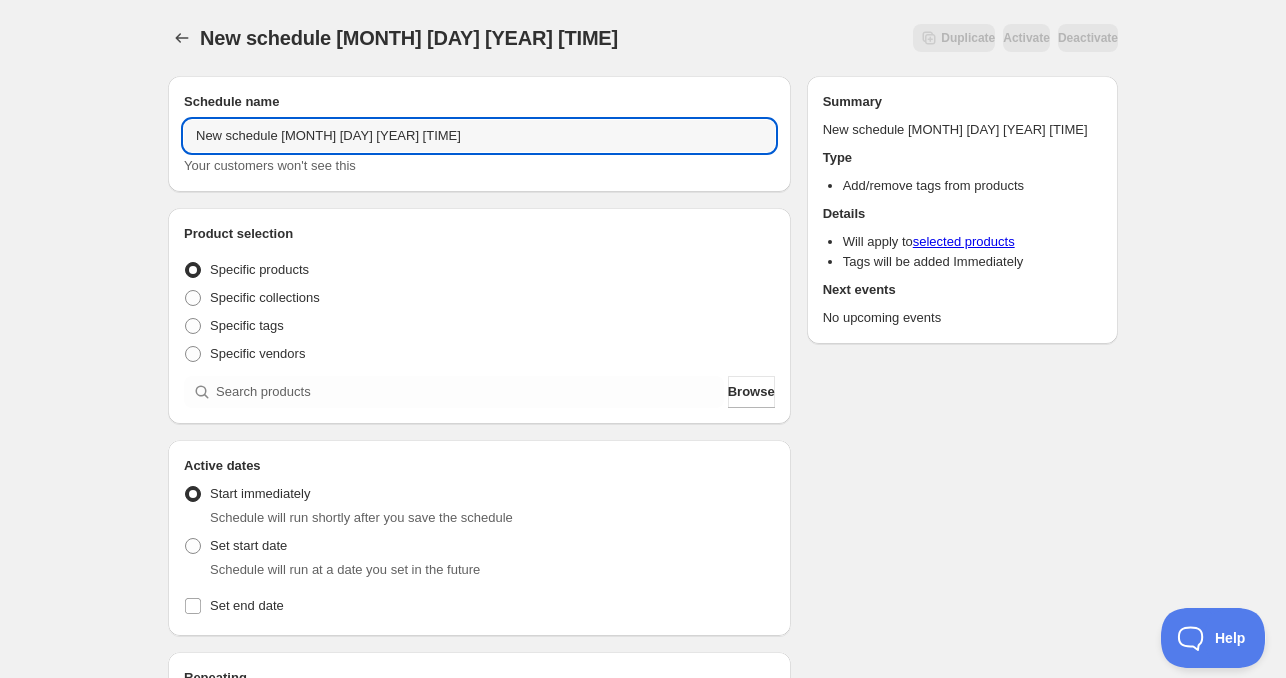 drag, startPoint x: 278, startPoint y: 129, endPoint x: 34, endPoint y: 116, distance: 244.34607 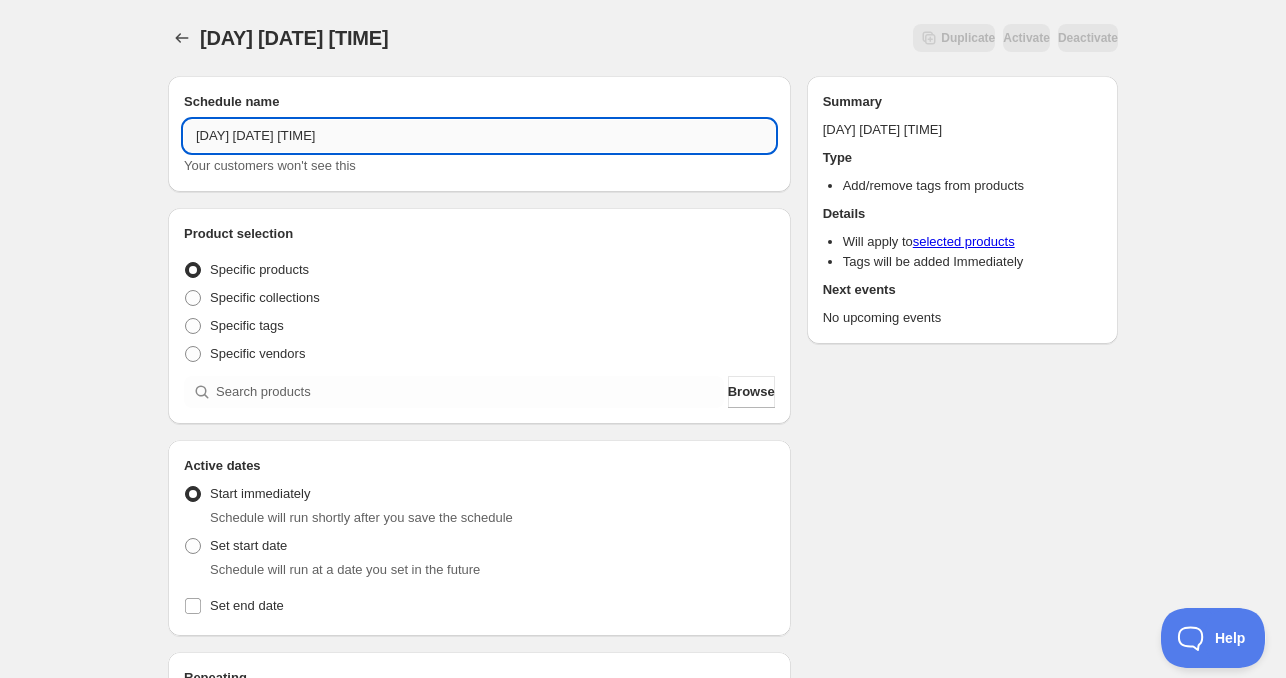 click on "[DAY] [DATE] [TIME]" at bounding box center (479, 136) 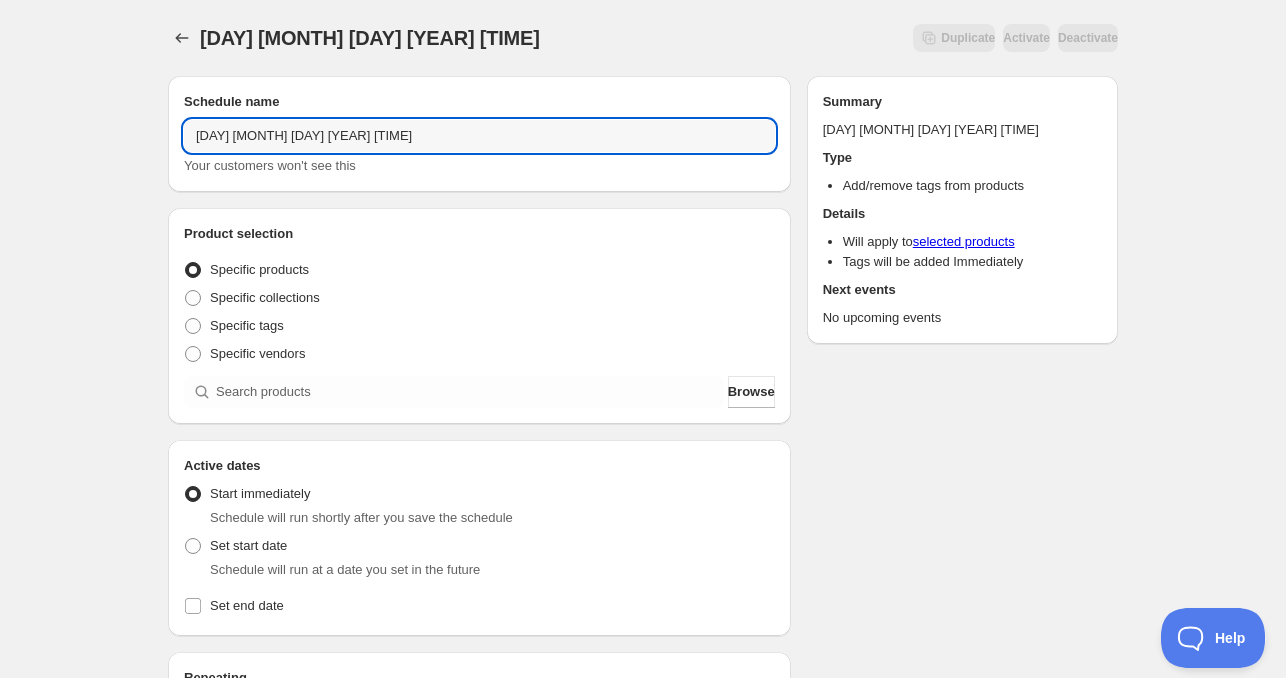 drag, startPoint x: 296, startPoint y: 138, endPoint x: 577, endPoint y: 181, distance: 284.271 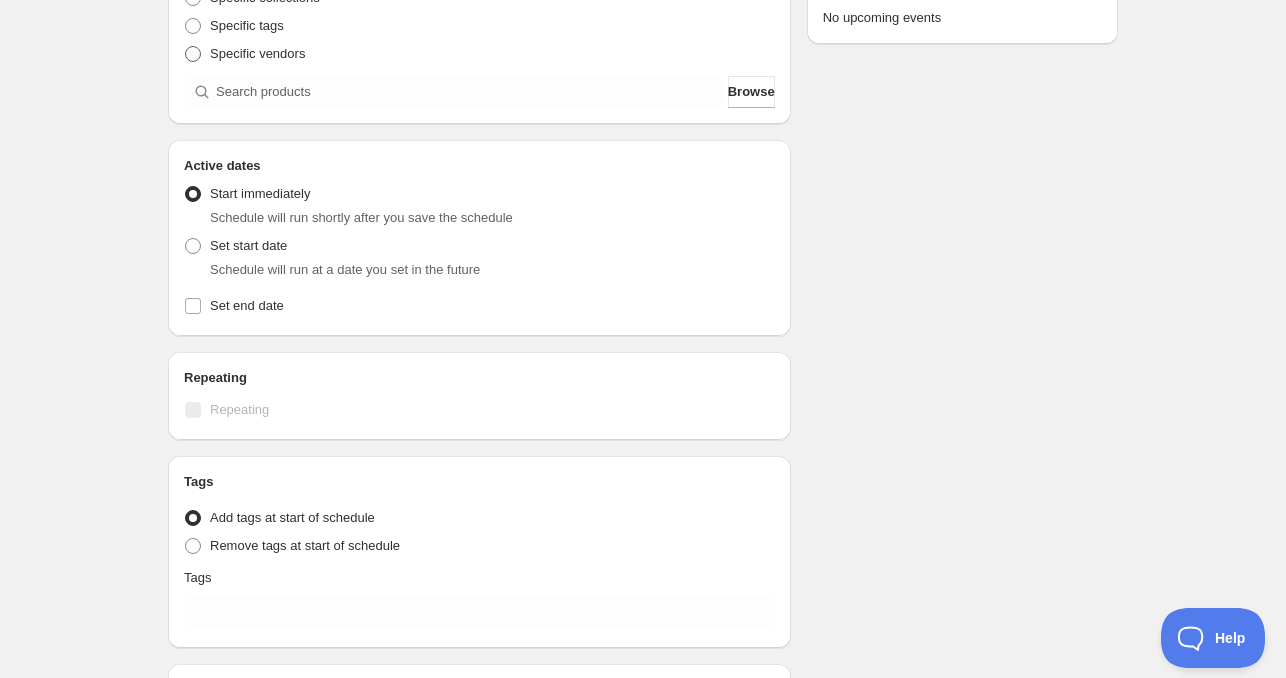 scroll, scrollTop: 200, scrollLeft: 0, axis: vertical 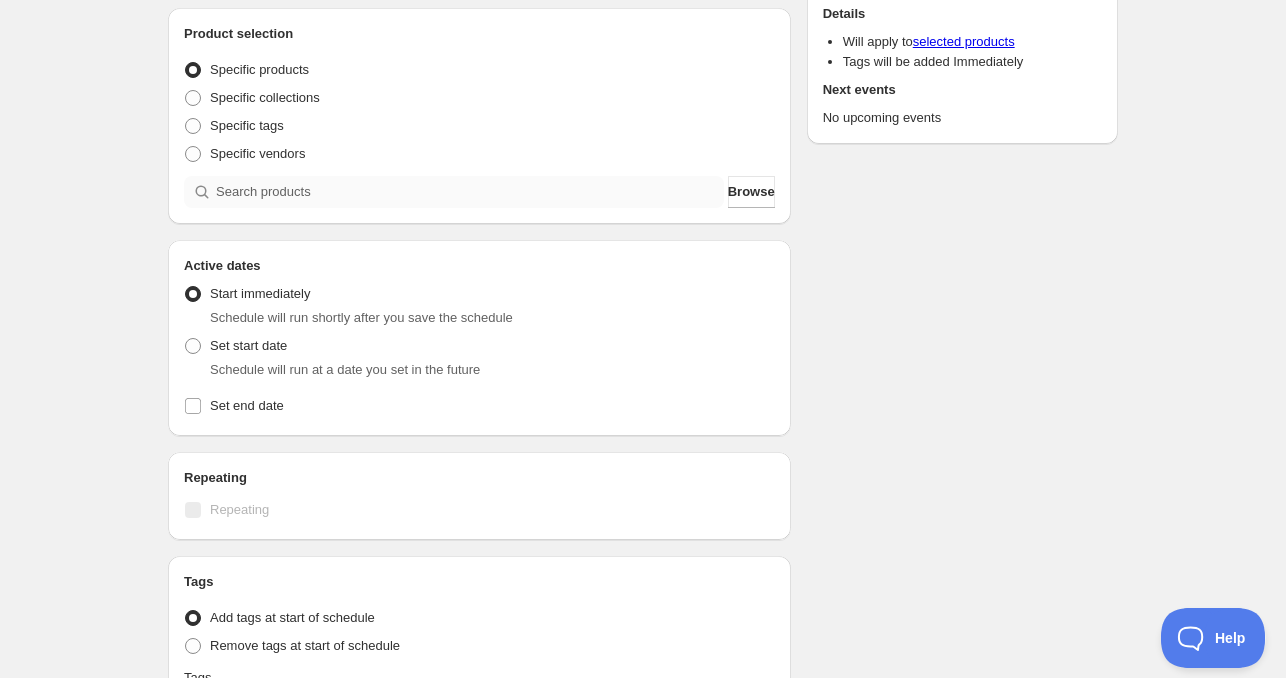 type on "[DAY] [DATE] [TIME]" 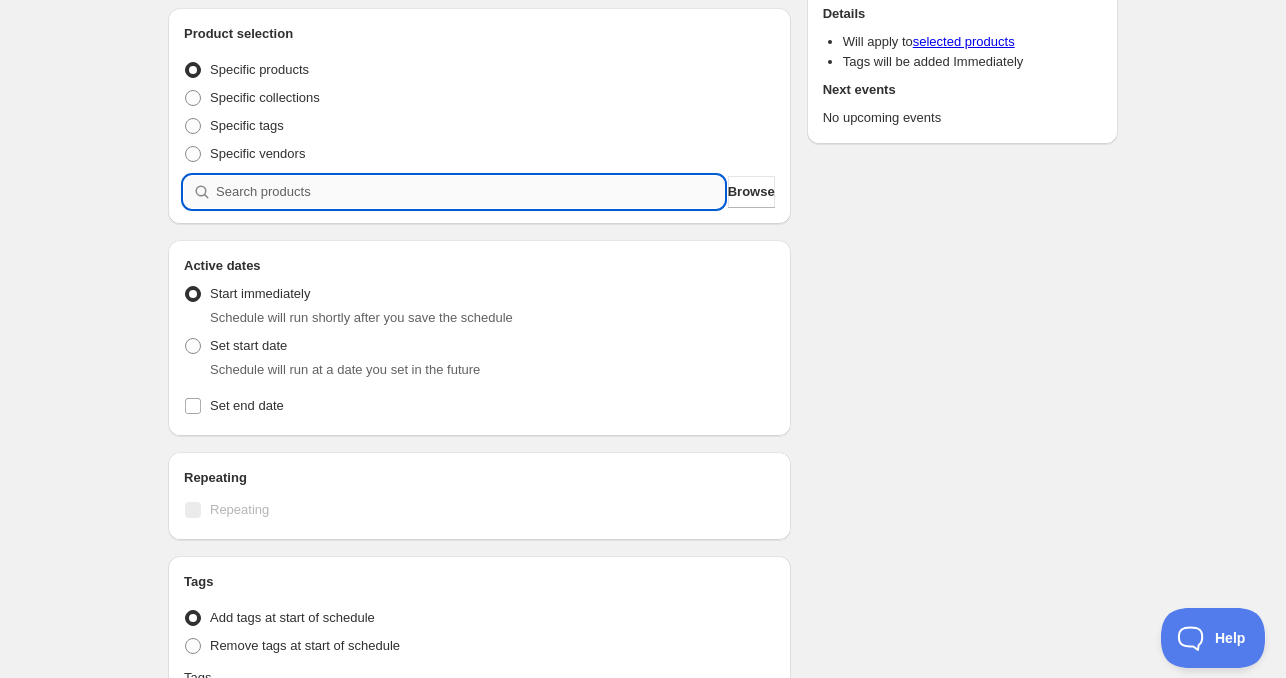 click at bounding box center (470, 192) 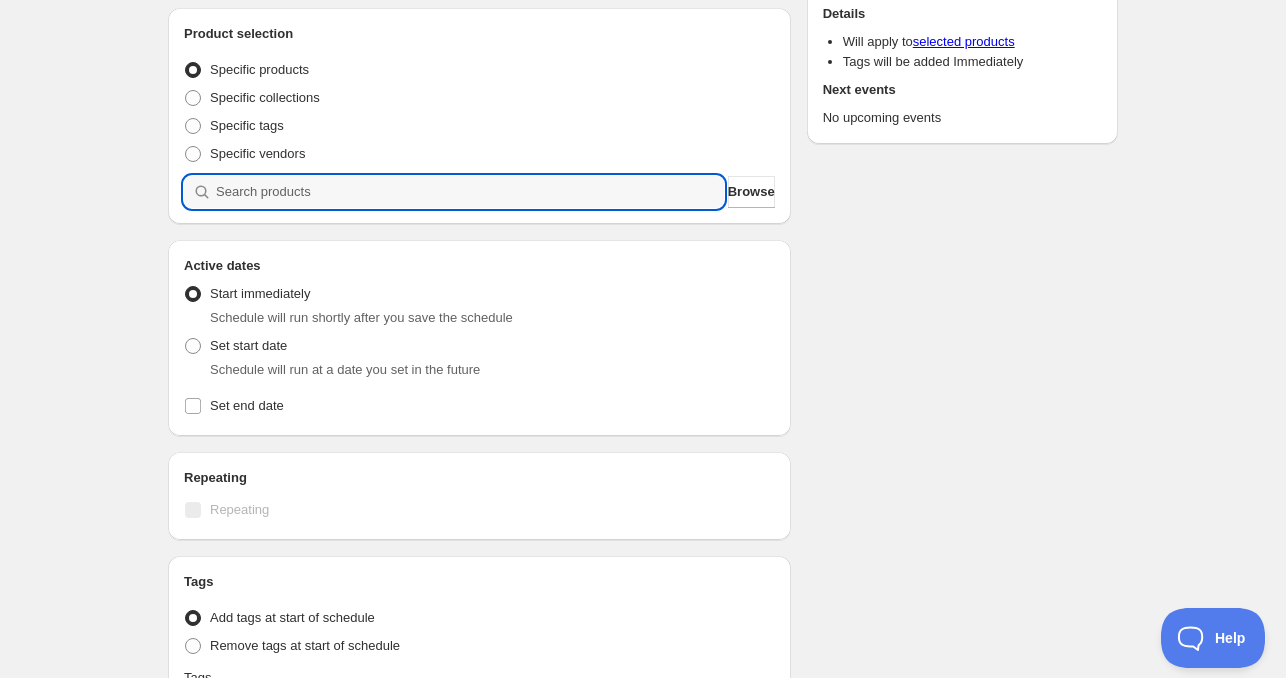 paste 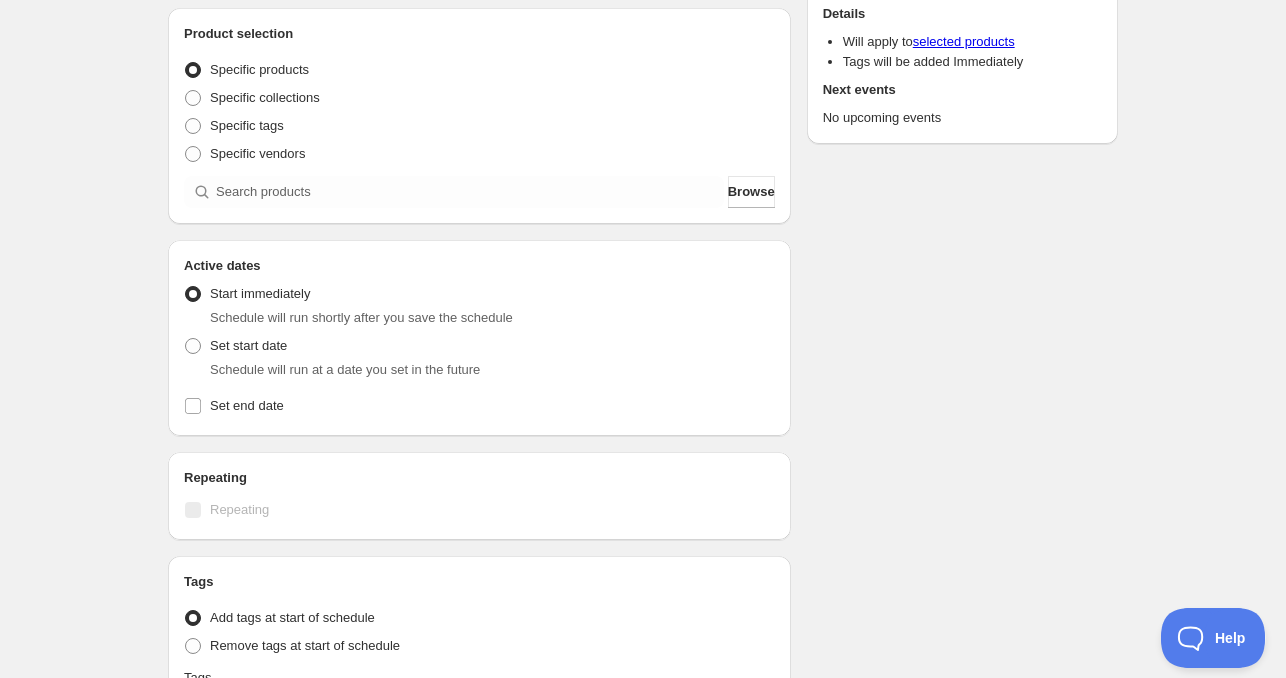 type on "New schedule [DATE] [TIME]" 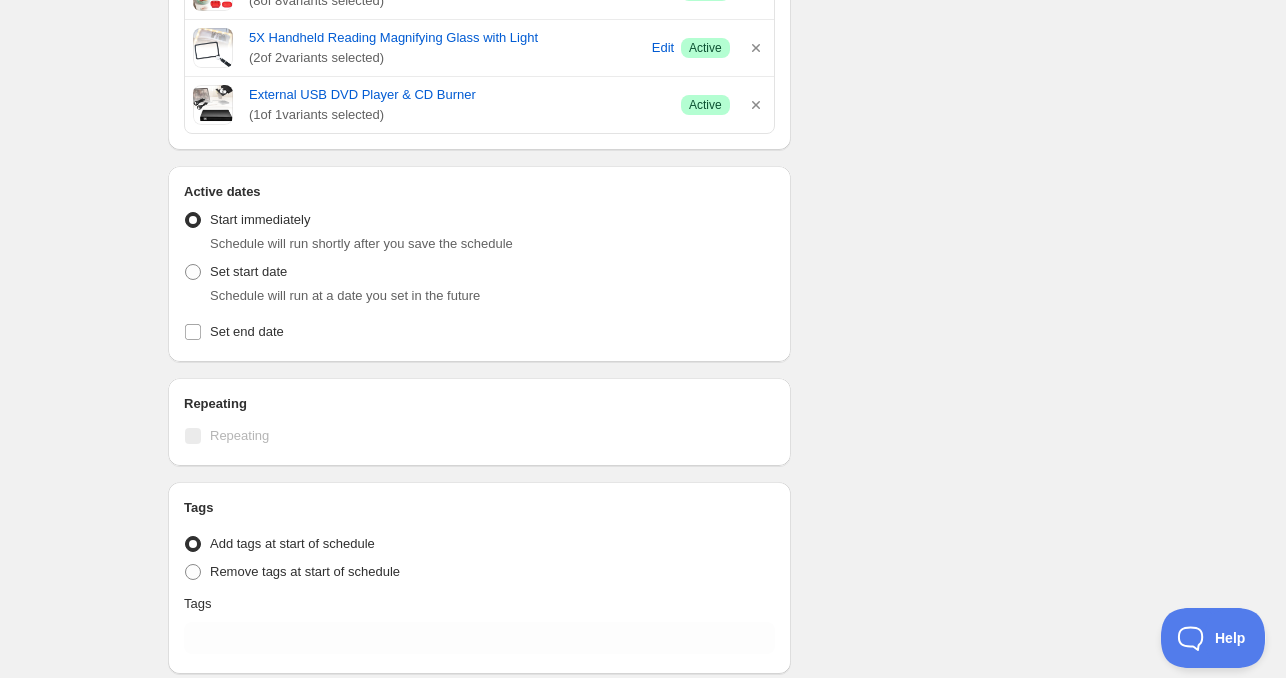 scroll, scrollTop: 1000, scrollLeft: 0, axis: vertical 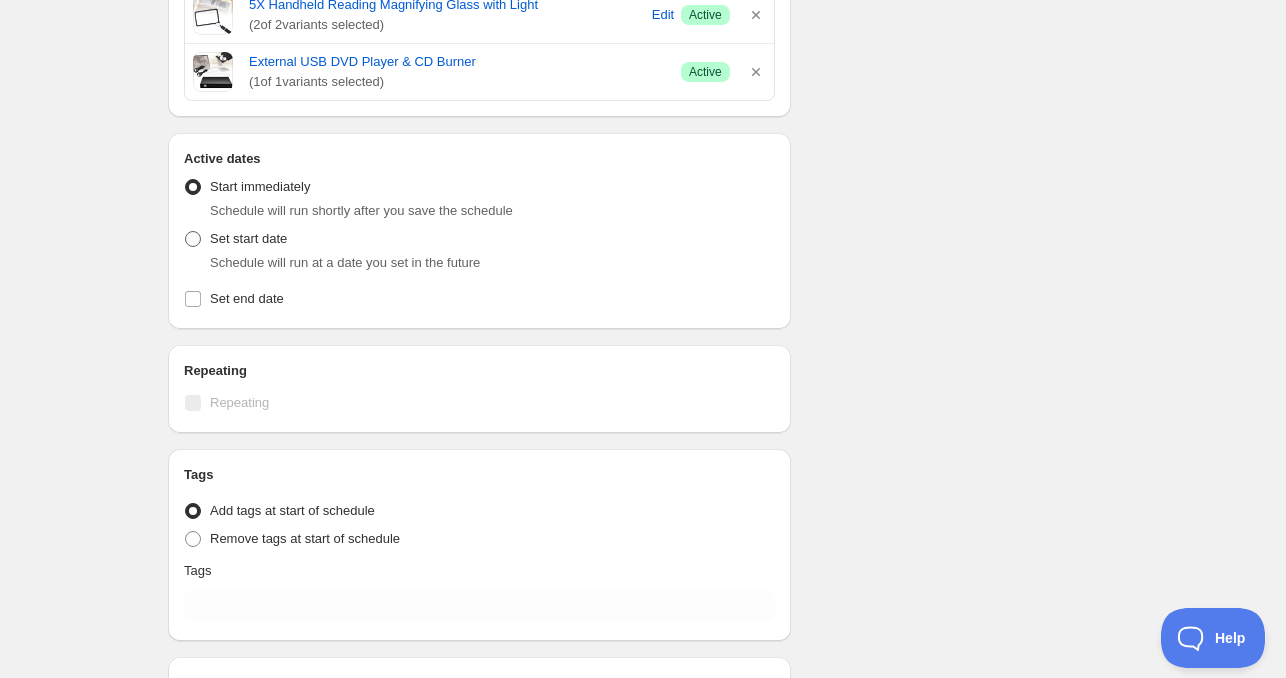 click on "Set start date" at bounding box center [248, 238] 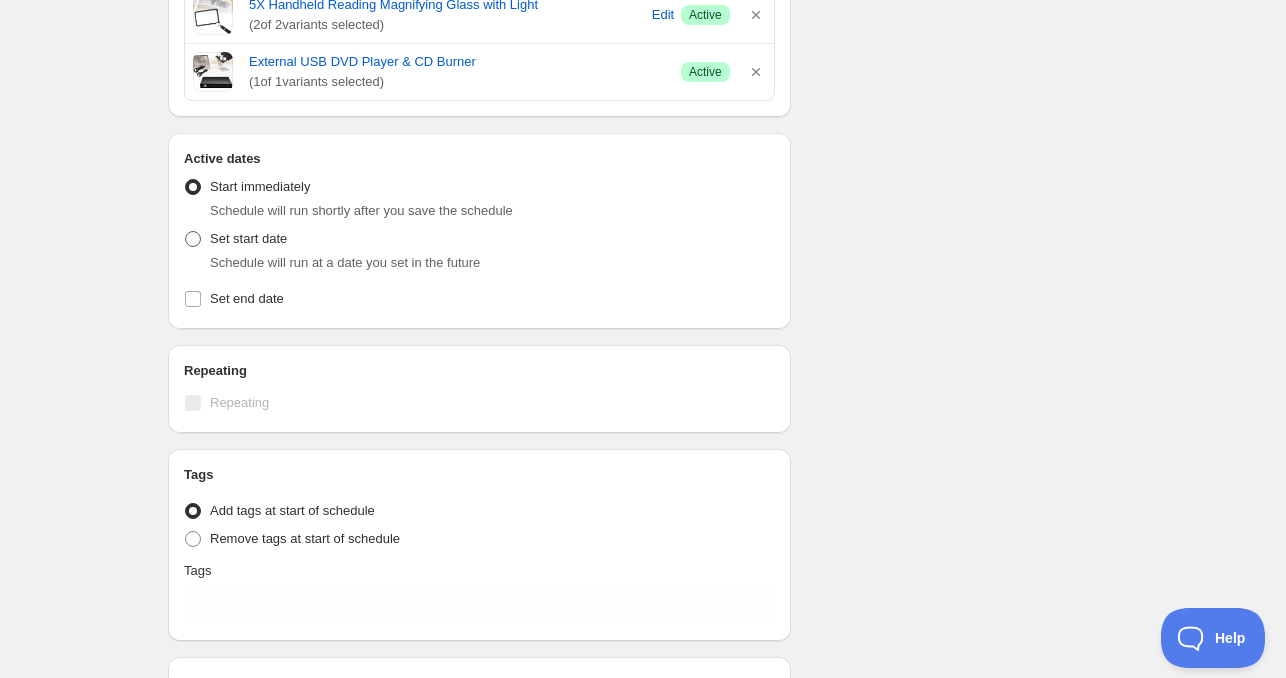 radio on "true" 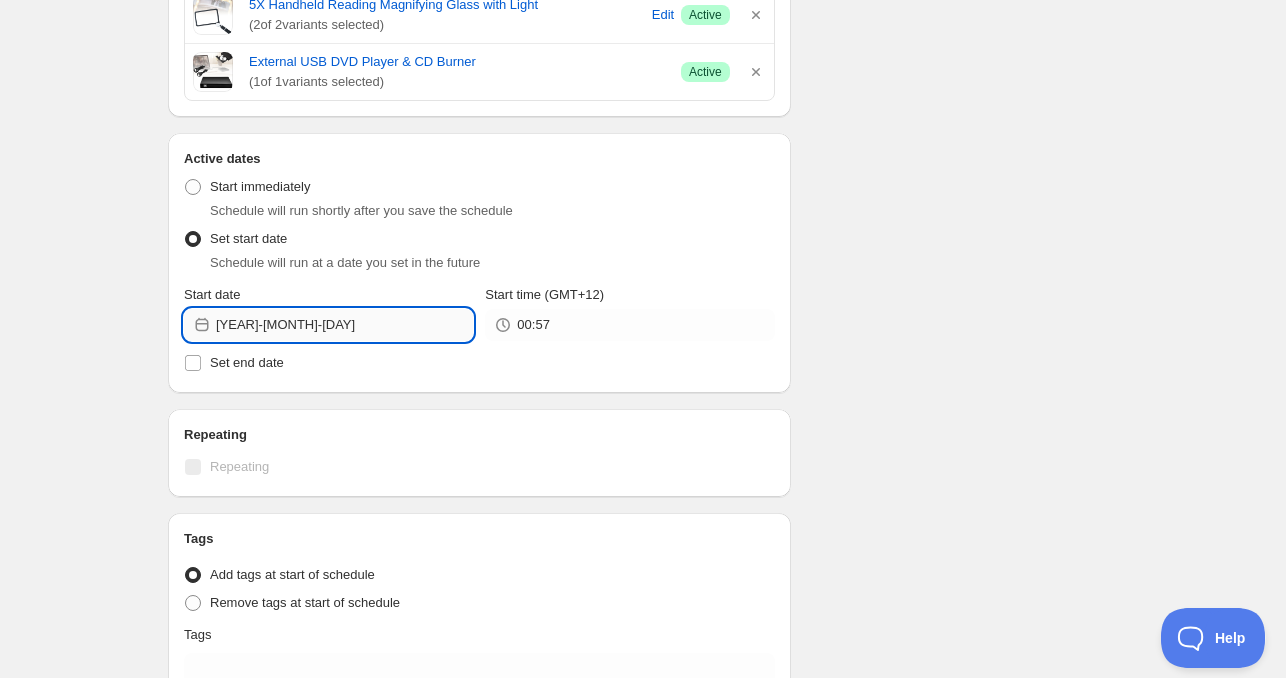 click on "[YEAR]-[MONTH]-[DAY]" at bounding box center (344, 325) 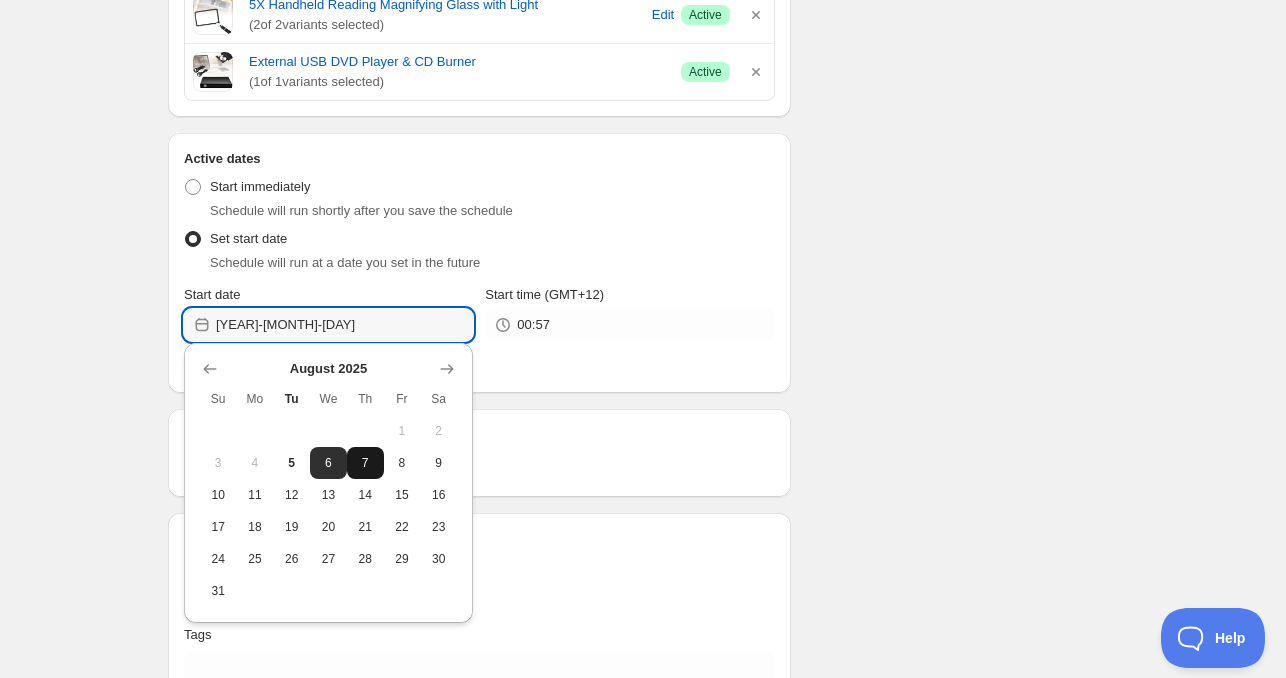 click on "7" at bounding box center (365, 463) 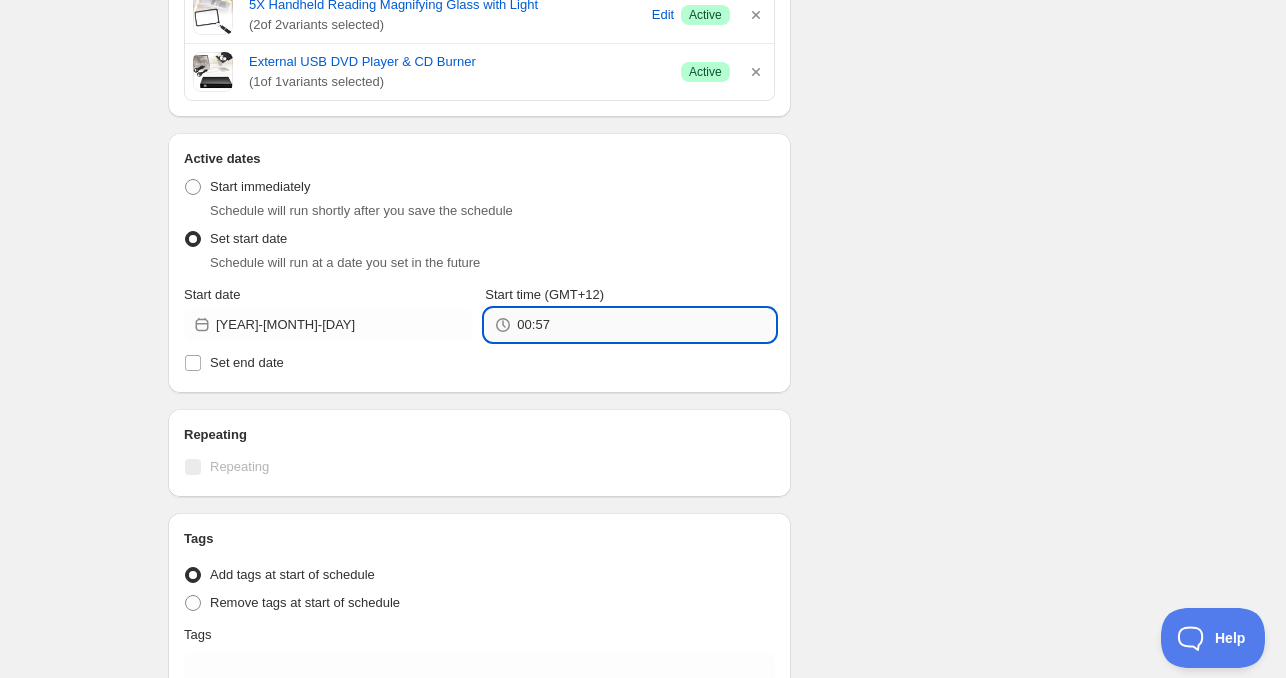 click on "00:57" at bounding box center [645, 325] 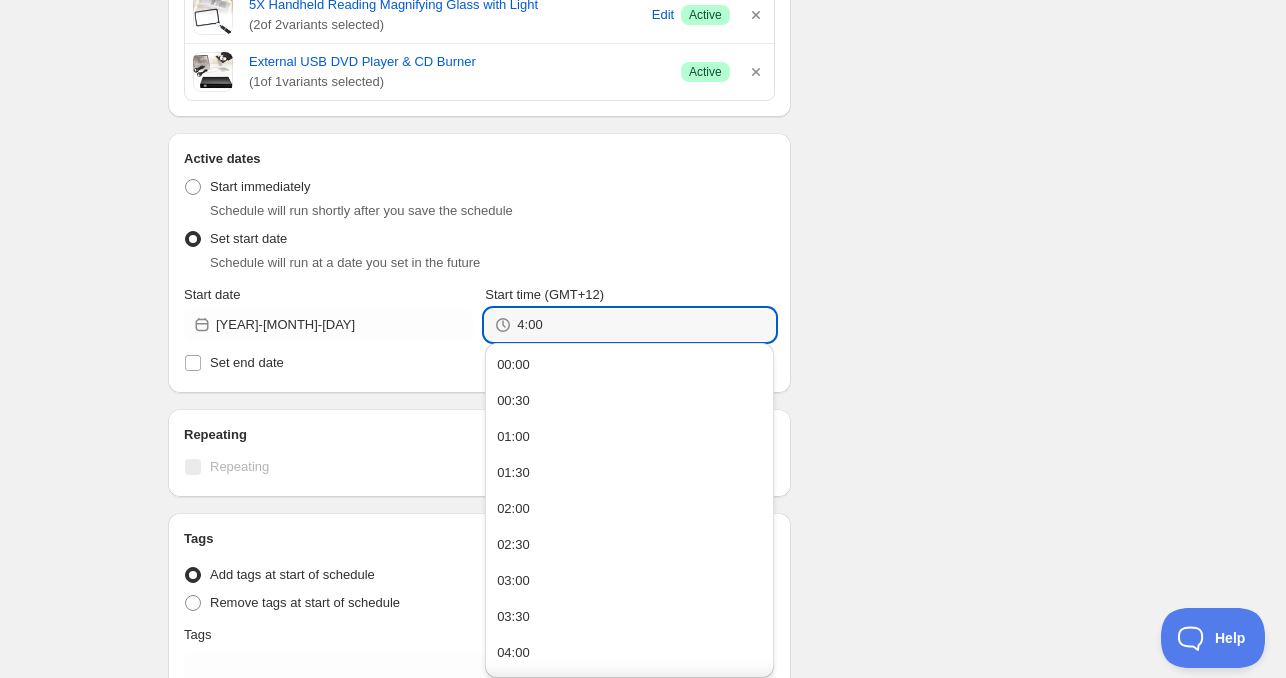 type on "04:00" 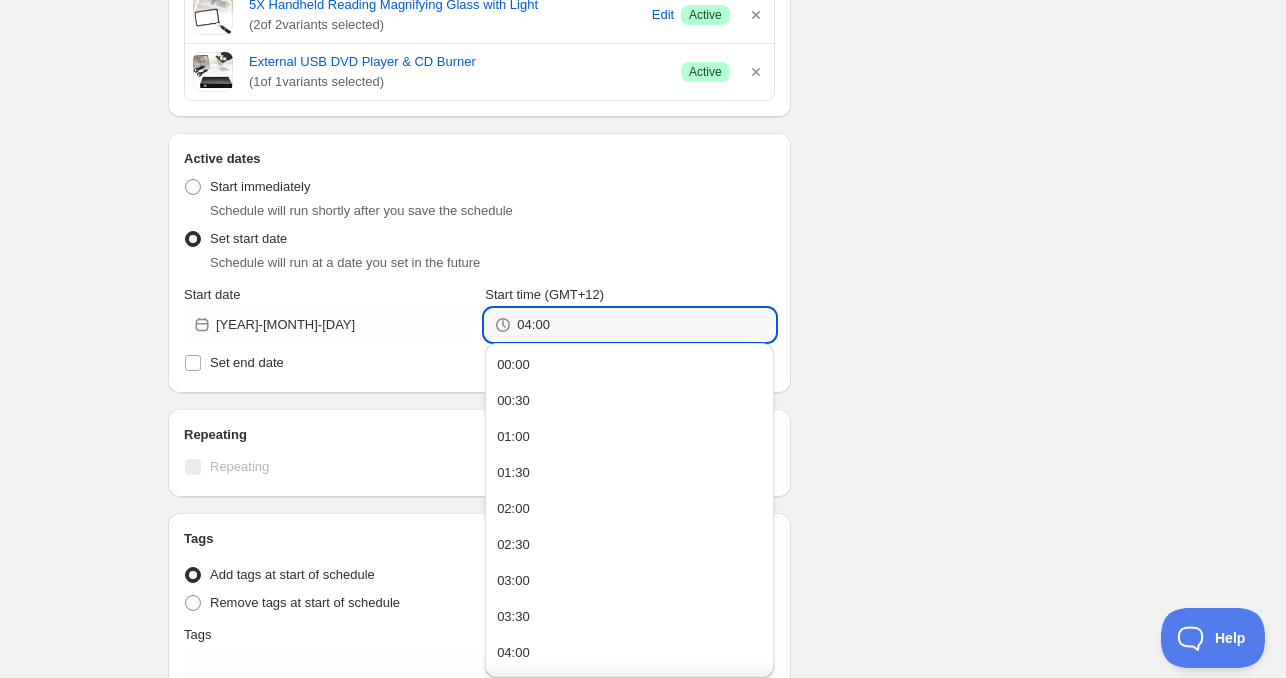 click on "Active dates Active Date Type Start immediately Schedule will run shortly after you save the schedule Set start date Schedule will run at a date you set in the future Start date [YEAR]-[MONTH]-[DAY] Start time (GMT+12) [TIME] Set end date End date [YEAR]-[MONTH]-[DAY] End time (GMT+12) [TIME] Repeating Repeating Ok Cancel Every 1 Date range Days Weeks Months Years Days Ends Never On specific date After a number of occurances Tags Tag type Add tags at start of schedule, remove at end Remove tags at start of schedule, add at end Tags Countdown timer Show a countdown timer on the product page The countdown timer will show the time remaining until the end of the schedule. Remember to add the Countdown Timer block to your theme and configure it to your liking. Open theme editor Summary [DAY] [MONTH] [DAY] [YEAR] [TIME] Type Add/remove tags from products Details Will apply to" at bounding box center [479, 263] 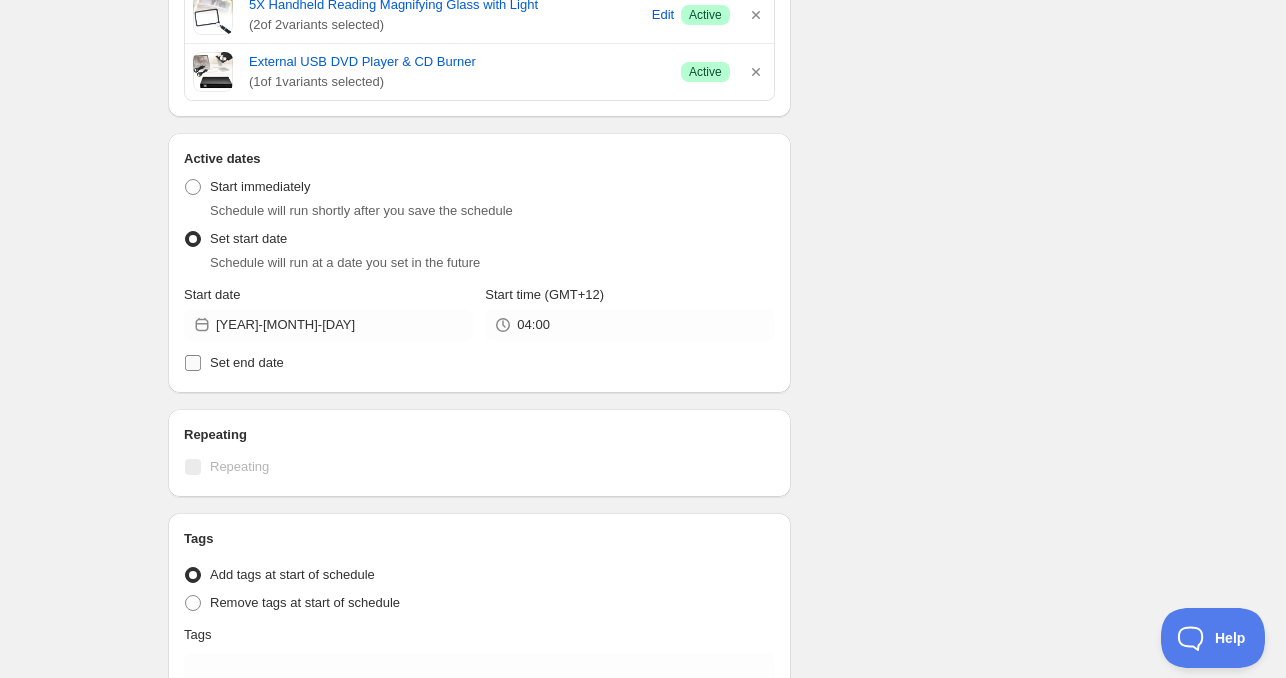click on "Set end date" at bounding box center [247, 362] 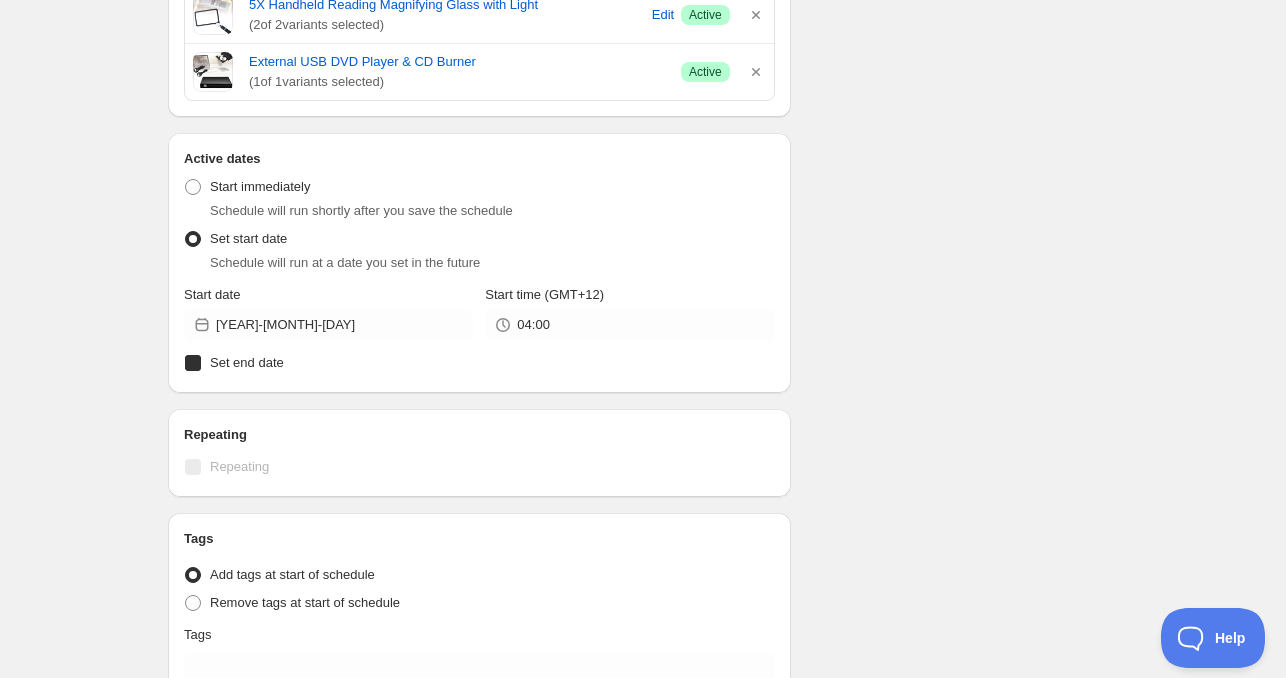 checkbox on "true" 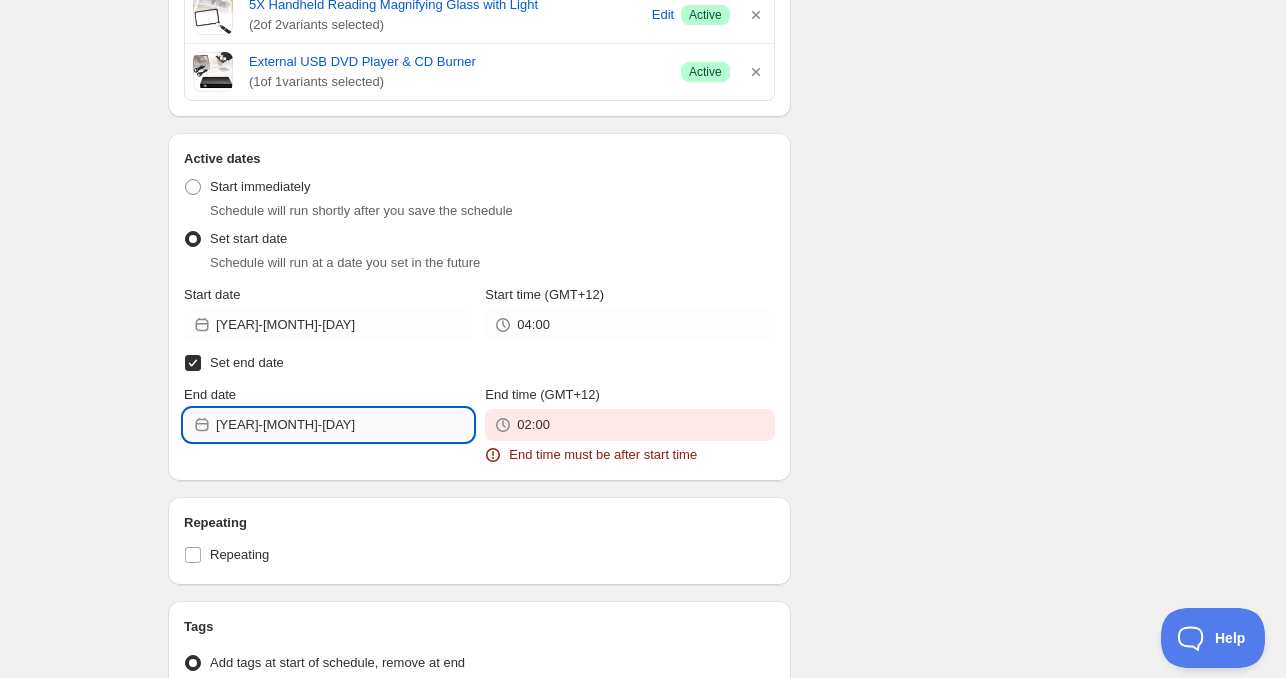 click on "[YEAR]-[MONTH]-[DAY]" at bounding box center [344, 425] 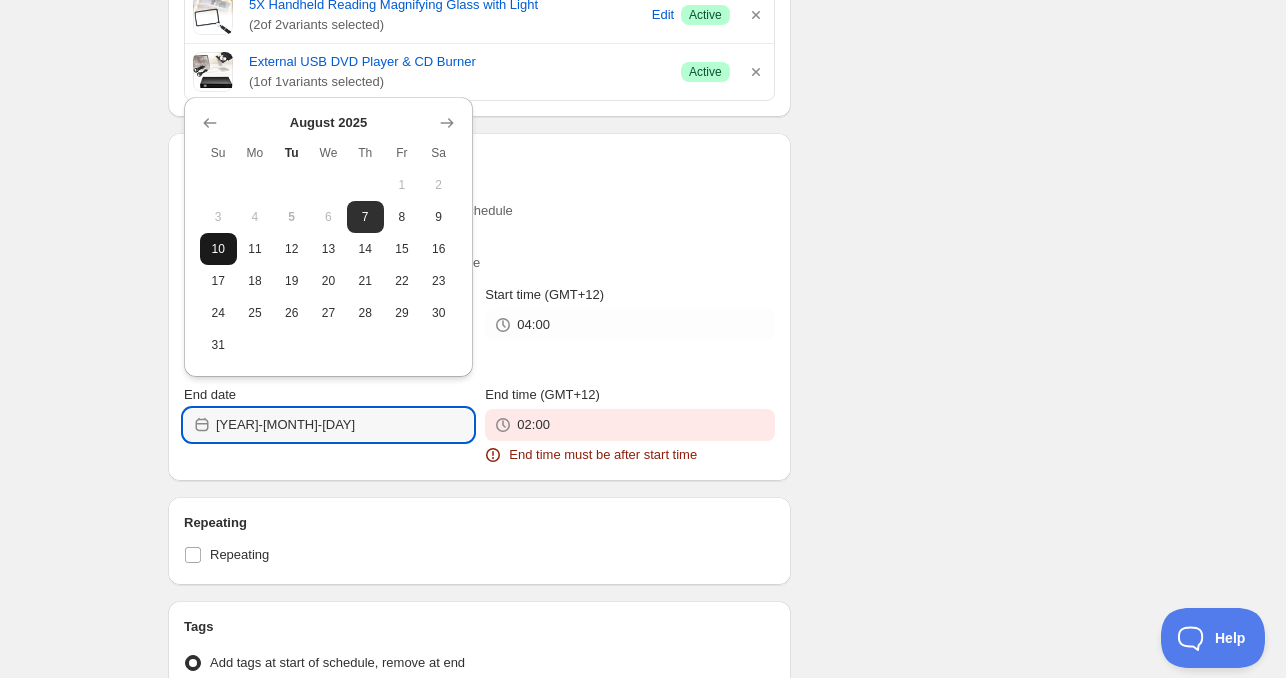 click on "10" at bounding box center [218, 249] 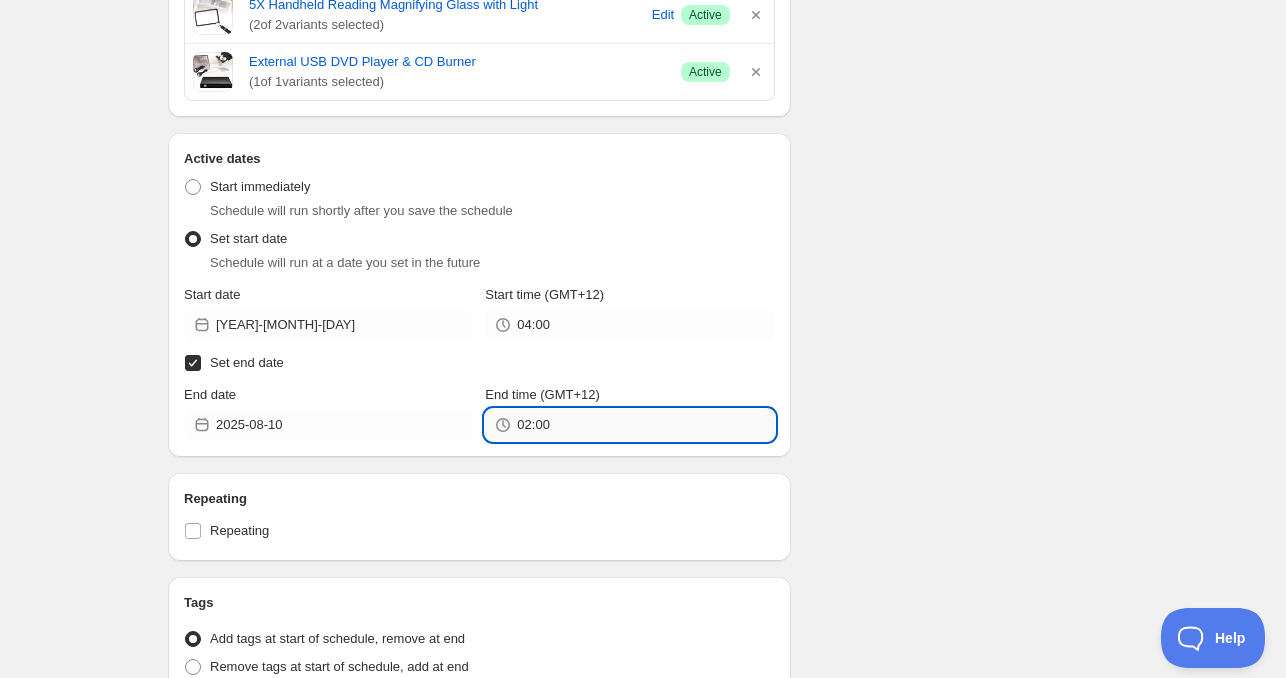 click on "02:00" at bounding box center [645, 425] 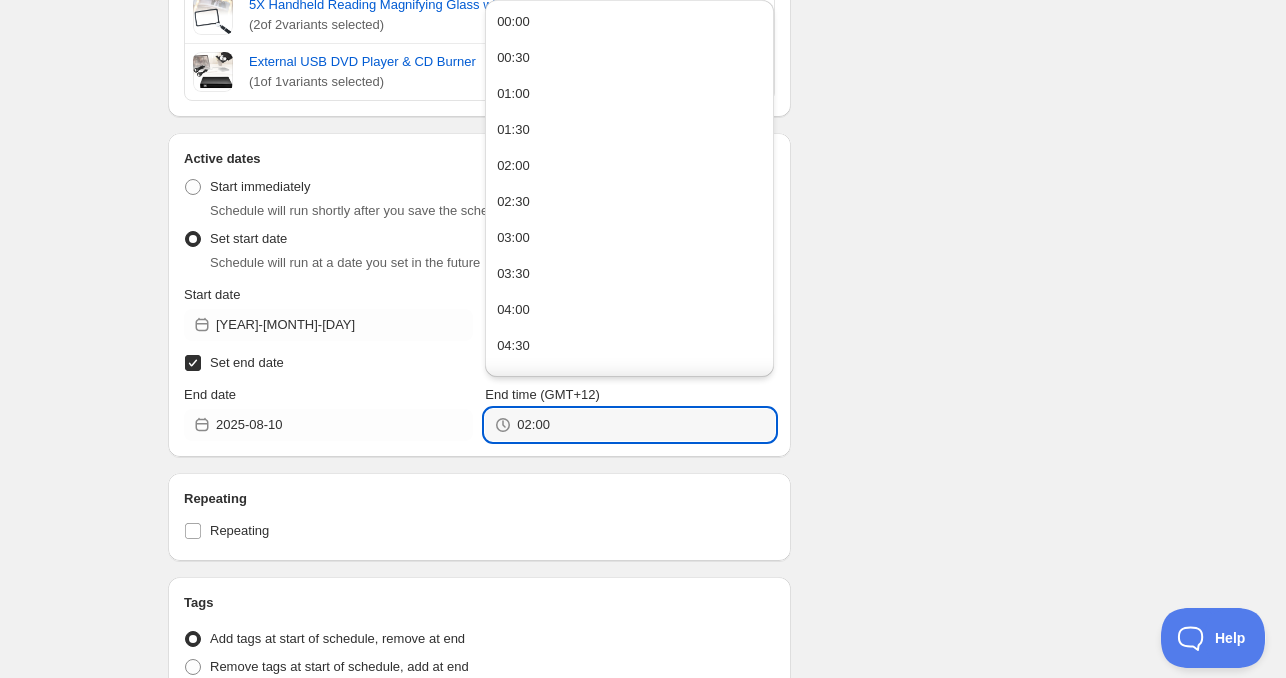 paste on "4" 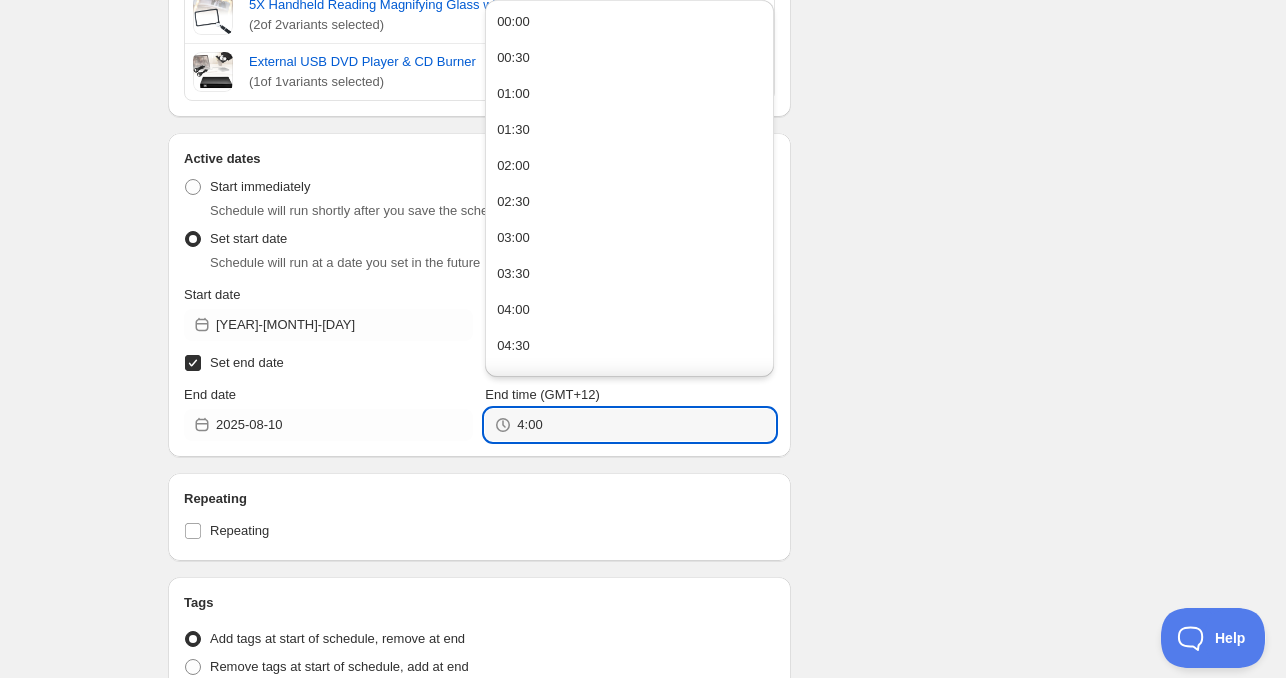 type on "04:00" 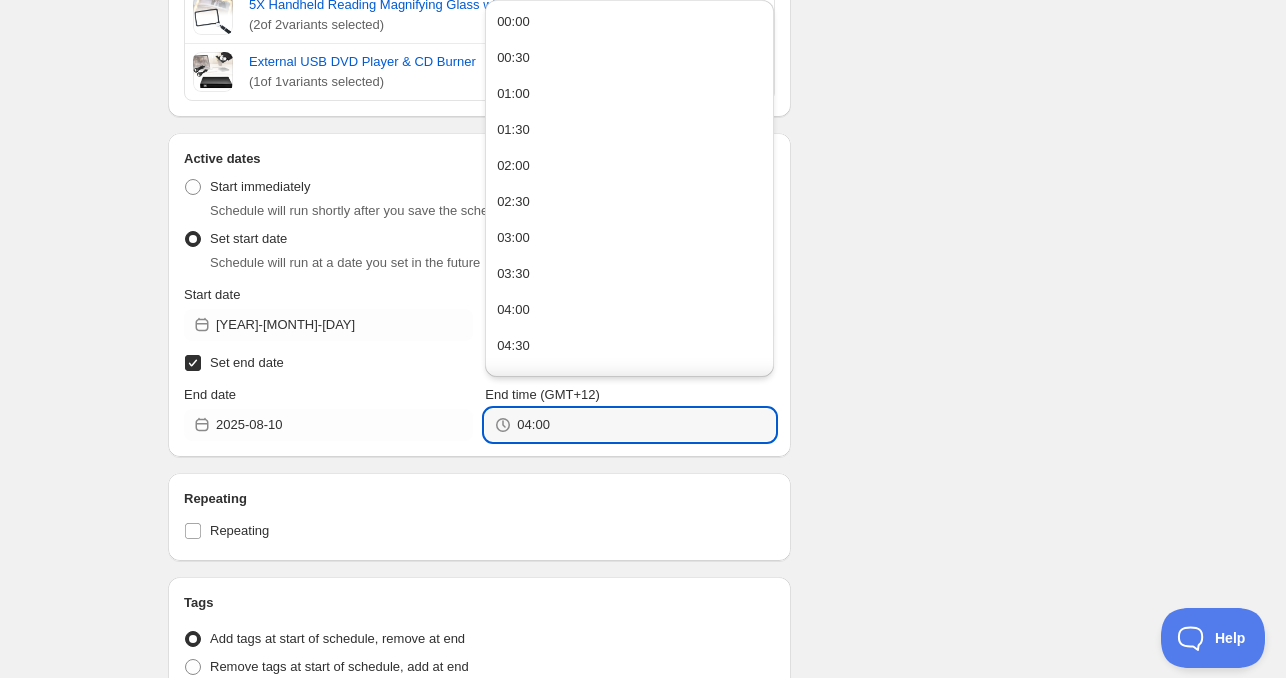 click on "Schedule name New schedule [MONTH] [DAY] [YEAR] [TIME] Your customers won't see this Product selection Entity type Specific products Specific collections Specific tags Specific vendors Browse Compact Bathroom Storage Cabinet ( 1  of   1  variants selected) Success Active Water Resistant Pet Car Backseat Cover ( 1  of   1  variants selected) Success Active Epoxy Resin Jewellery Making Kit ( 1  of   1  variants selected) Success Active Protective Under BBQ Grill Mat ( 1  of   1  variants selected) Success Active Canvas Travel Duffel & Gym Bag ( 5  of   5  variants selected) Edit Success Active Compact 12000mAh Power Bank ( 1  of   1  variants selected) Success Active Emergency Hand Crank Solar Powered Radio ( 1  of   1  variants selected) Success Active 3 In 1 Rechargeable Clip On Desk Fan ( 4  of   4  variants selected) Edit Success Active Expandable Garden Hose with Sprayer ( 3  of   3  variants selected) Edit Success Active Foldable Silicone Air Fryer Pot Liner ( 8  of   8  variants selected) Edit Success Active ( 2" at bounding box center (635, 26) 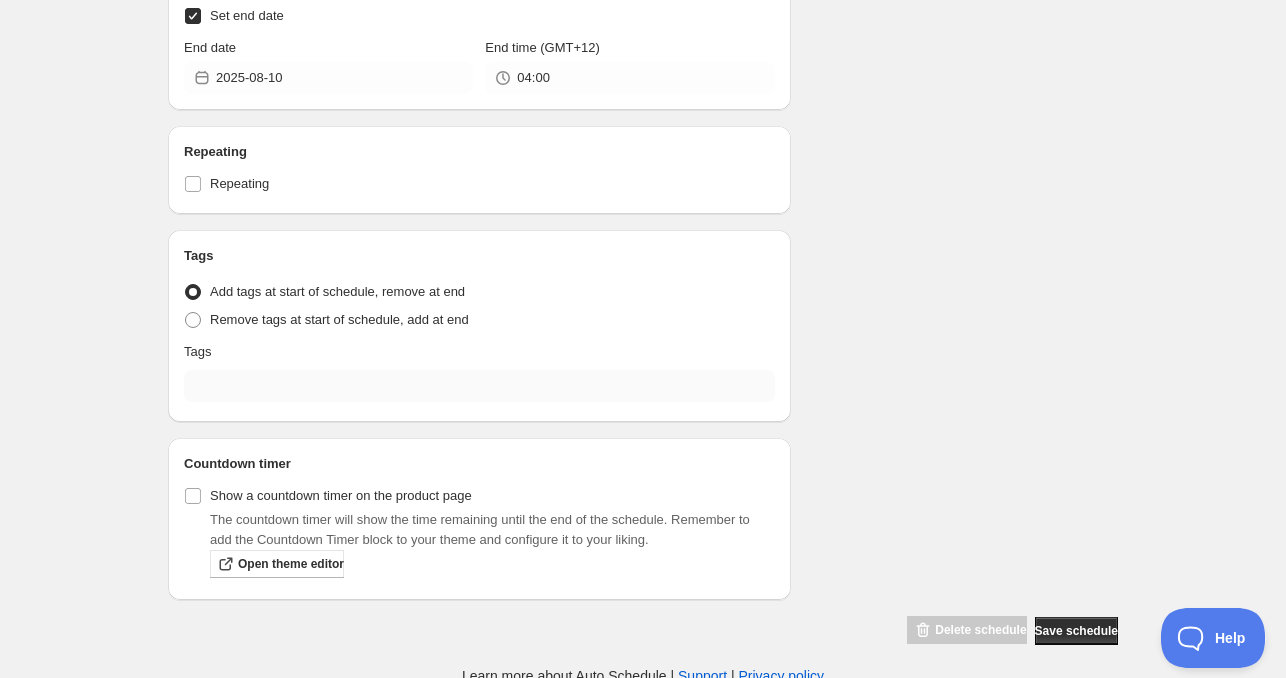 scroll, scrollTop: 1349, scrollLeft: 0, axis: vertical 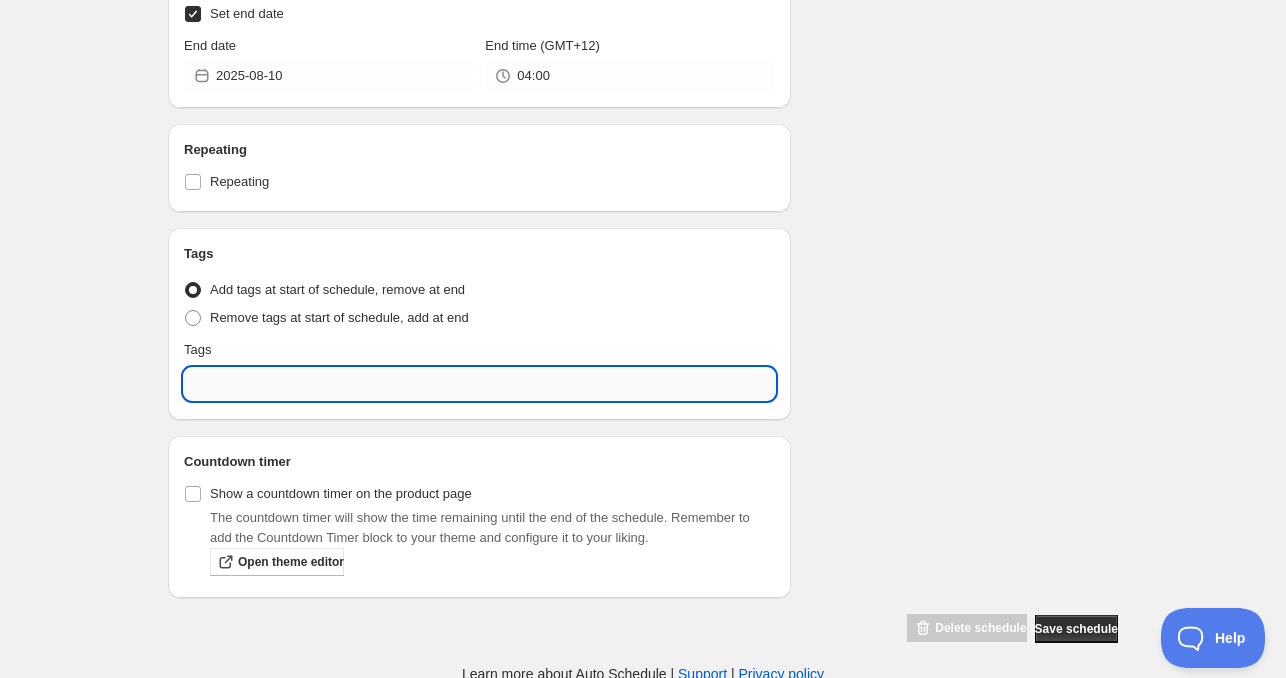 click at bounding box center (479, 384) 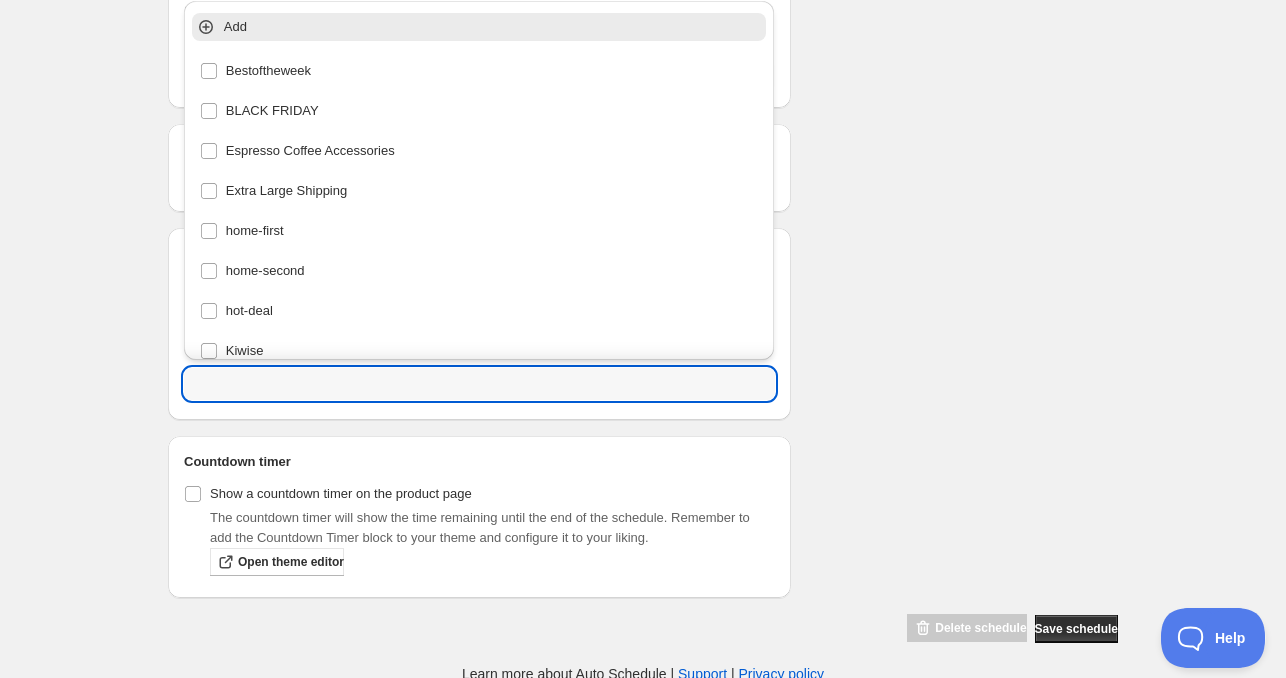 click on "home-second" at bounding box center [479, 269] 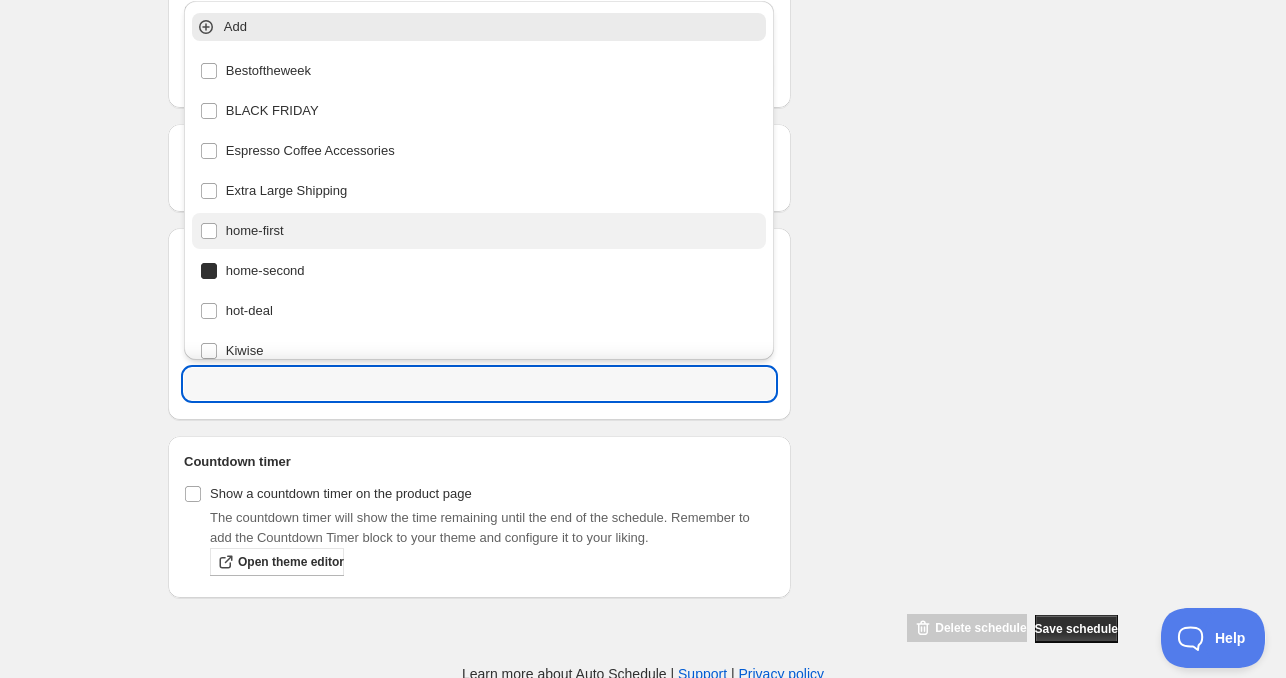 type on "home-second" 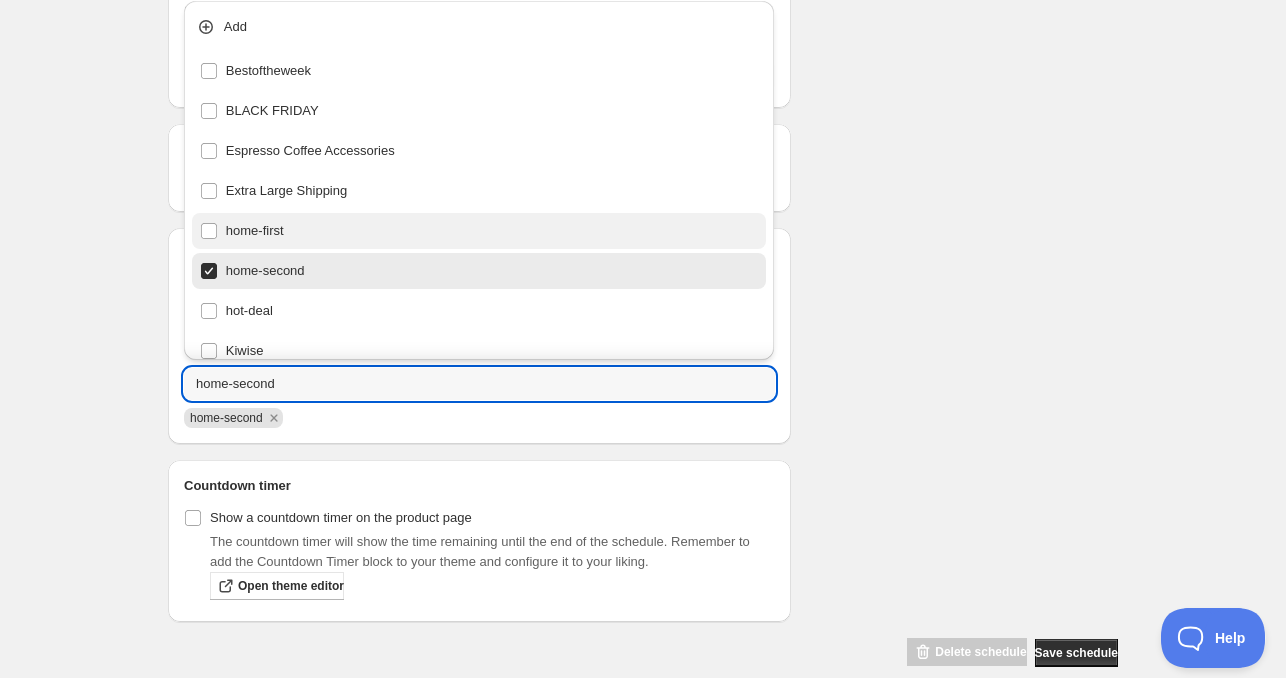 click on "home-first" at bounding box center [479, 231] 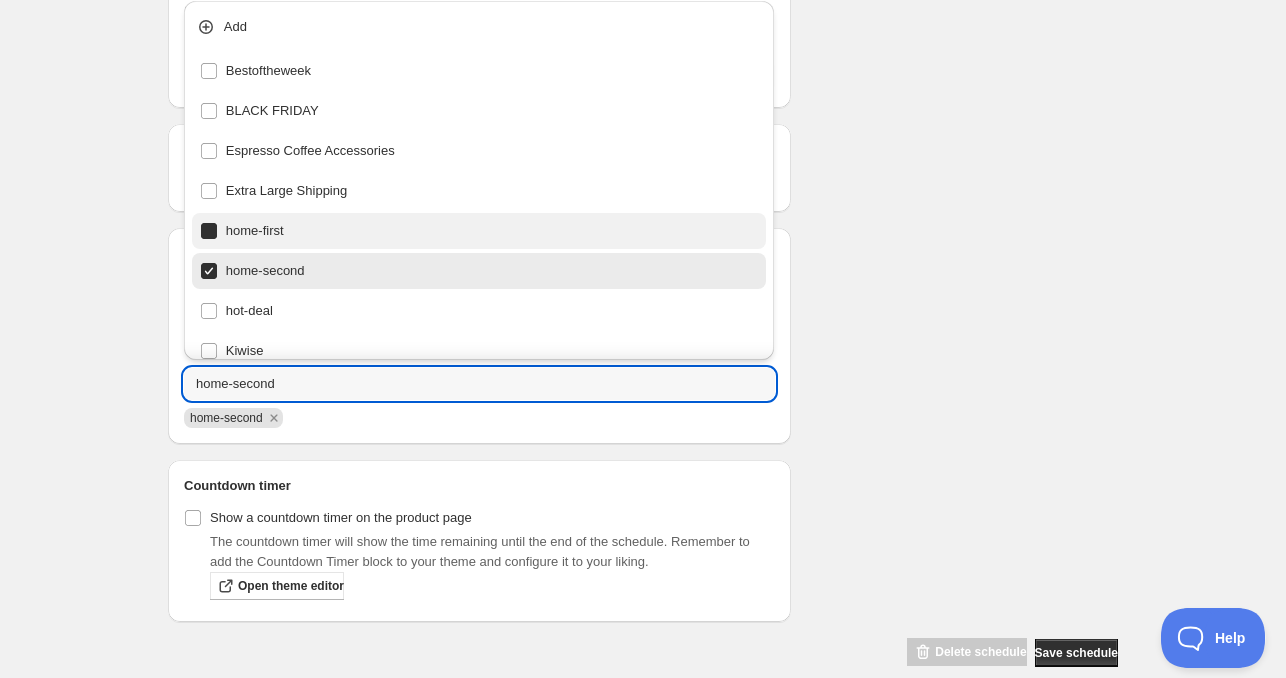 type on "home-first" 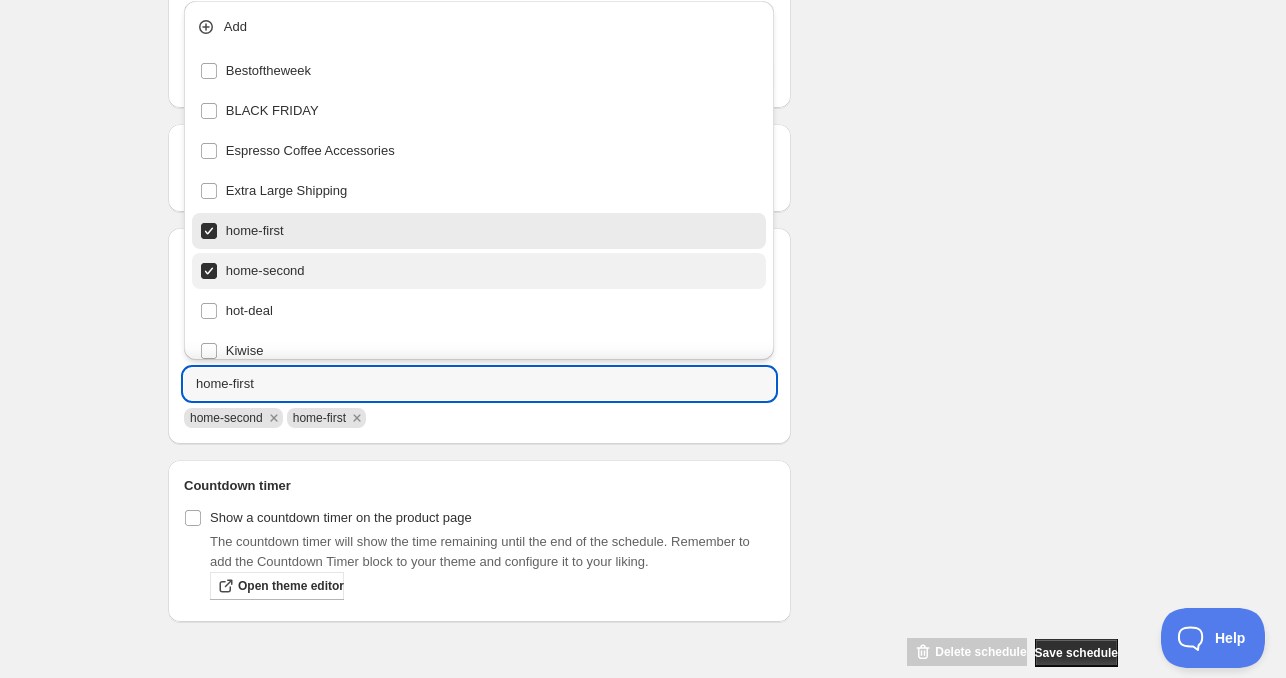 click on "home-second" at bounding box center [479, 271] 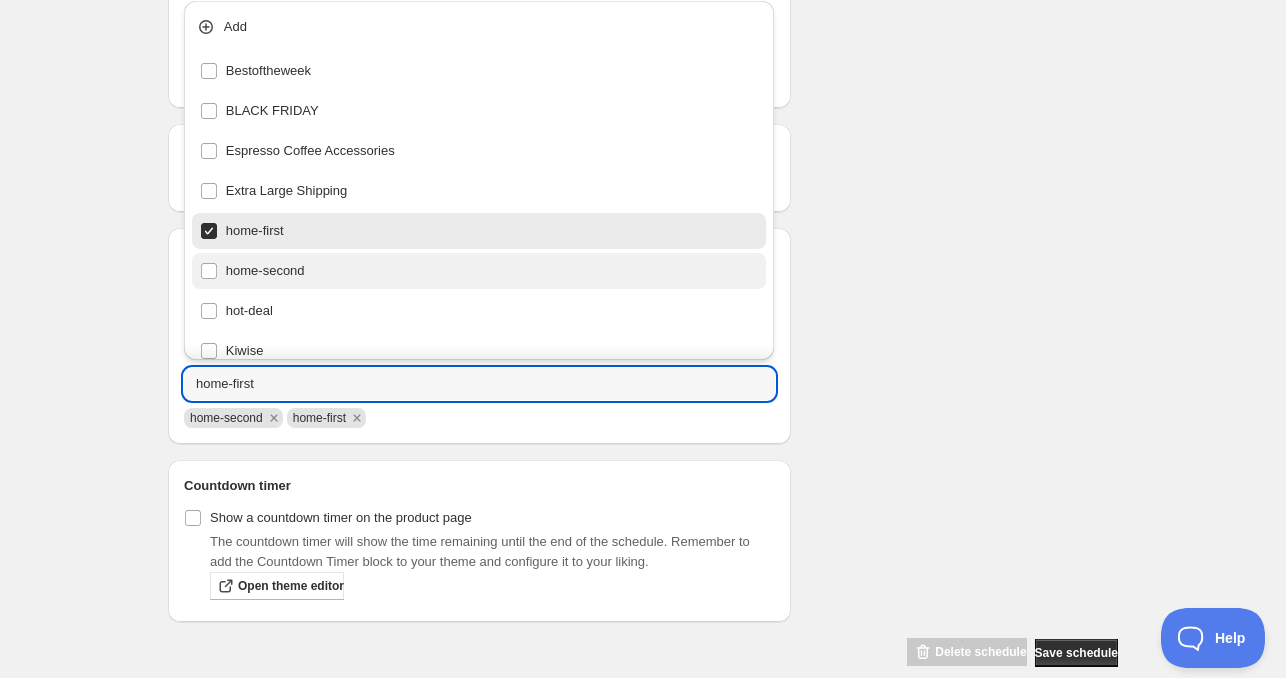 checkbox on "false" 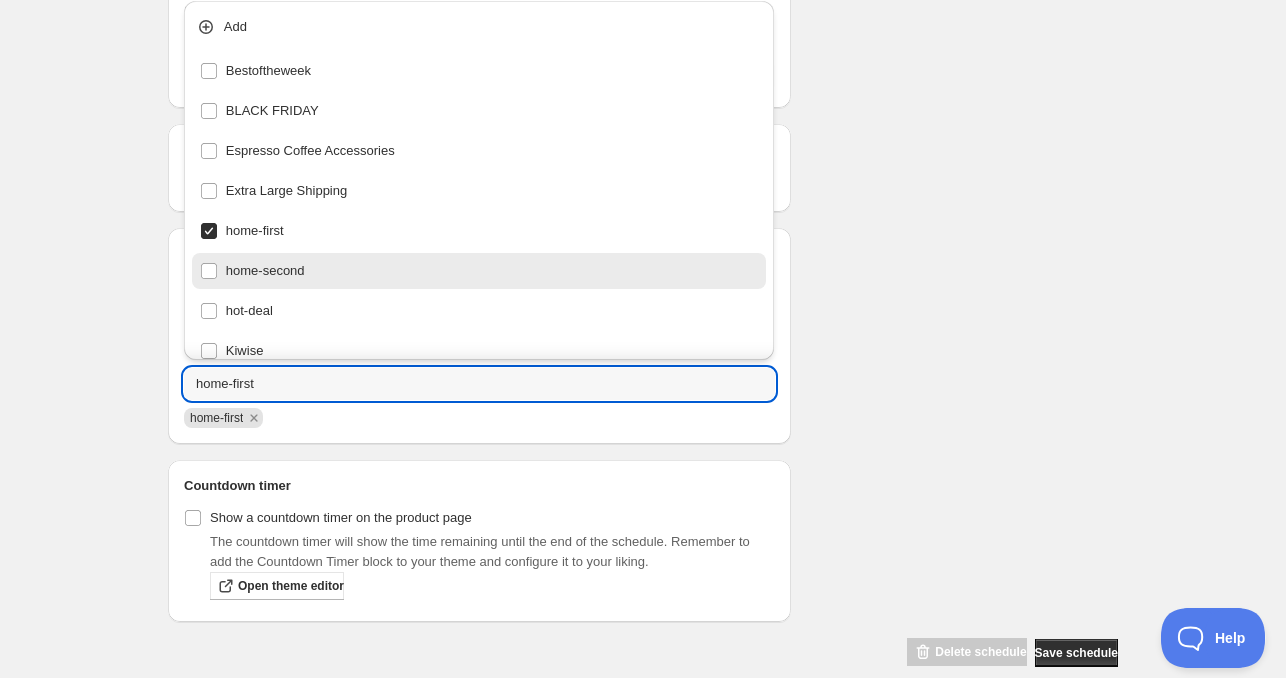 click on "New schedule [MONTH] [DAY] [YEAR] [TIME]. This page is ready New schedule [MONTH] [DAY] [YEAR] [TIME] Duplicate Activate Deactivate More actions Duplicate Activate Deactivate Submit Schedule name New schedule [MONTH] [DAY] [YEAR] [TIME] Your customers won't see this Product selection Entity type Specific products Specific collections Specific tags Specific vendors Browse Compact Bathroom Storage Cabinet ( 1  of   1  variants selected) Success Active Water Resistant Pet Car Backseat Cover ( 1  of   1  variants selected) Success Active Epoxy Resin Jewellery Making Kit ( 1  of   1  variants selected) Success Active Protective Under BBQ Grill Mat ( 1  of   1  variants selected) Success Active Canvas Travel Duffel & Gym Bag ( 5  of   5  variants selected) Edit Success Active Compact 12000mAh Power Bank ( 1  of   1  variants selected) Success Active Emergency Hand Crank Solar Powered Radio ( 1  of   1  variants selected) Success Active 3 In 1 Rechargeable Clip On Desk Fan ( 4  of   4  variants selected) Edit Success Active ( 3  of   3 Edit ( 8" at bounding box center [643, -321] 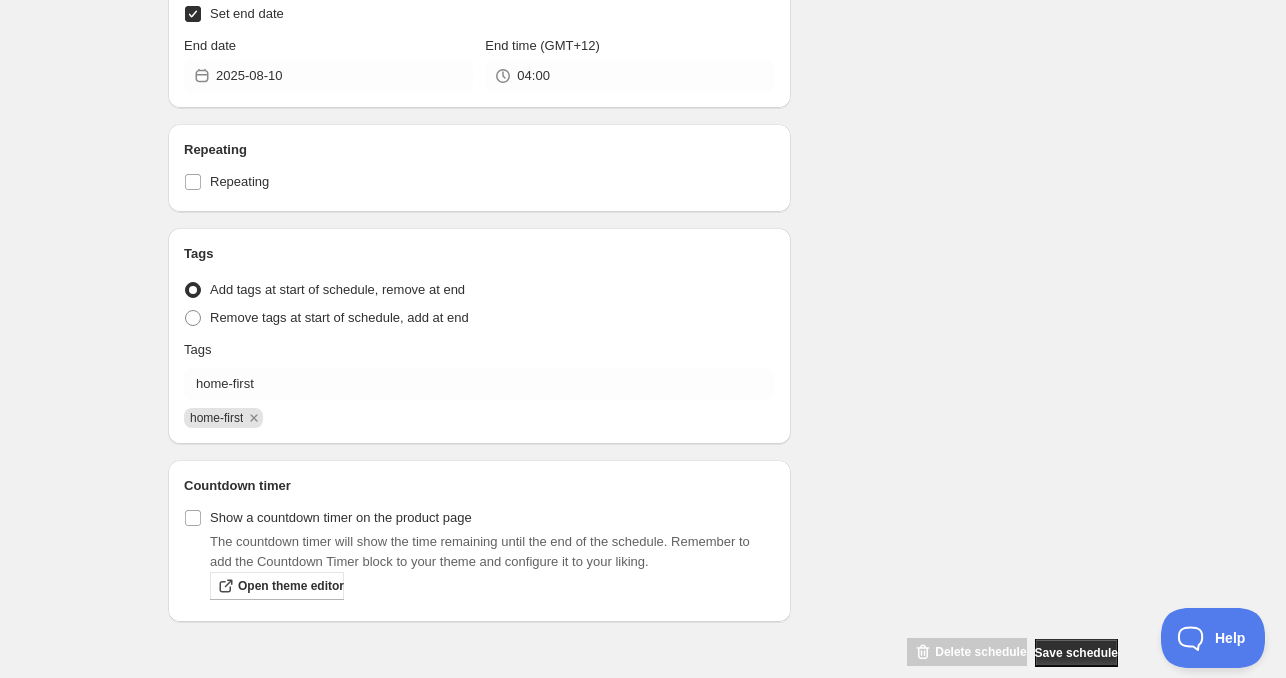 scroll, scrollTop: 0, scrollLeft: 0, axis: both 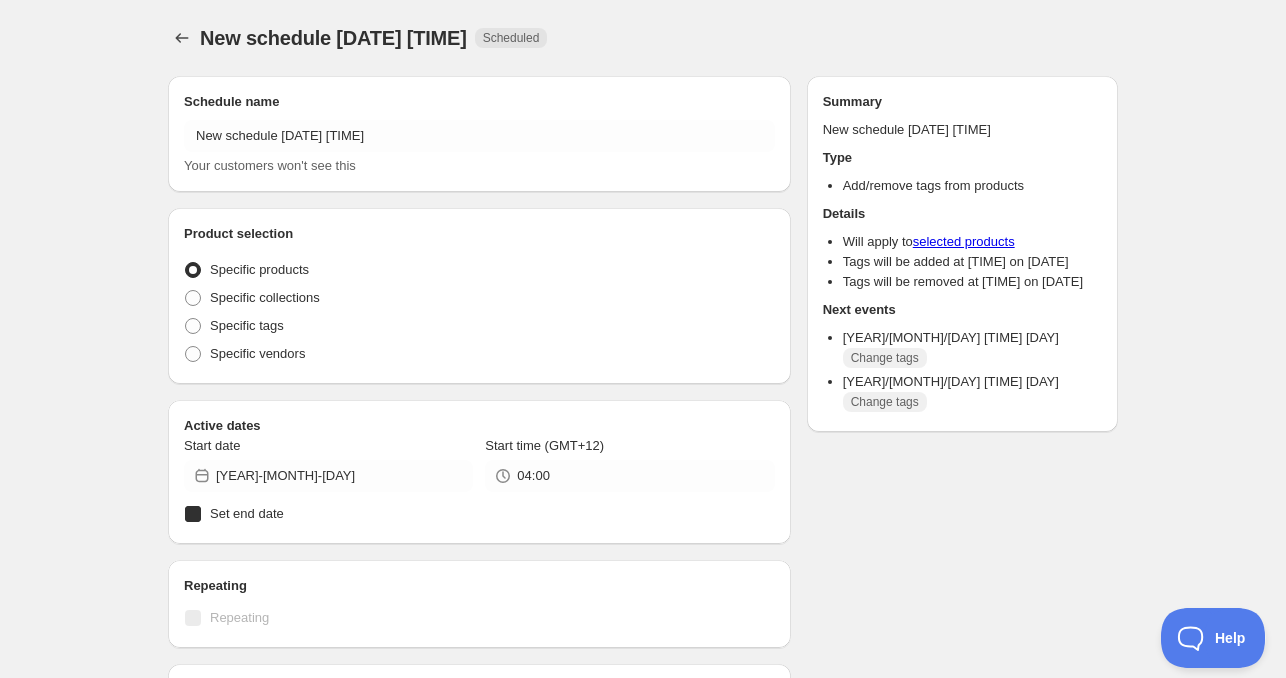 radio on "true" 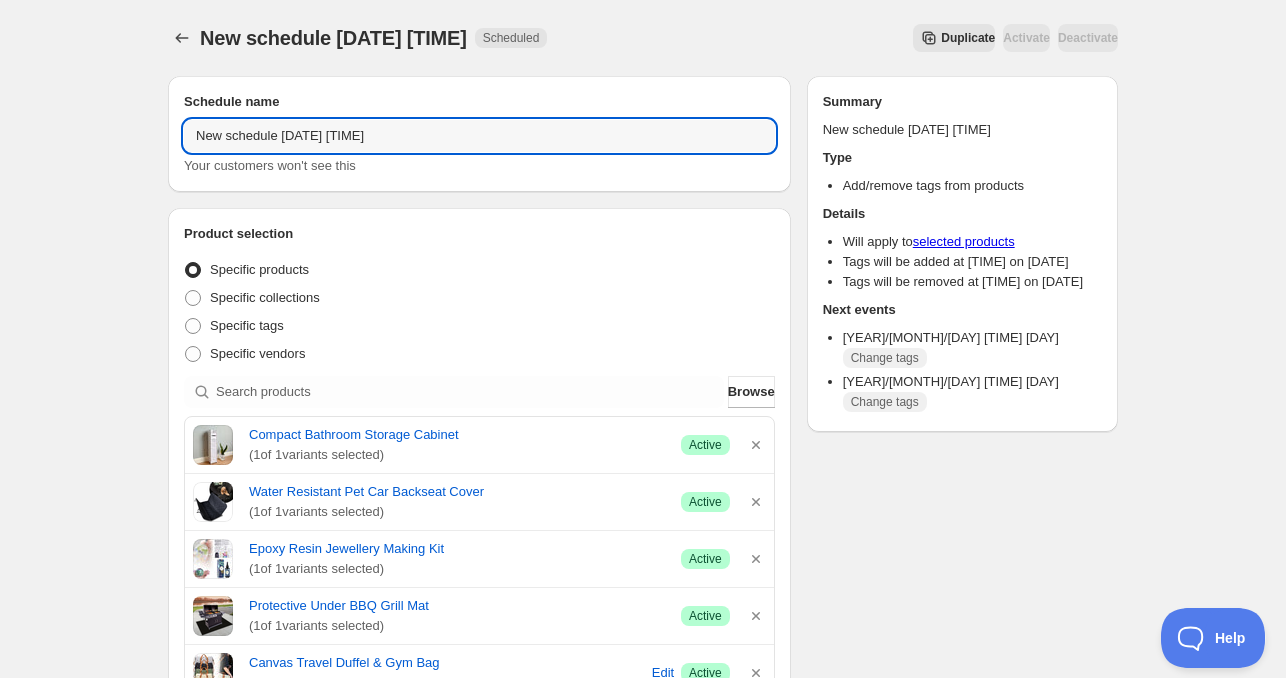 drag, startPoint x: 268, startPoint y: 135, endPoint x: -89, endPoint y: 124, distance: 357.16943 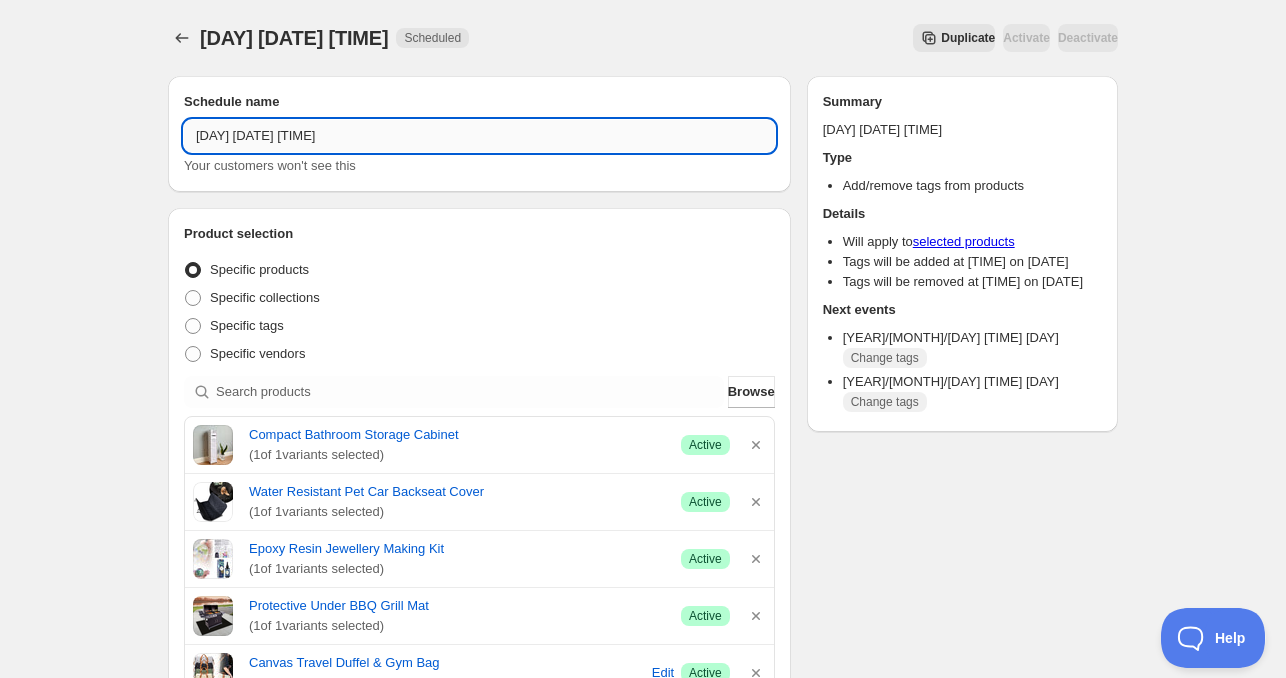 click on "[DAY] [DATE] [TIME]" at bounding box center [479, 136] 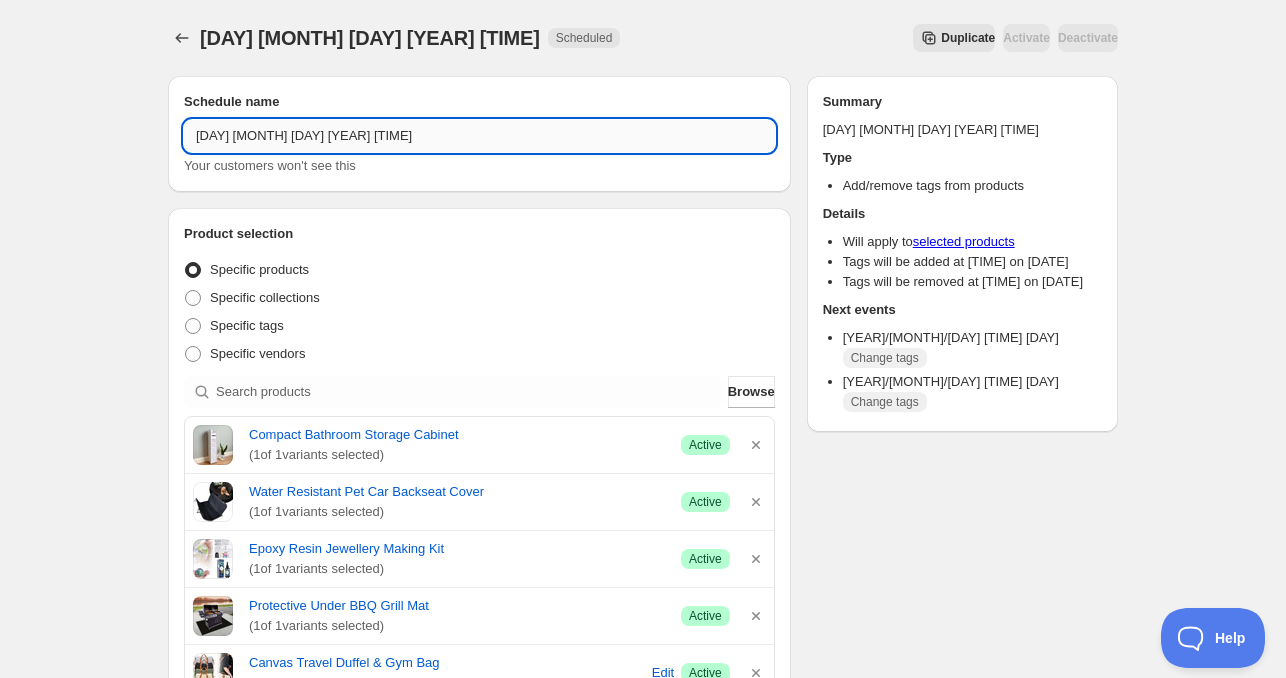 drag, startPoint x: 297, startPoint y: 136, endPoint x: 622, endPoint y: 150, distance: 325.3014 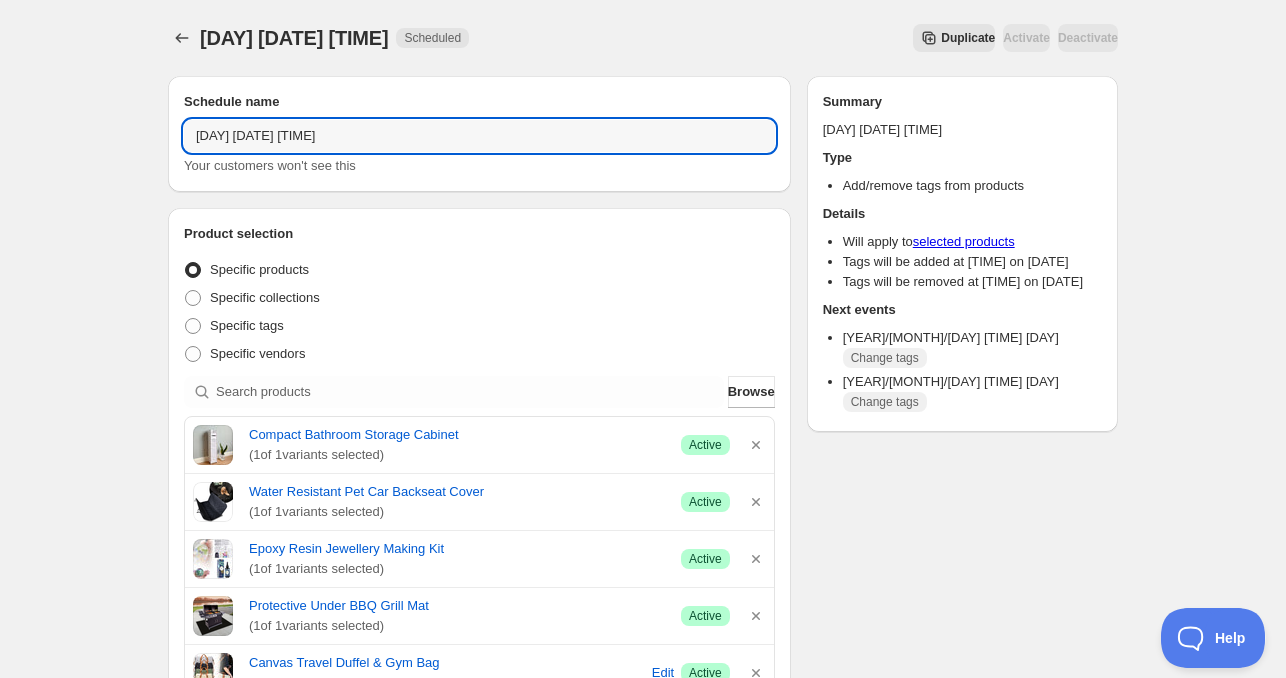 type on "[DAY] [DATE] [TIME]" 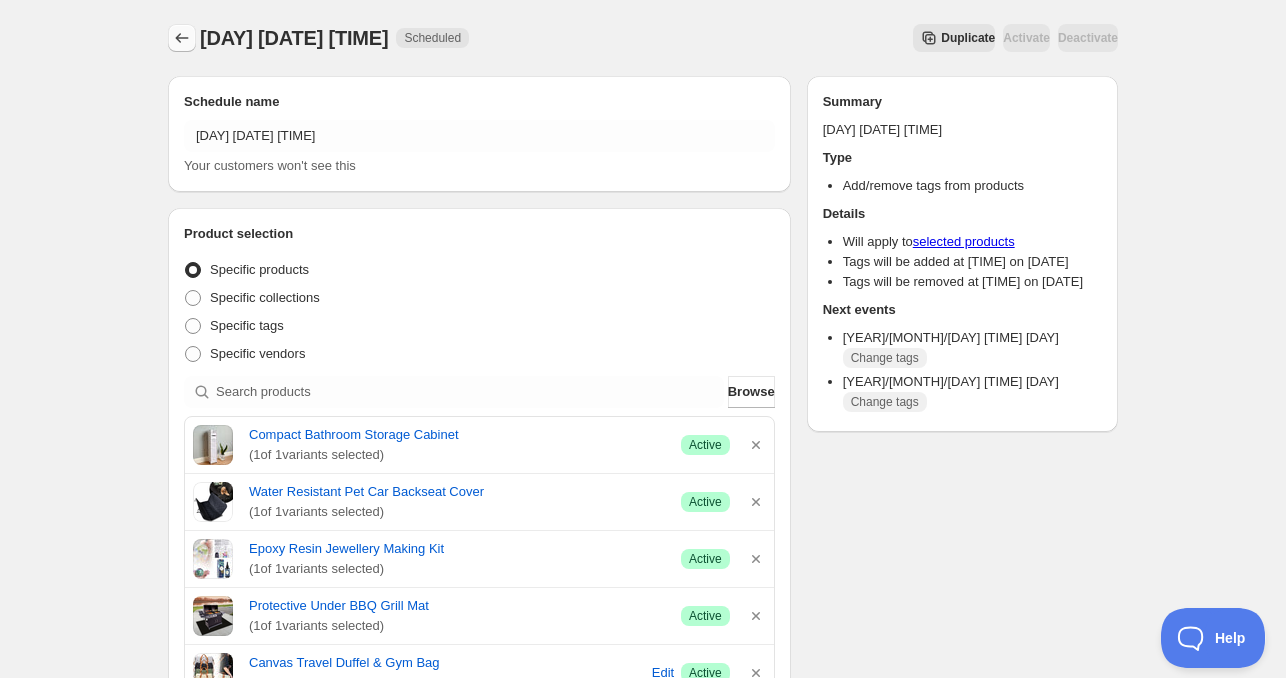 click at bounding box center (182, 38) 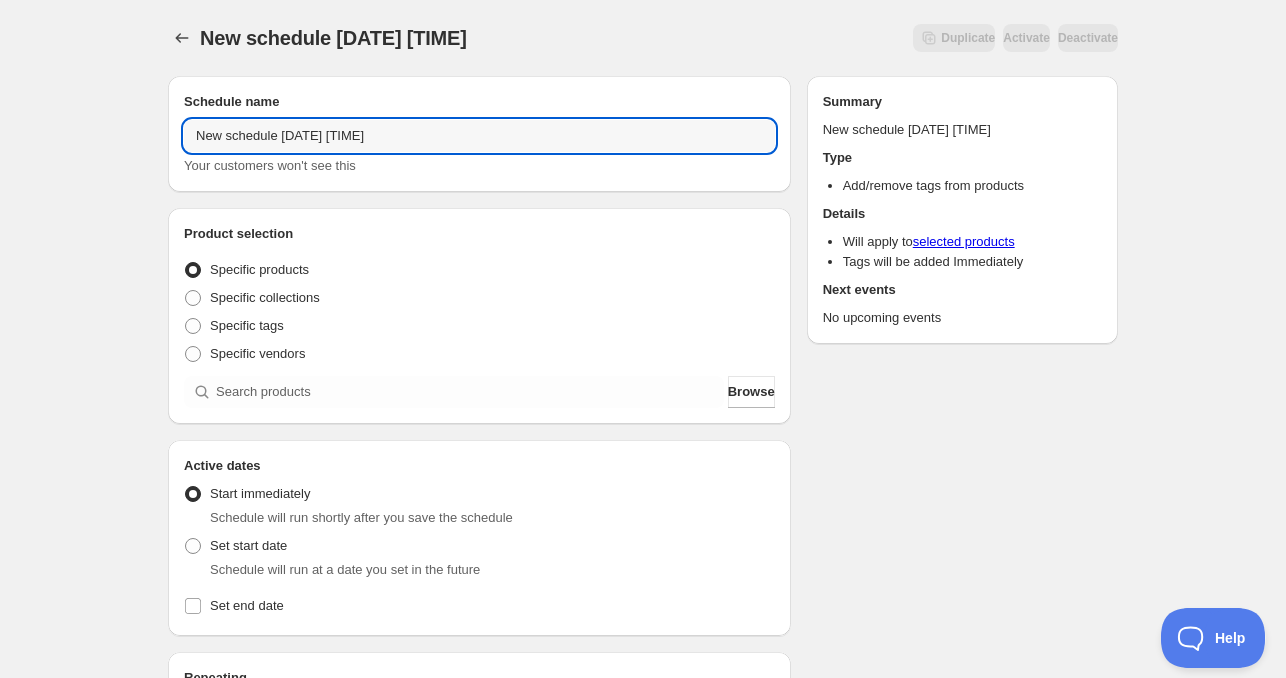 drag, startPoint x: 279, startPoint y: 132, endPoint x: -218, endPoint y: 96, distance: 498.30212 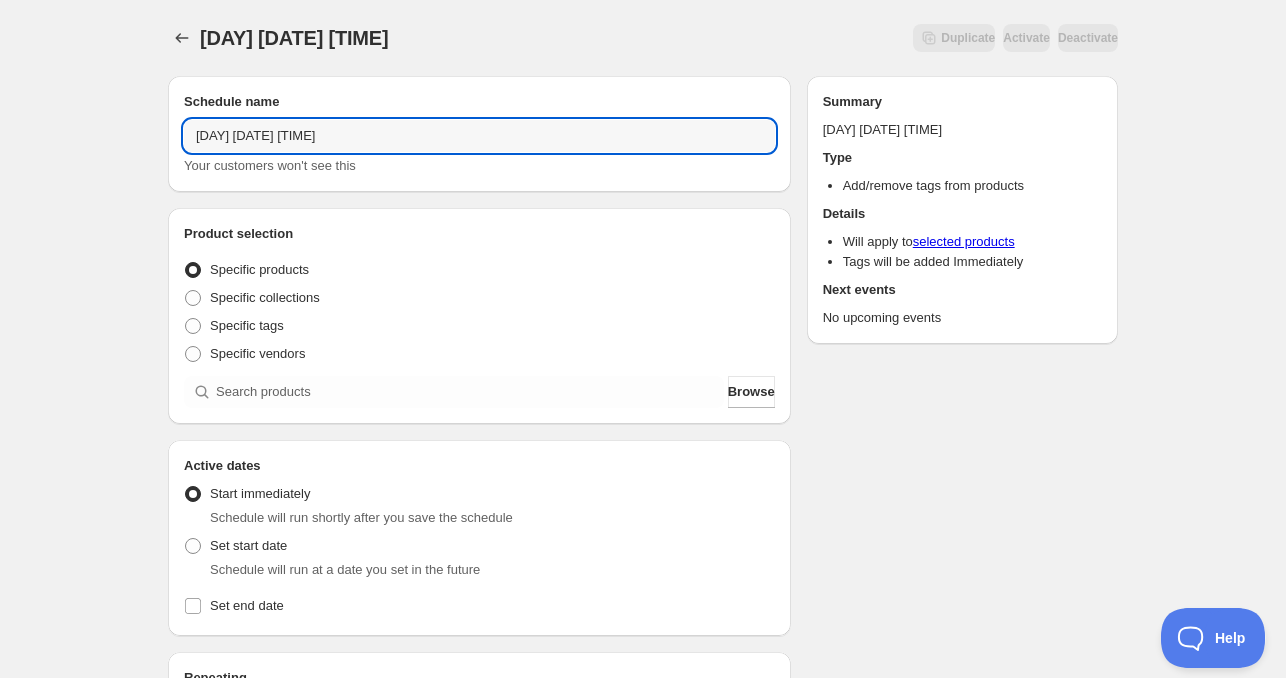 drag, startPoint x: 273, startPoint y: 139, endPoint x: 256, endPoint y: 159, distance: 26.24881 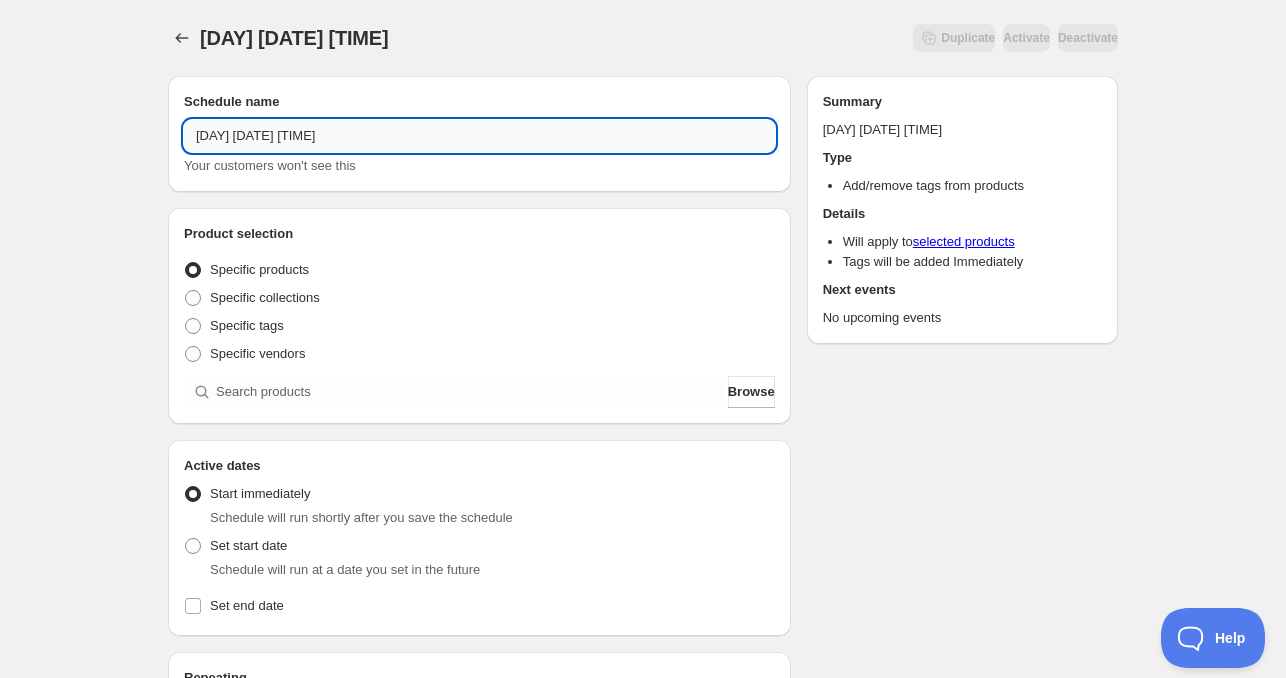 click on "[DAY] [DATE] [TIME]" at bounding box center [479, 136] 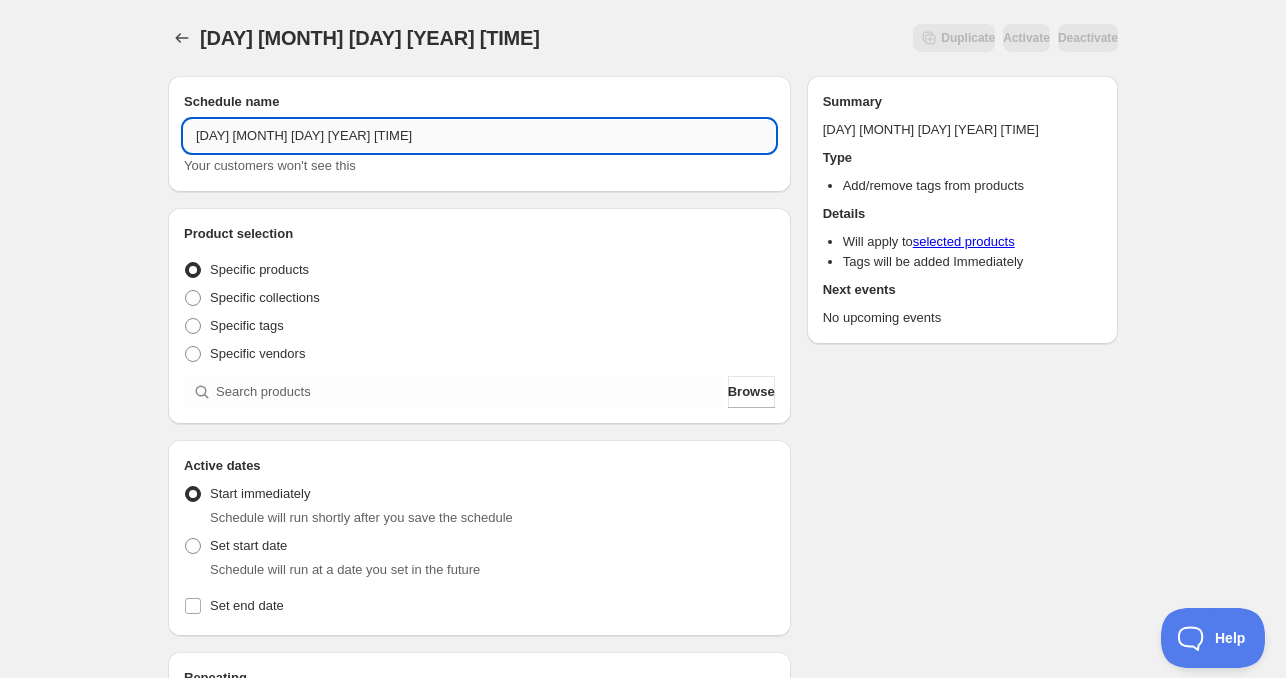 drag, startPoint x: 297, startPoint y: 134, endPoint x: 430, endPoint y: 135, distance: 133.00375 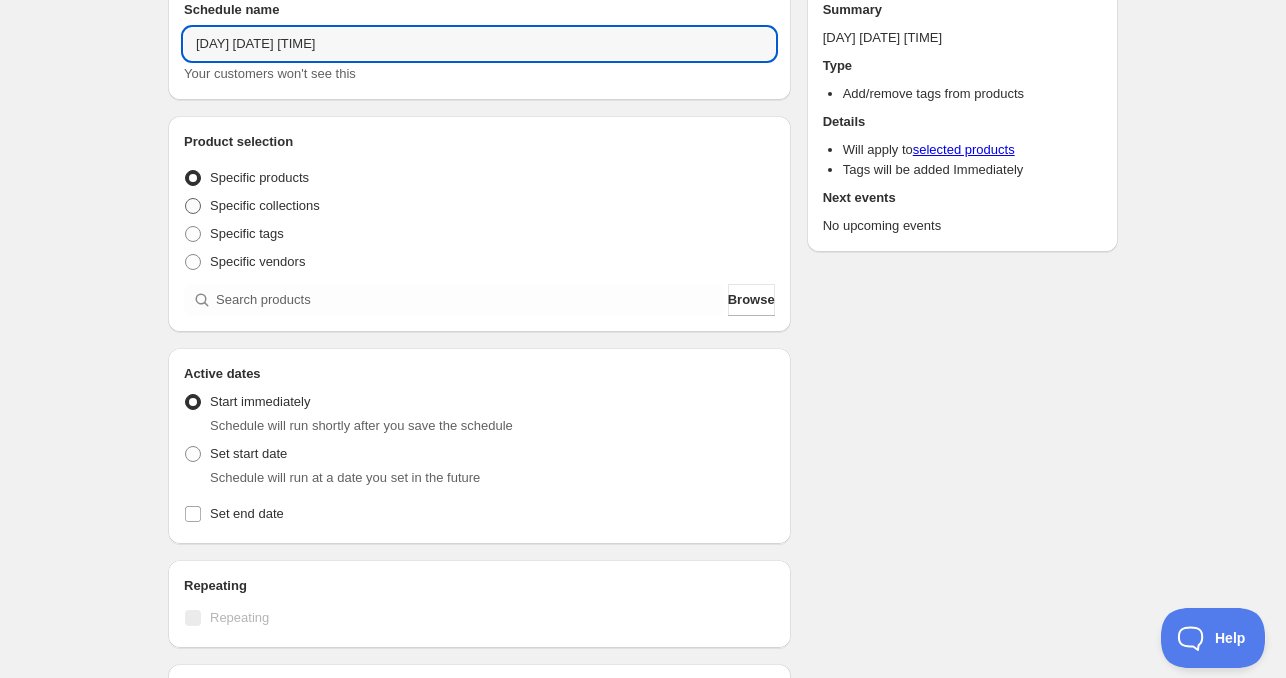 scroll, scrollTop: 200, scrollLeft: 0, axis: vertical 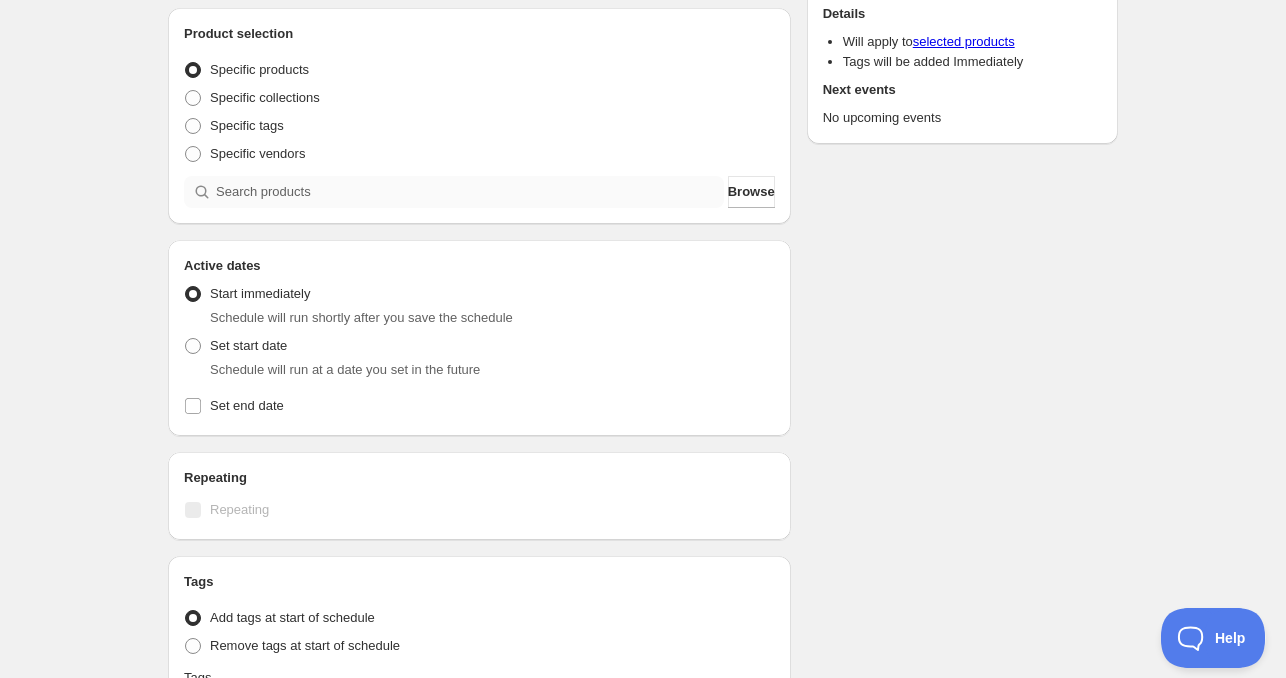 type on "[DAY] [DATE] [TIME]" 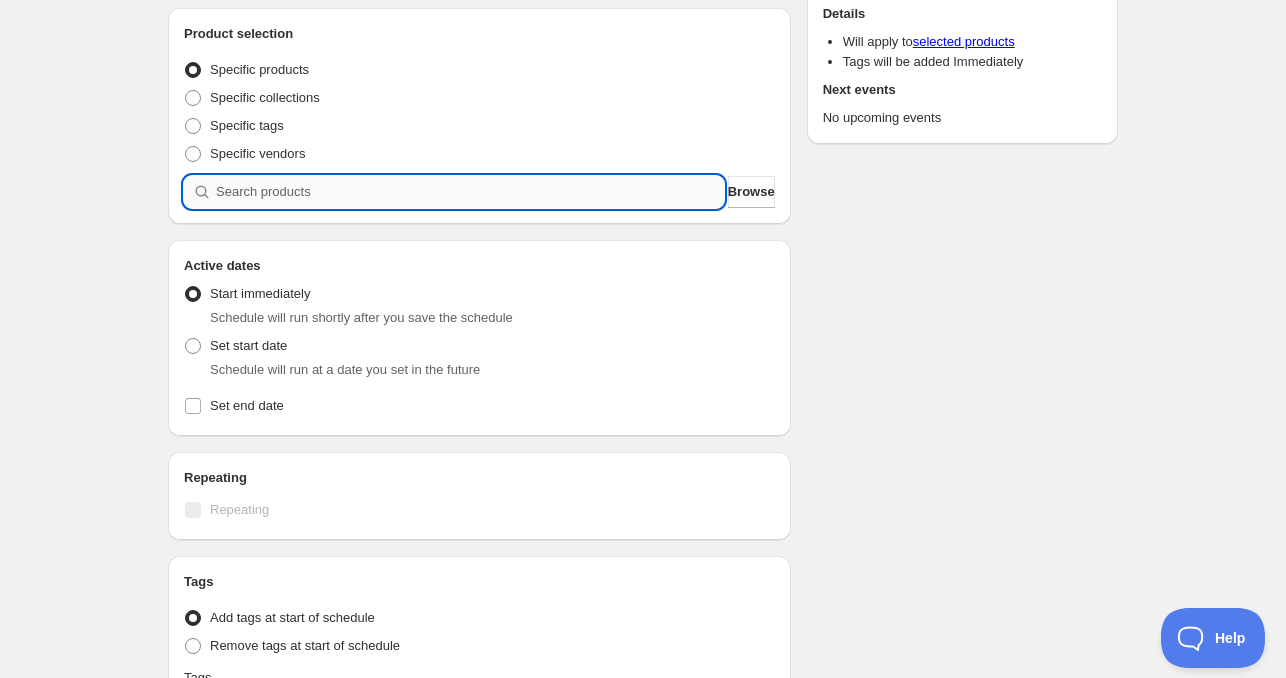 click at bounding box center [470, 192] 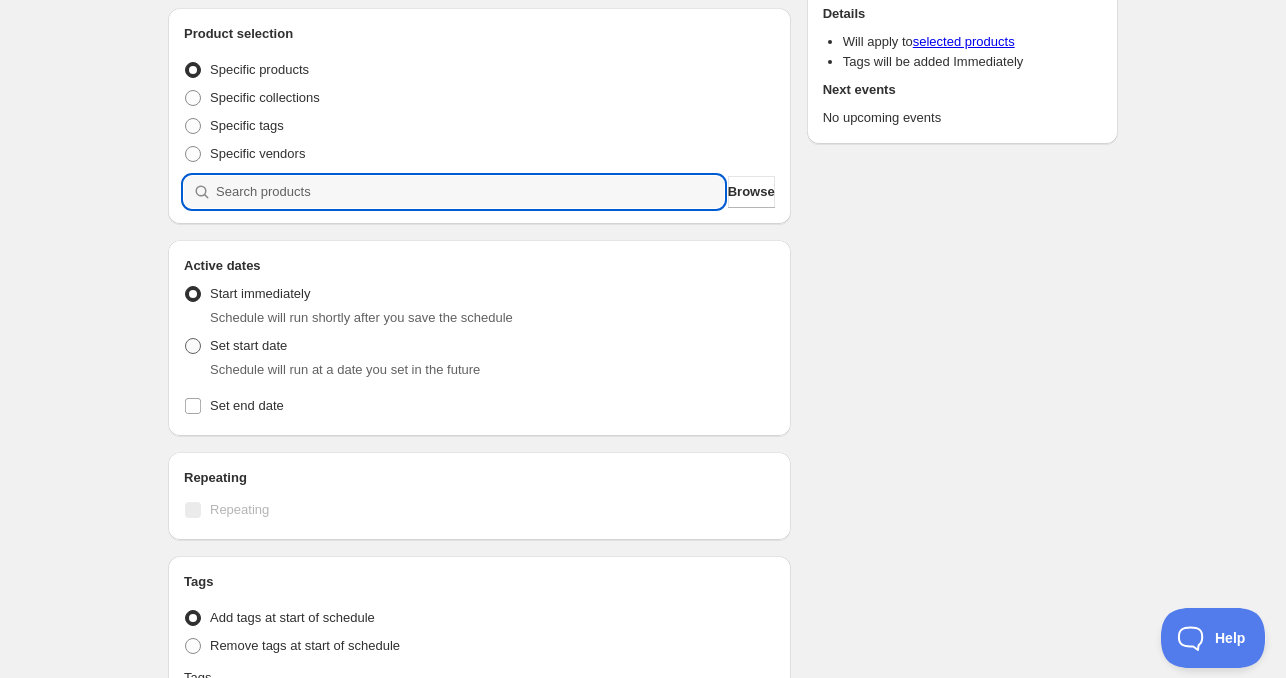 click on "Set start date" at bounding box center (248, 345) 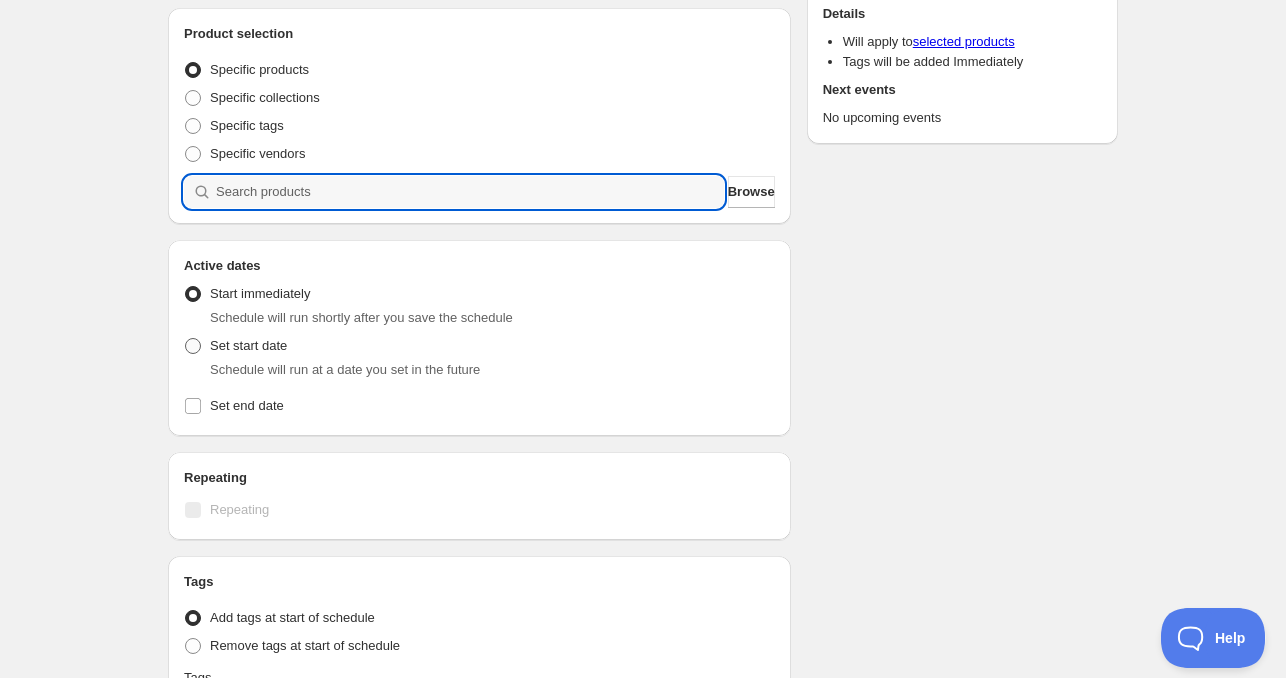 radio on "true" 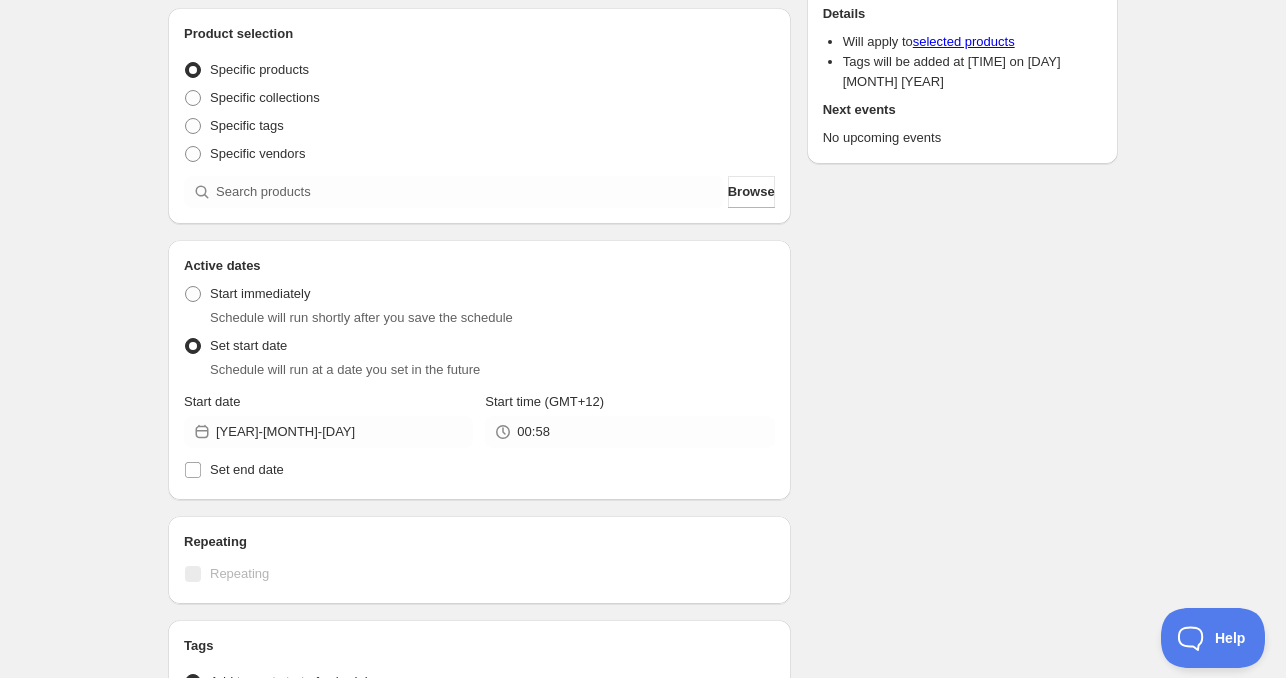 click on "Active Date Type Start immediately Schedule will run shortly after you save the schedule Set start date Schedule will run at a date you set in the future Start date [YEAR]-[MONTH]-[DAY] Start time (GMT+12) [TIME] Set end date" at bounding box center [479, 380] 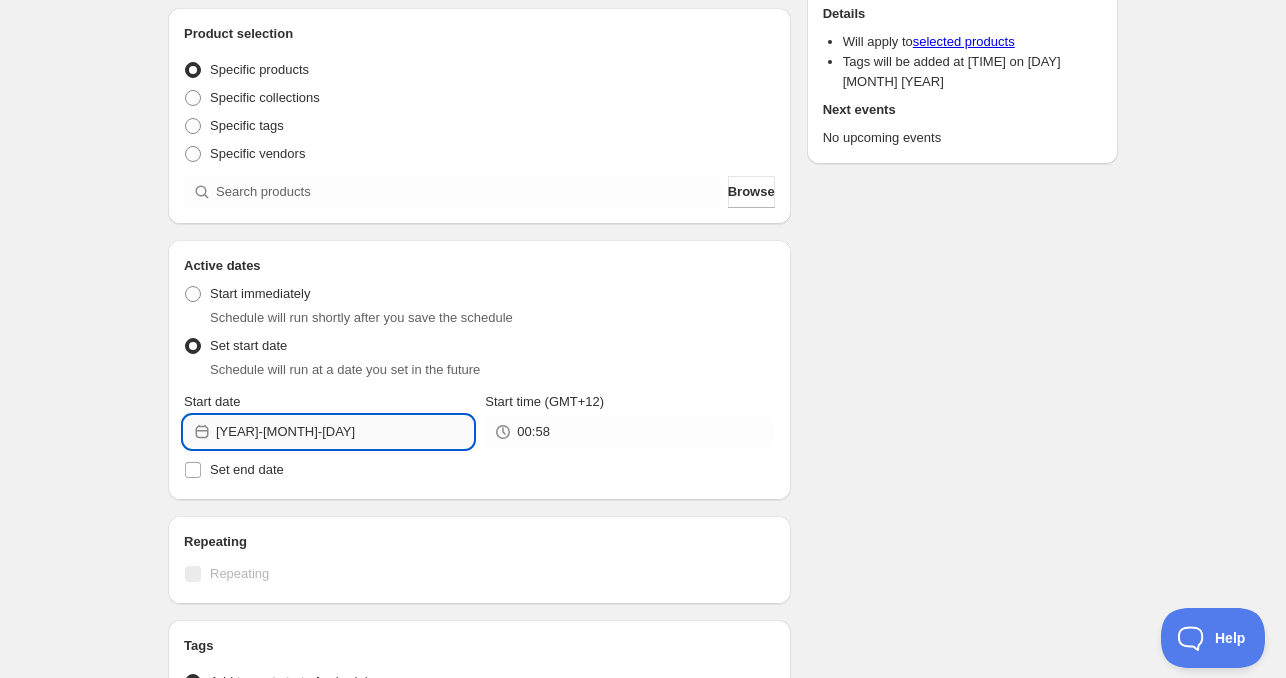 click on "[YEAR]-[MONTH]-[DAY]" at bounding box center [344, 432] 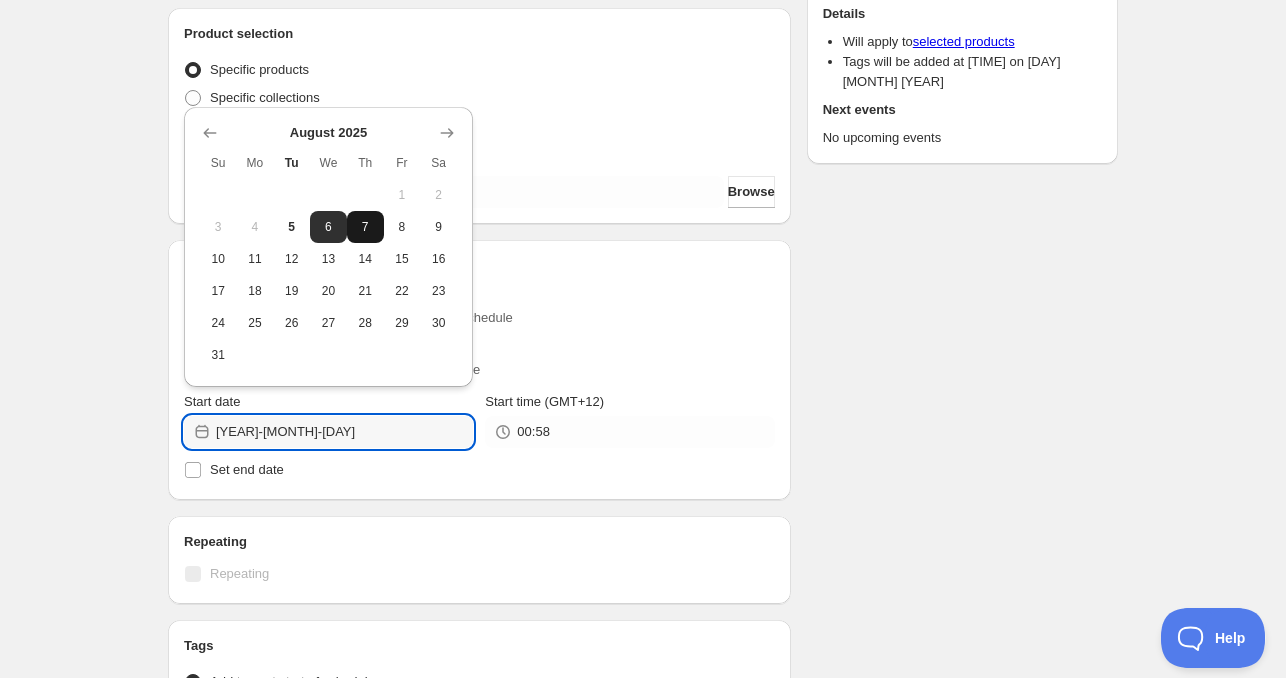 click on "7" at bounding box center (365, 227) 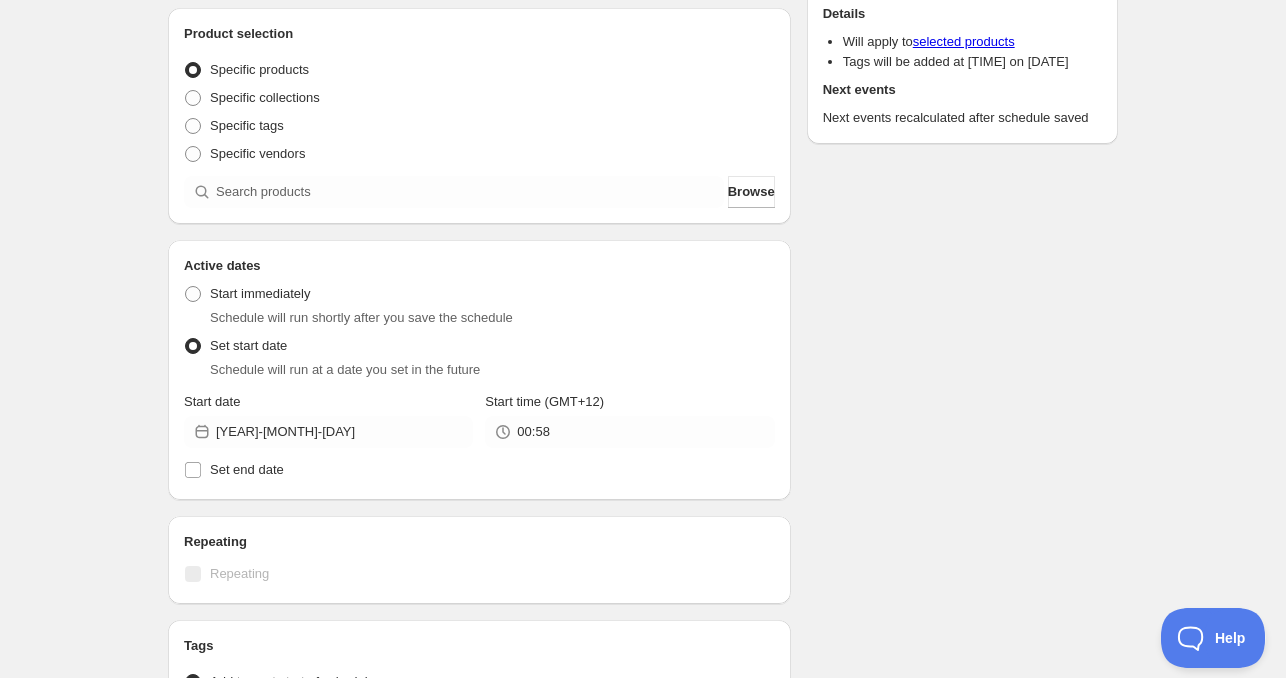 click on "Start time (GMT+12) [TIME]" at bounding box center [629, 420] 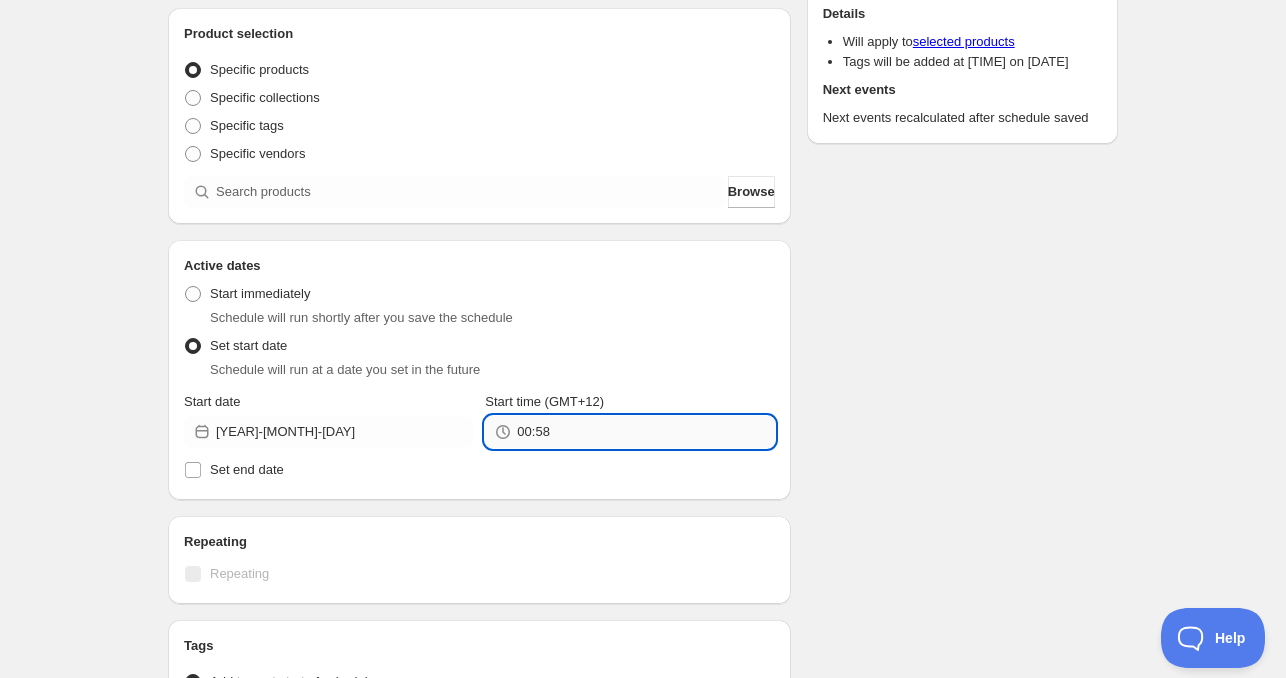 click on "00:58" at bounding box center [645, 432] 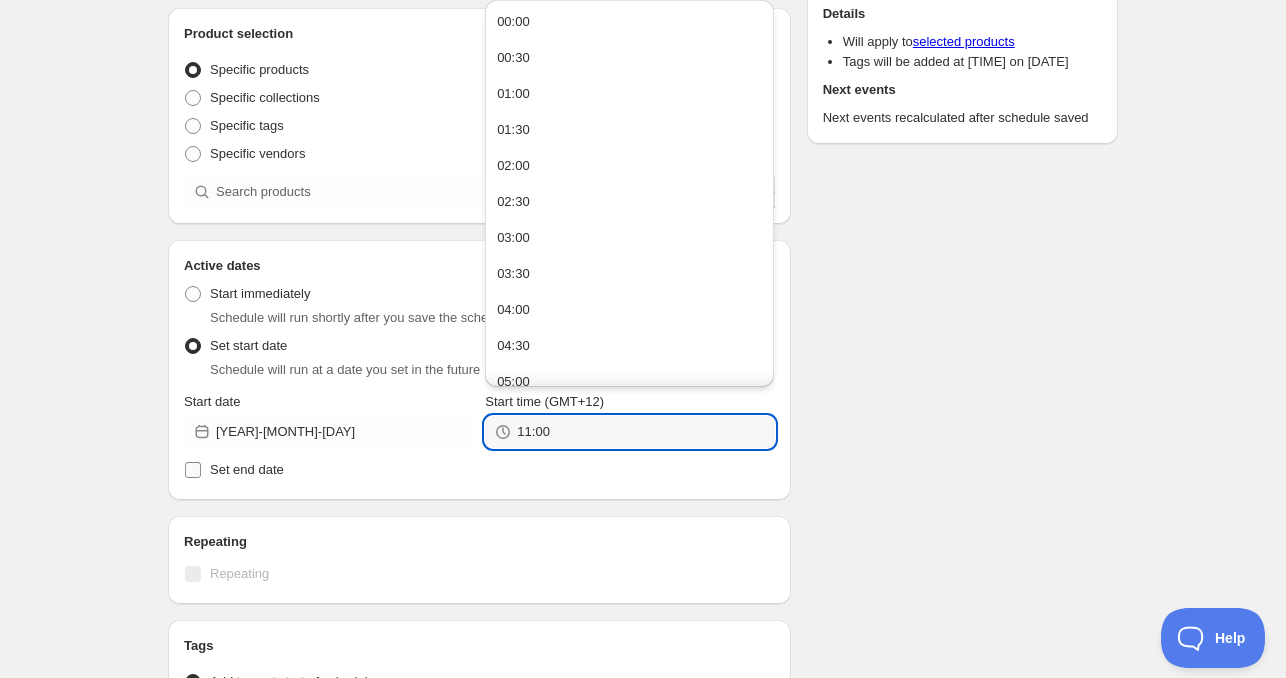 type on "11:00" 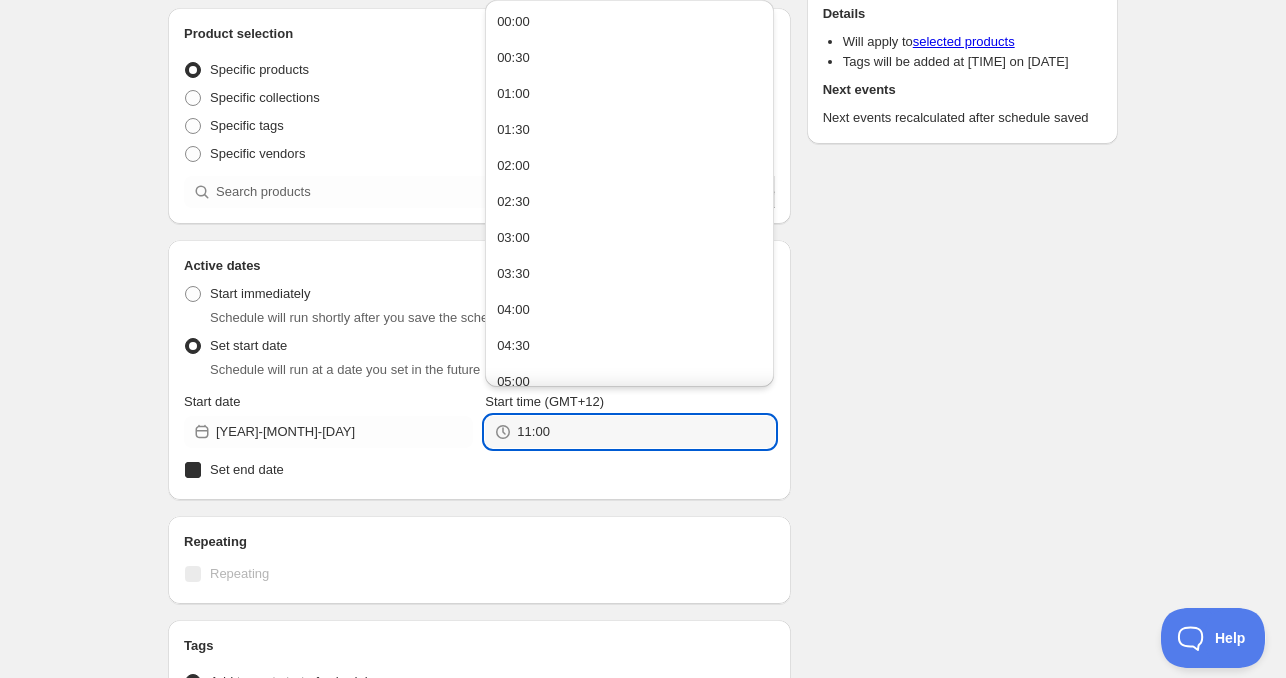 checkbox on "true" 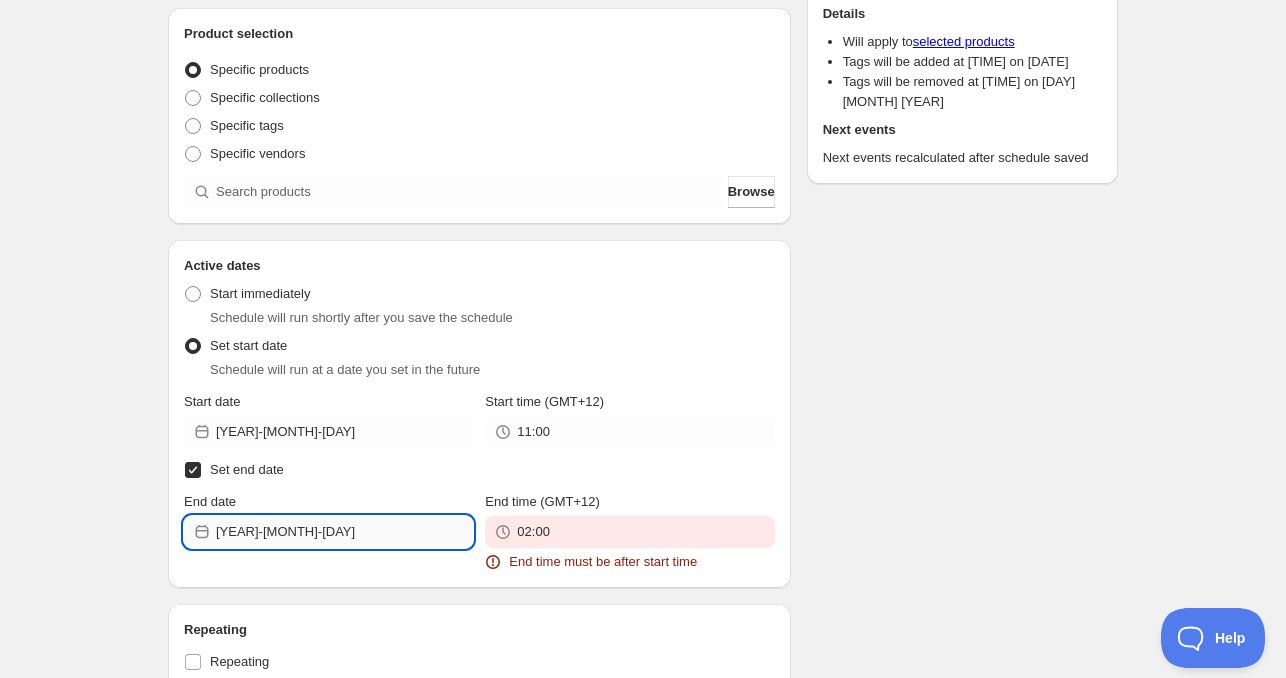 click on "[YEAR]-[MONTH]-[DAY]" at bounding box center (344, 532) 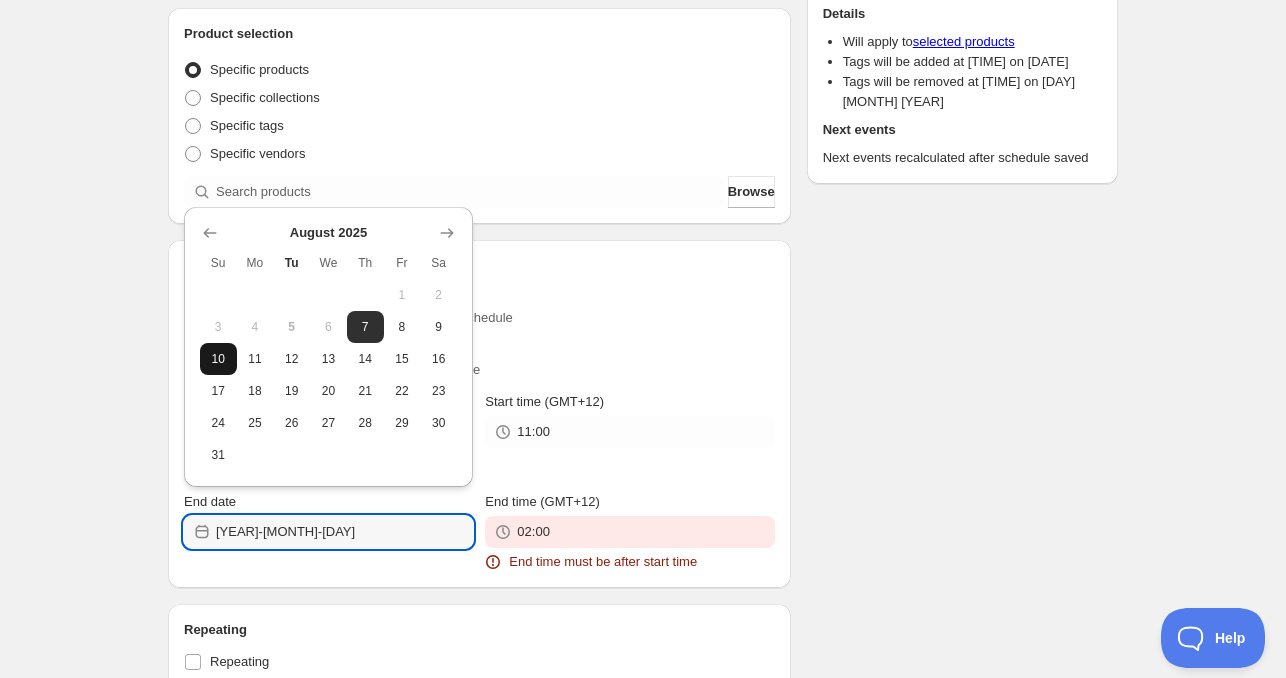 click on "10" at bounding box center (218, 359) 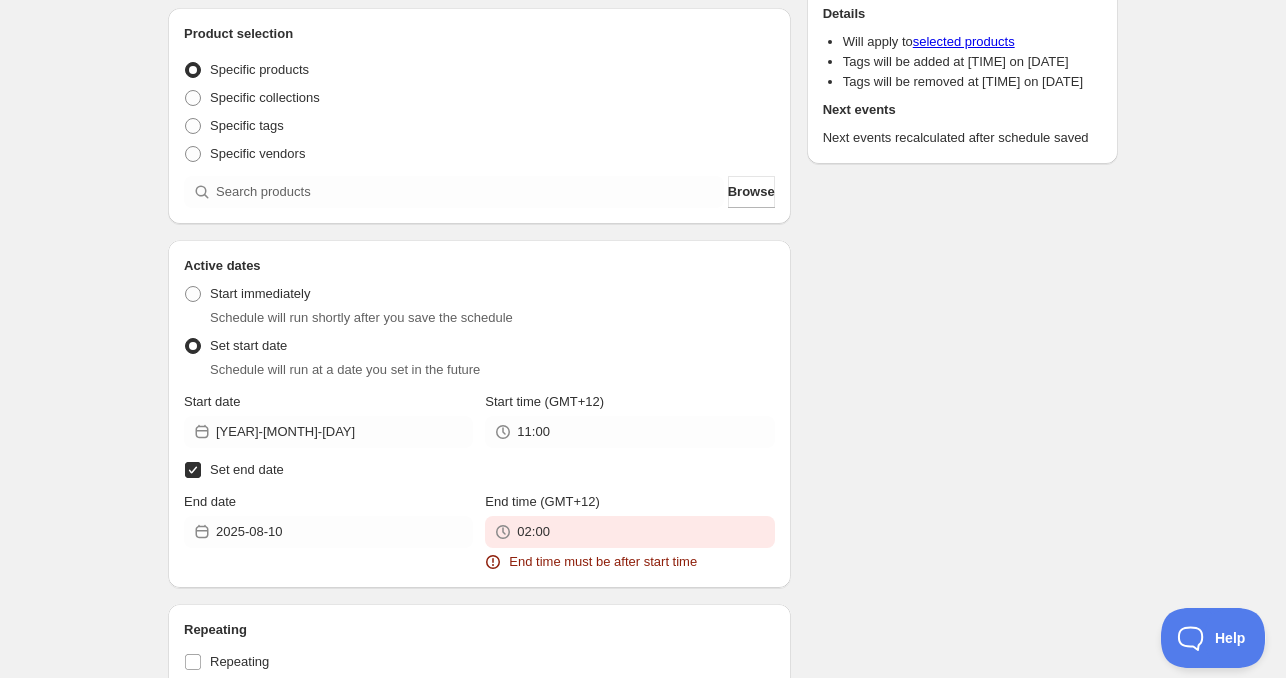 type on "2025-08-10" 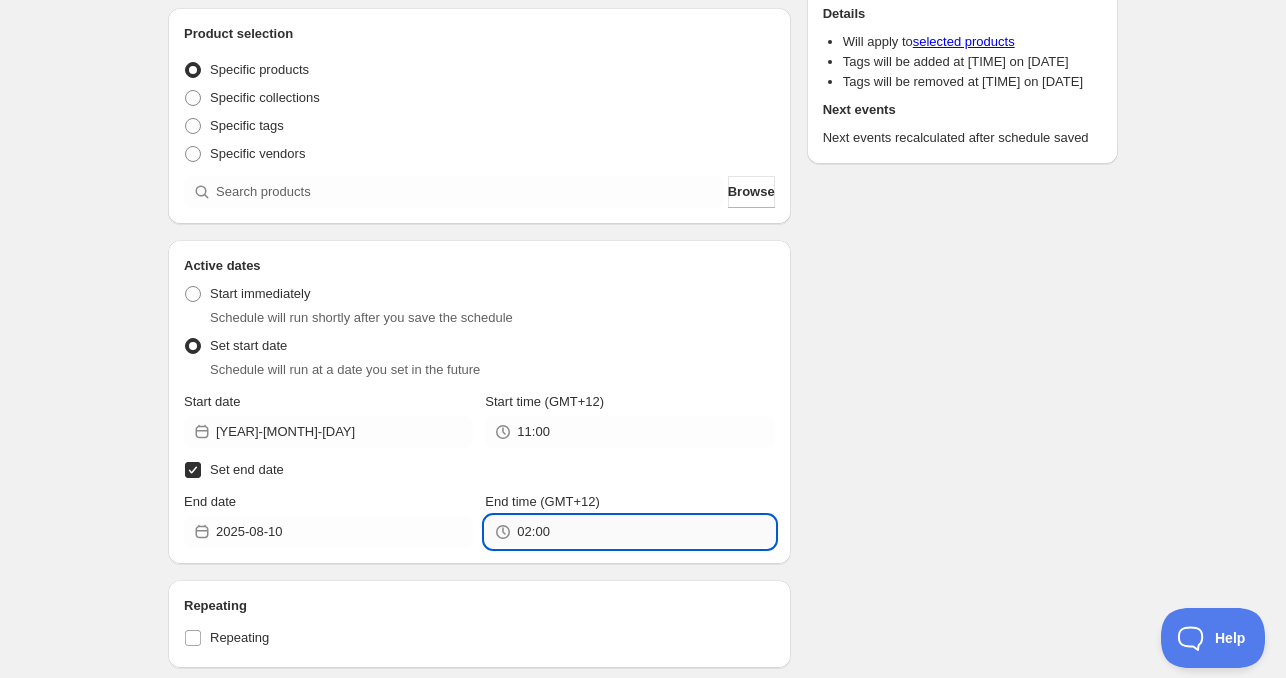 click on "02:00" at bounding box center [645, 532] 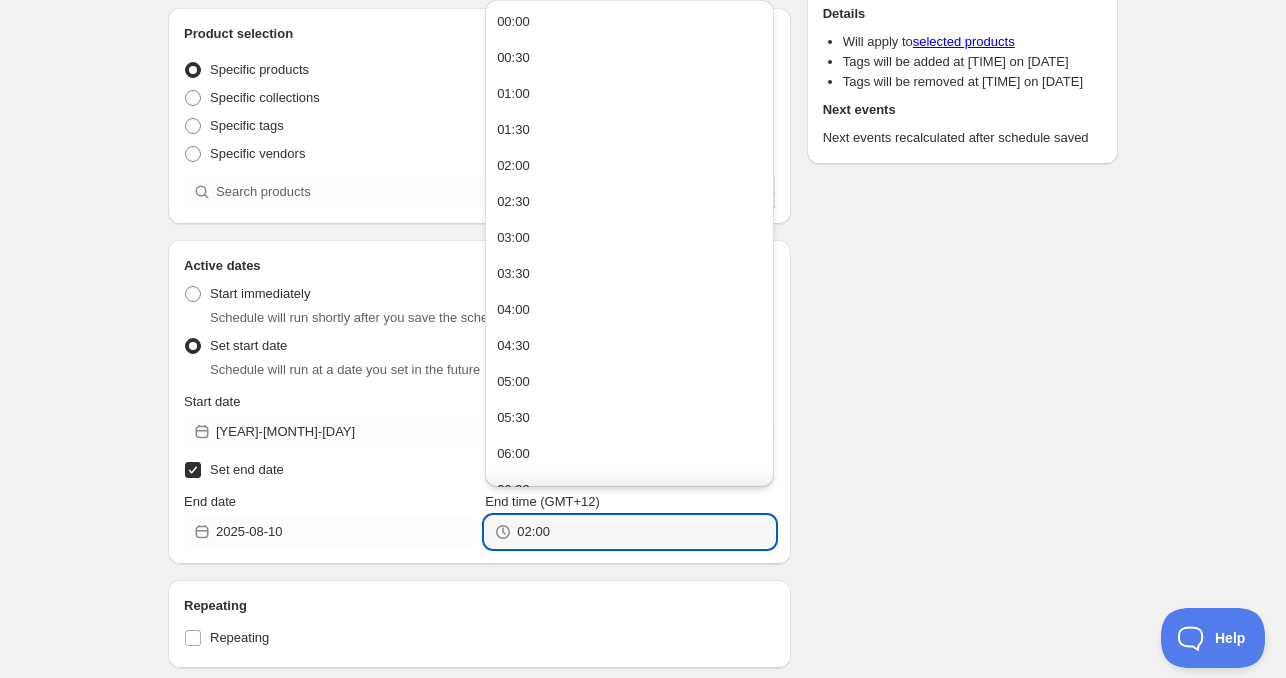 paste on "11" 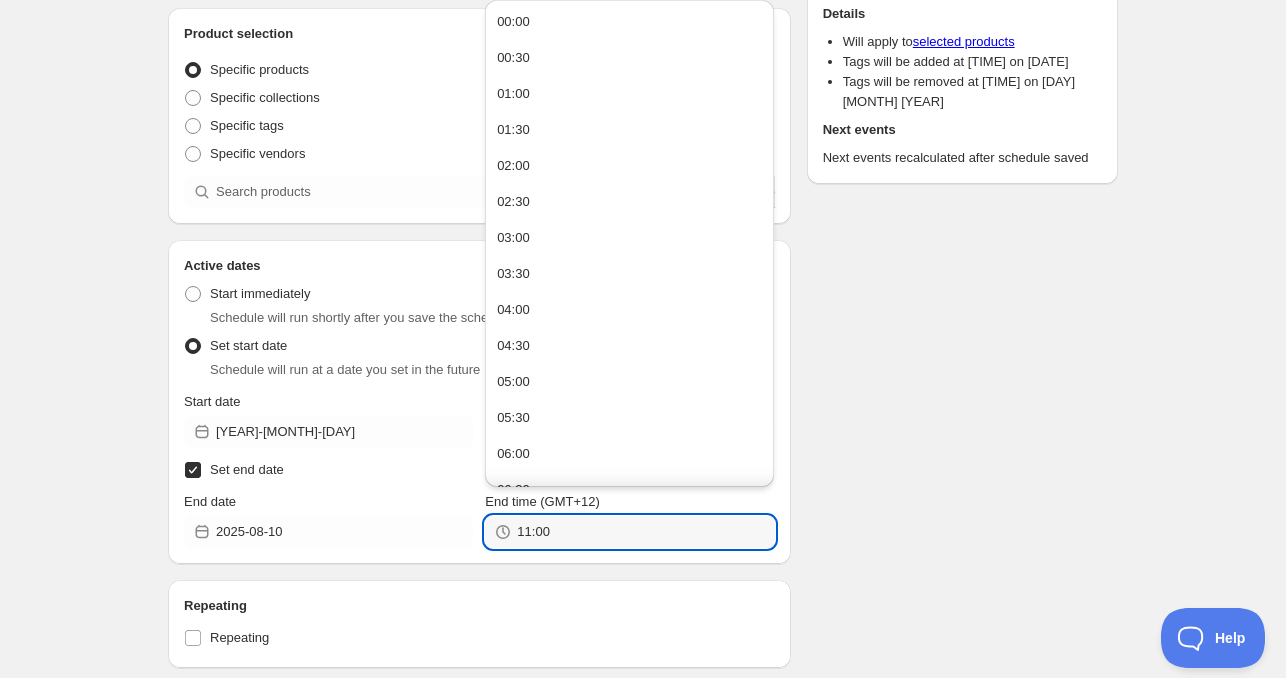 type on "11:00" 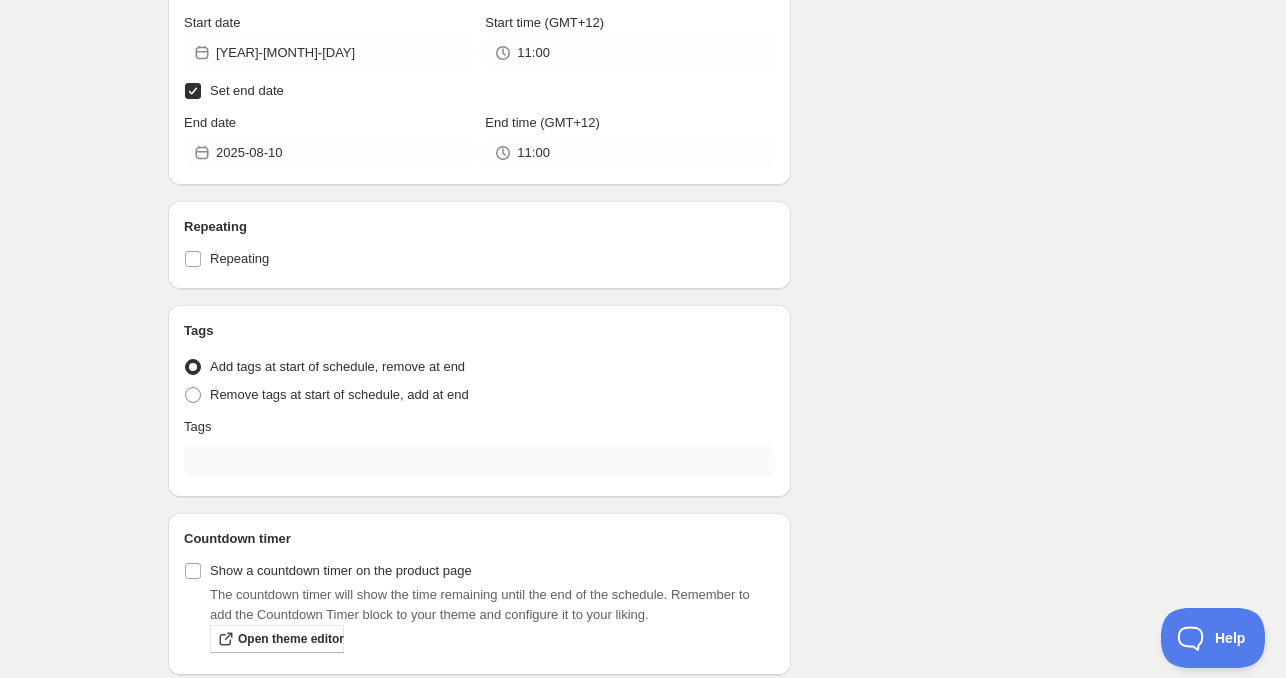 scroll, scrollTop: 659, scrollLeft: 0, axis: vertical 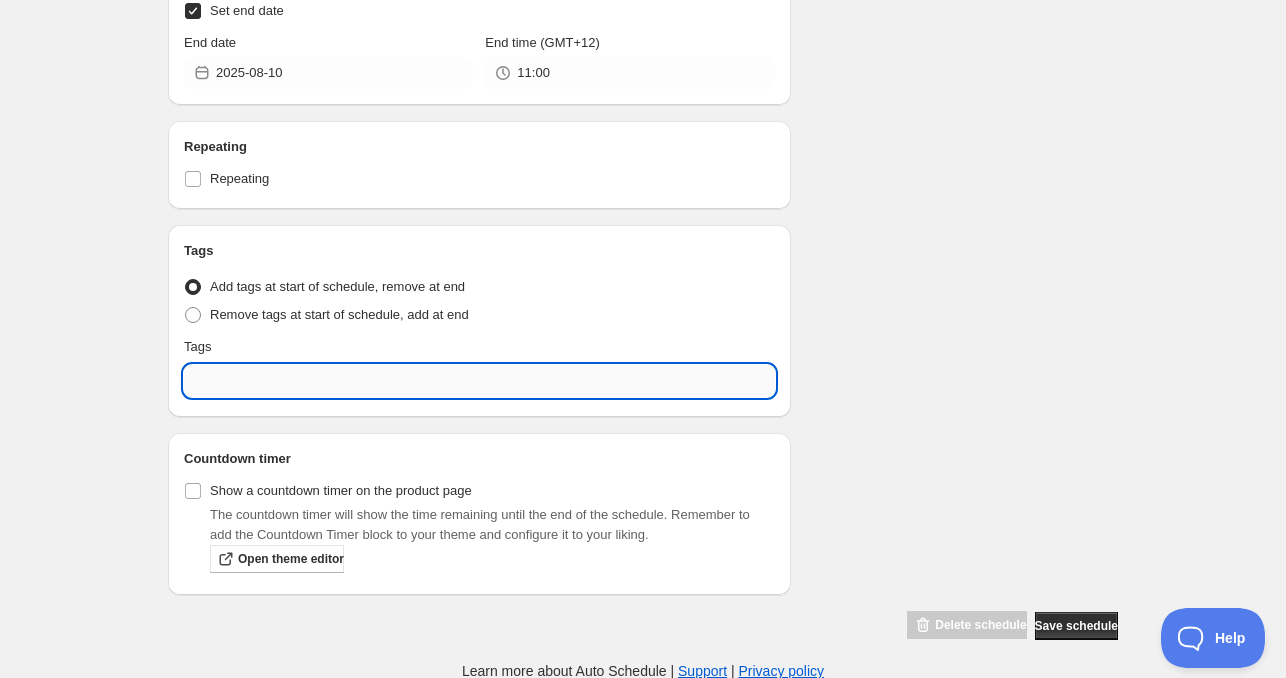 click at bounding box center [479, 381] 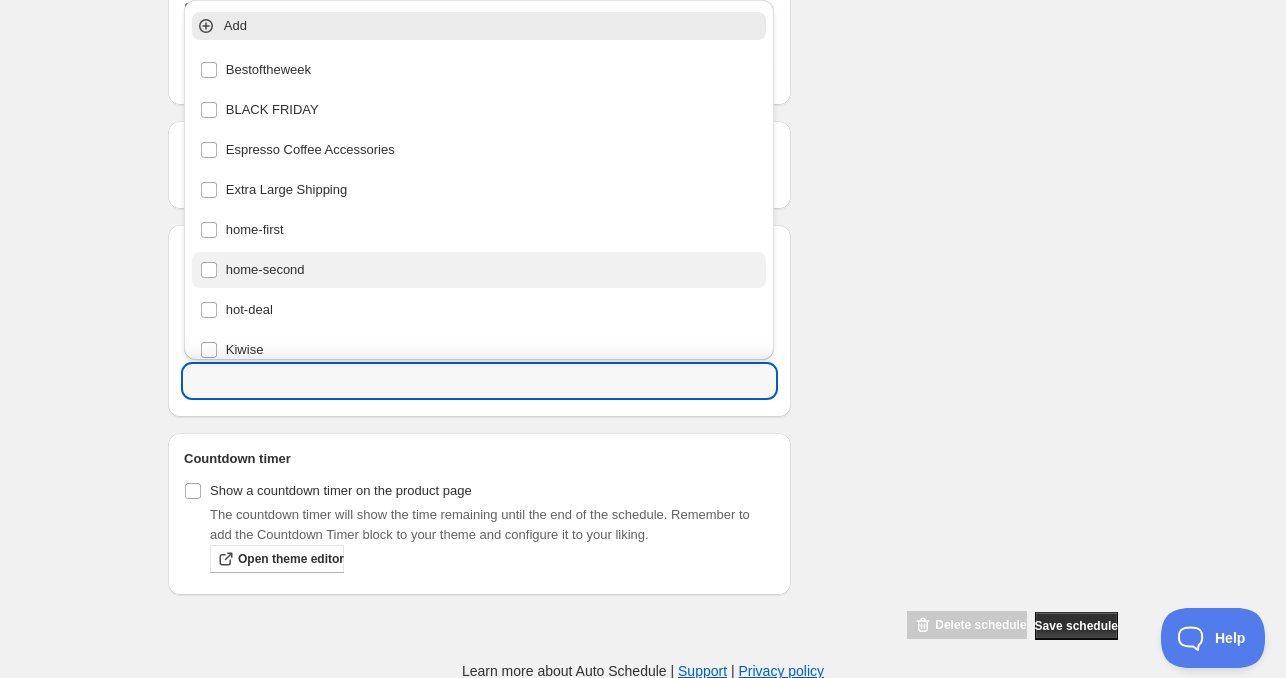 click on "home-second" at bounding box center [479, 270] 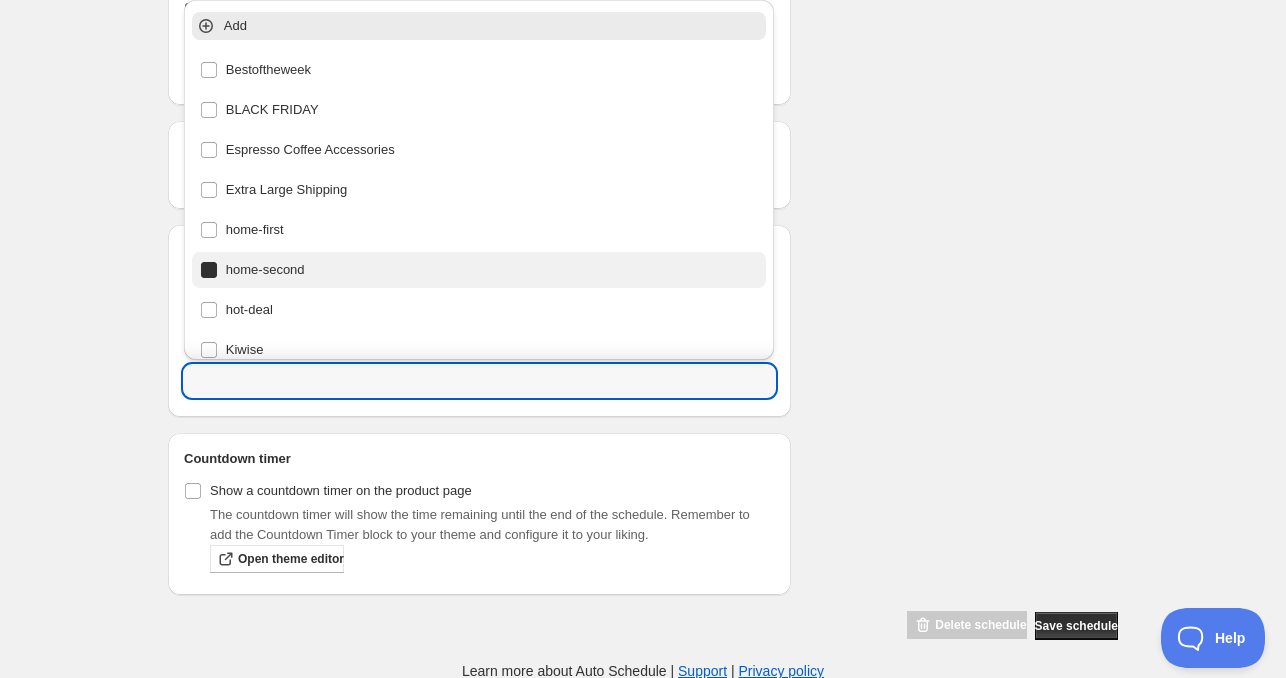 type on "home-second" 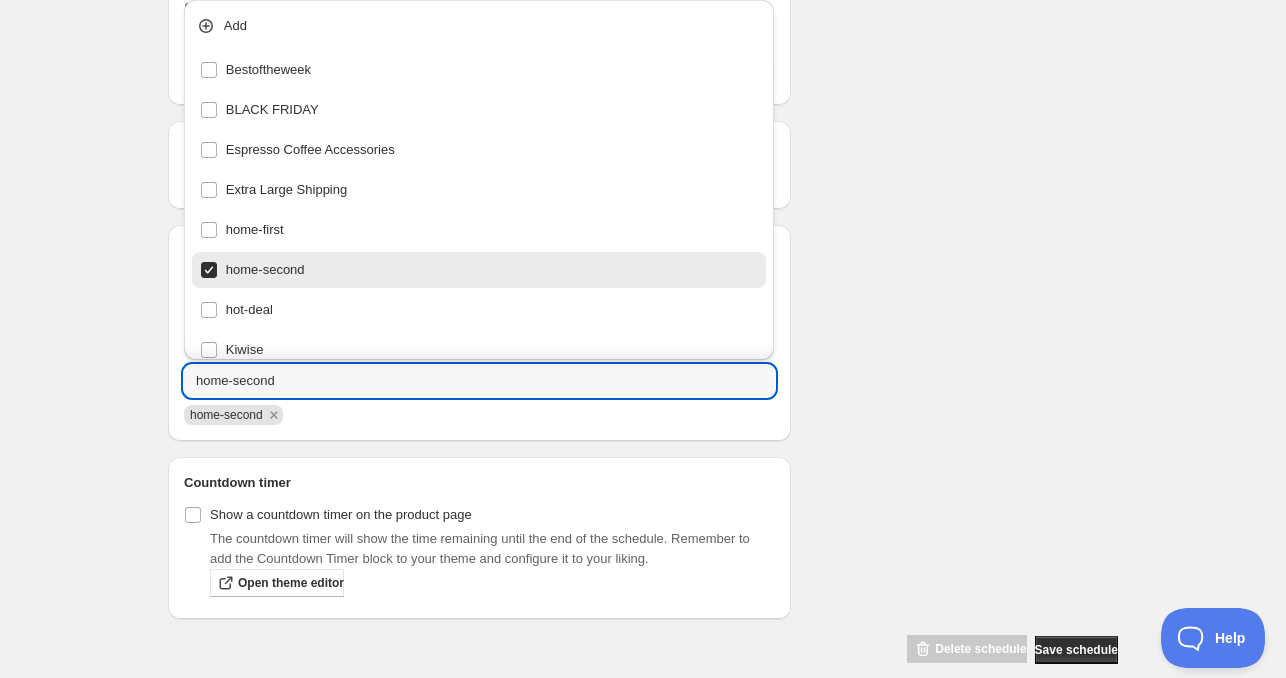 click on "Schedule name [DAY] [DATE] [TIME] Your customers won't see this Product selection Entity type Specific products Specific collections Specific tags Specific vendors Browse Active dates Active Date Type Start immediately Schedule will run shortly after you save the schedule Set start date Schedule will run at a date you set in the future Start date [DATE] Start time (GMT+12) [TIME] Set end date End date [DATE] End time (GMT+12) [TIME] Repeating Repeating Ok Cancel Every 1 Date range Days Weeks Months Years Days Ends Never On specific date After a number of occurances Tags Tag type Add tags at start of schedule, remove at end Remove tags at start of schedule, add at end Tags home-second home-second Countdown timer Show a countdown timer on the product page The countdown timer will show the time remaining until the end of the schedule. Remember to add the Countdown Timer block to your theme and configure it to your liking. Open theme editor Summary [DAY] [DATE] [TIME] Type Add/remove tags from products" at bounding box center [635, 33] 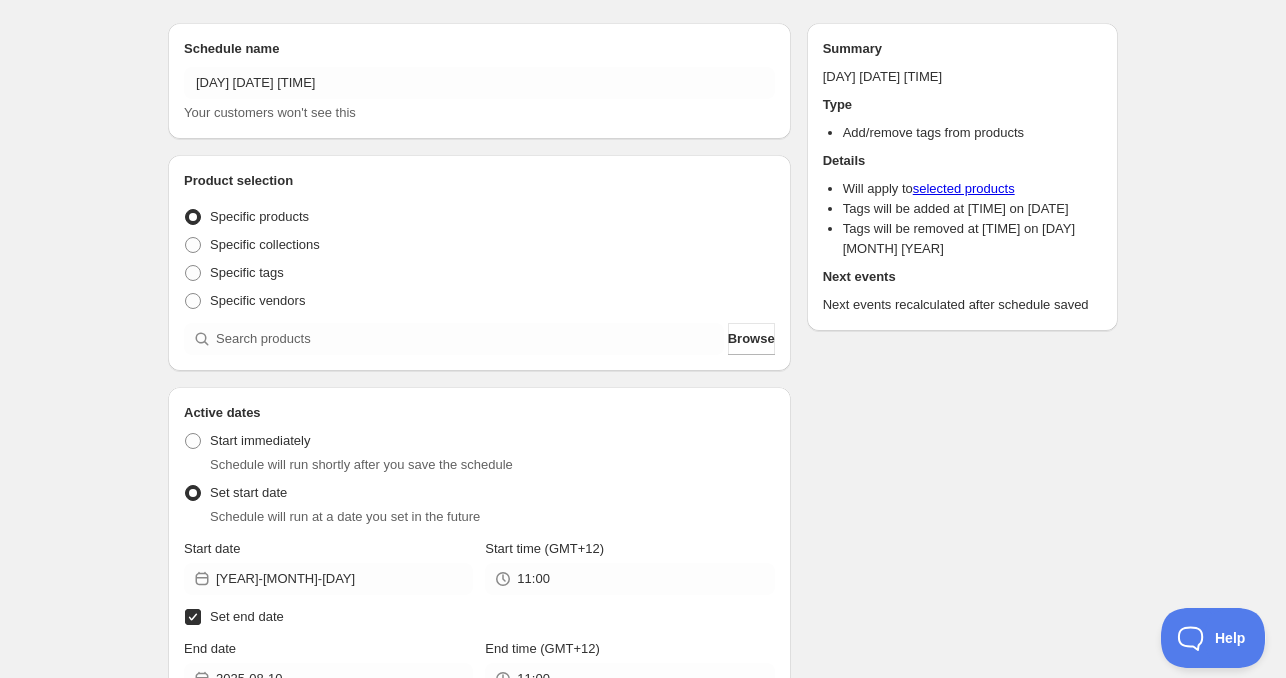 scroll, scrollTop: 0, scrollLeft: 0, axis: both 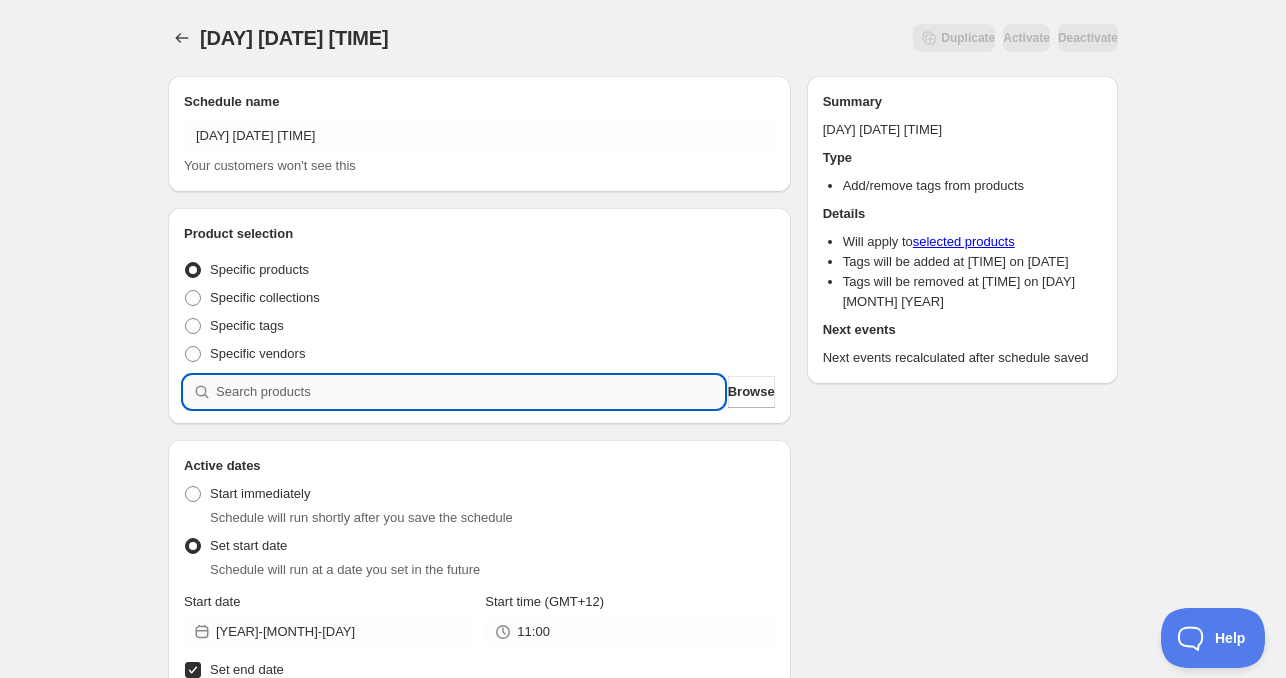 click at bounding box center (470, 392) 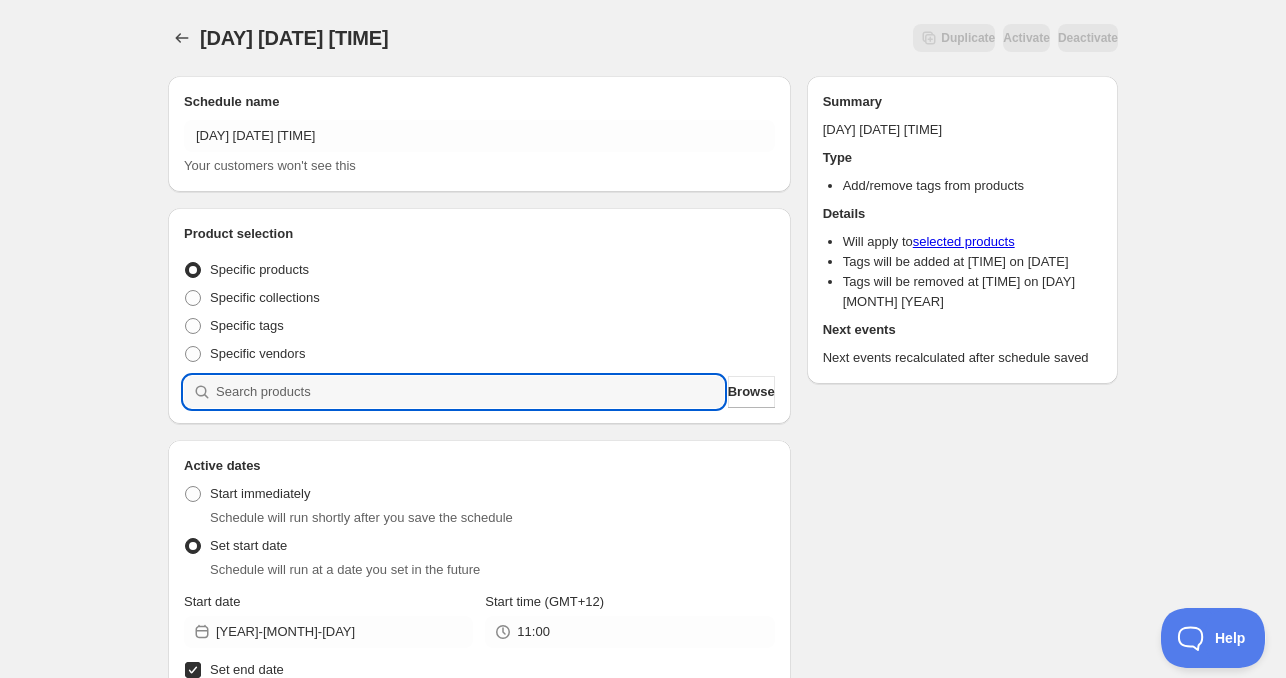 paste 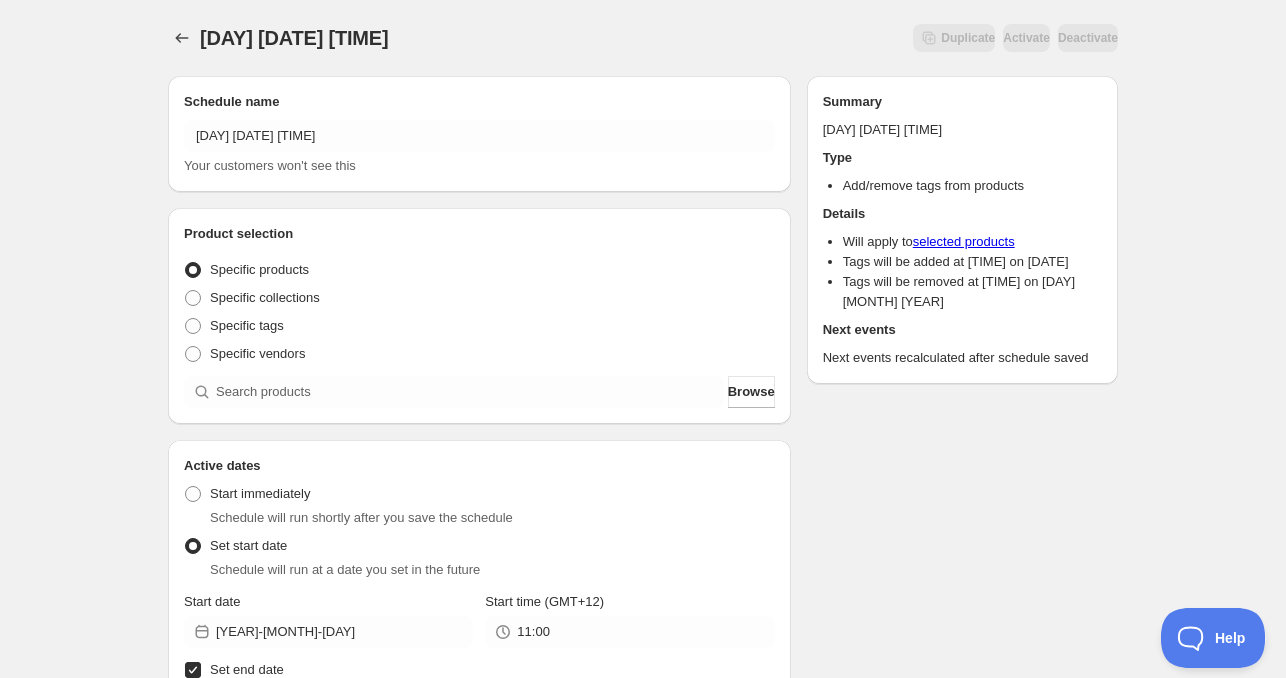 type on "New schedule [DATE] [TIME]" 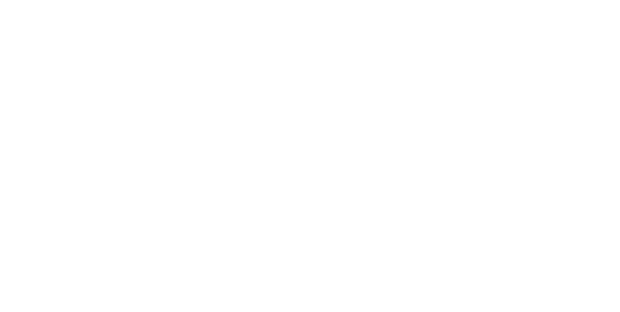 scroll, scrollTop: 0, scrollLeft: 0, axis: both 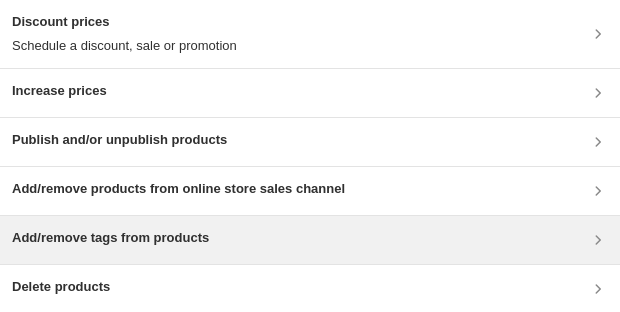 click on "Add/remove tags from products" at bounding box center (110, 238) 